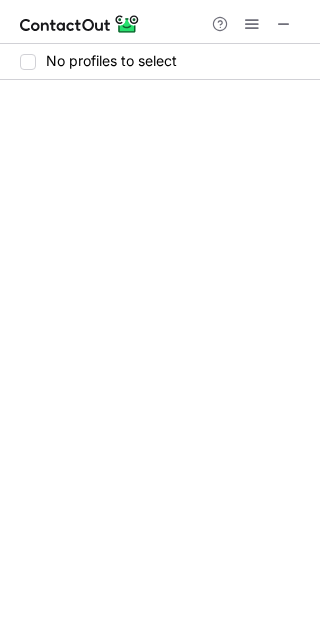 scroll, scrollTop: 0, scrollLeft: 0, axis: both 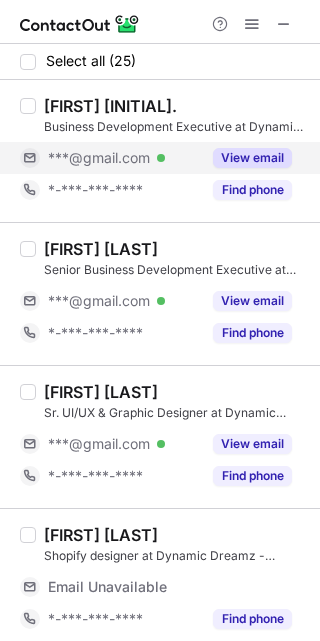 click on "View email" at bounding box center [252, 158] 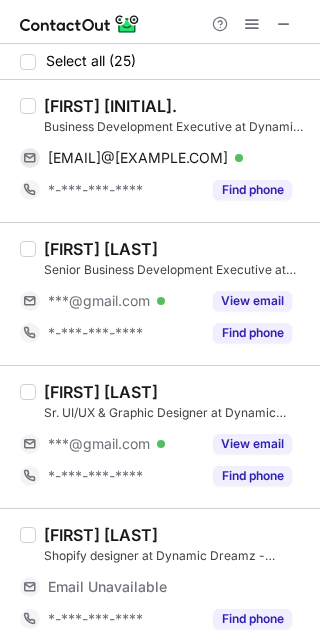 click on "Chintan T." at bounding box center [110, 106] 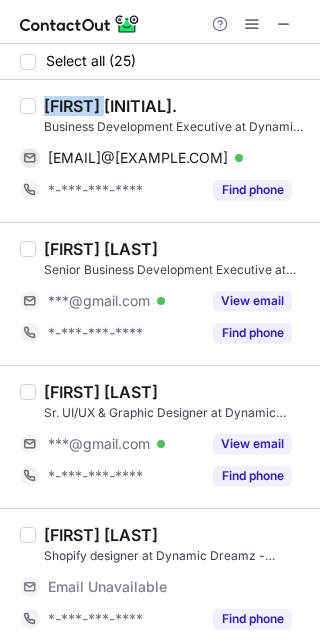 click on "Chintan T." at bounding box center (110, 106) 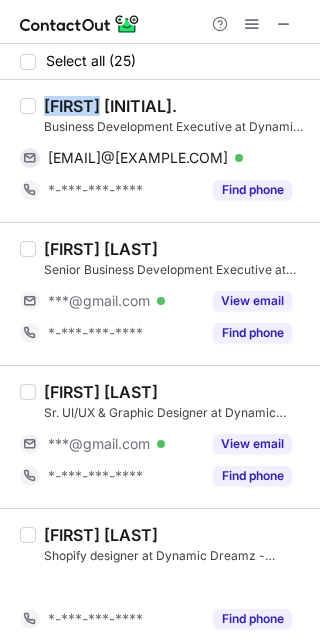 copy on "Chintan" 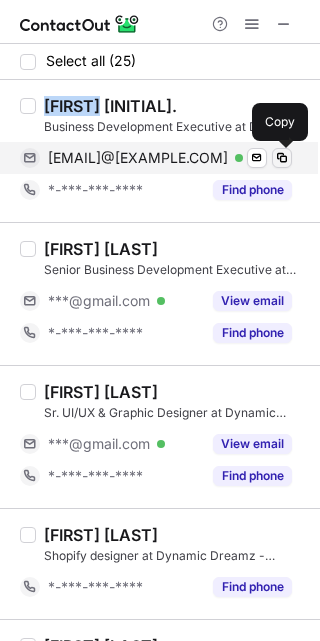click at bounding box center [282, 158] 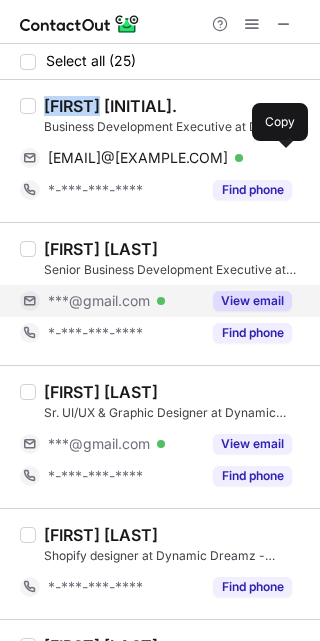 click on "View email" at bounding box center [252, 301] 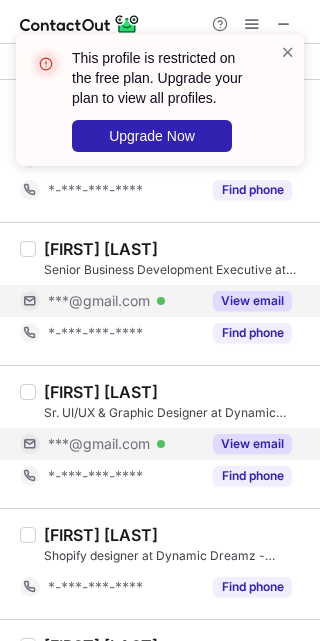 click on "View email" at bounding box center (246, 444) 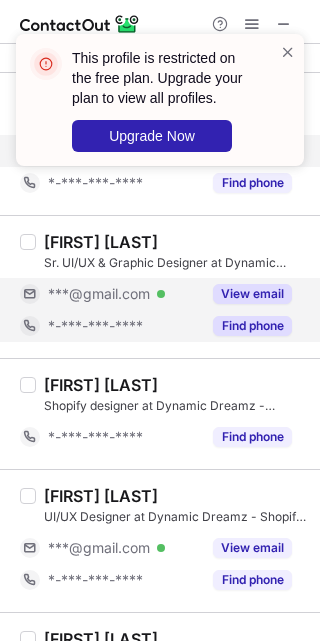scroll, scrollTop: 300, scrollLeft: 0, axis: vertical 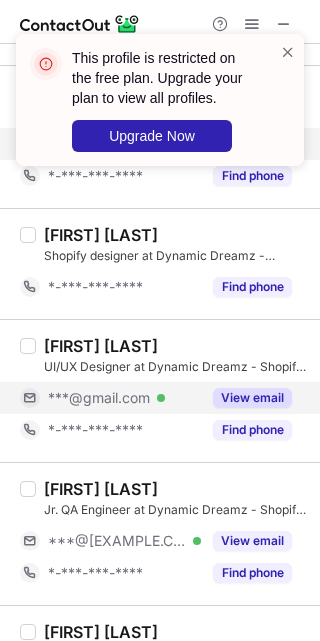 click on "View email" at bounding box center (252, 398) 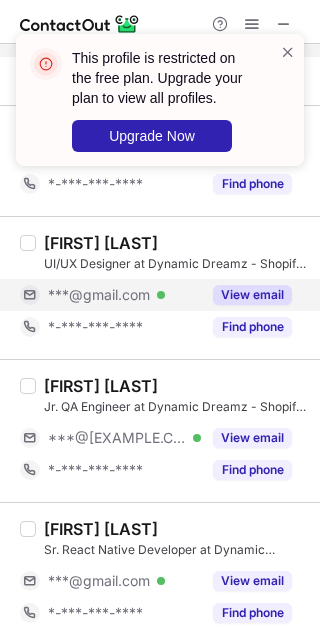 scroll, scrollTop: 450, scrollLeft: 0, axis: vertical 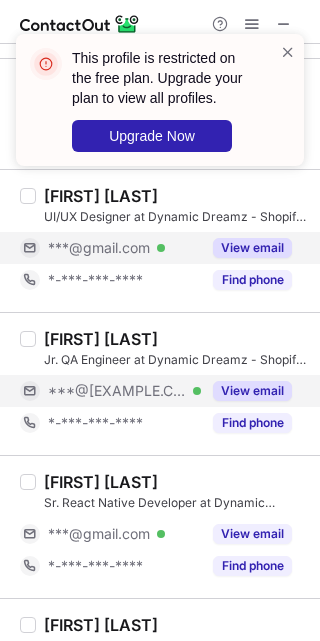 click on "View email" at bounding box center [252, 391] 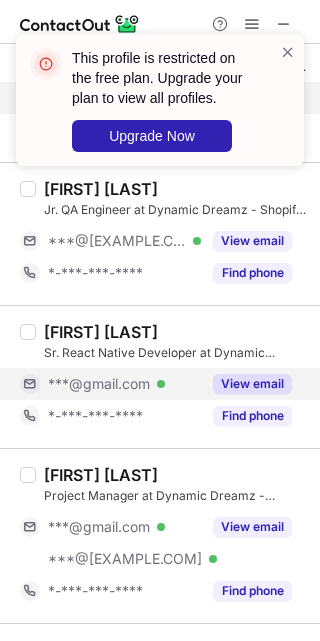 click on "View email" at bounding box center (252, 384) 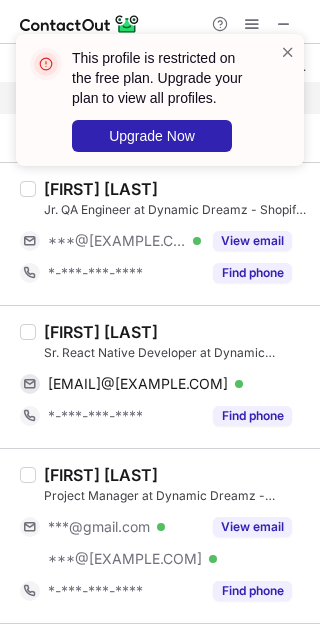 click on "Ajay Savaliya" at bounding box center (101, 332) 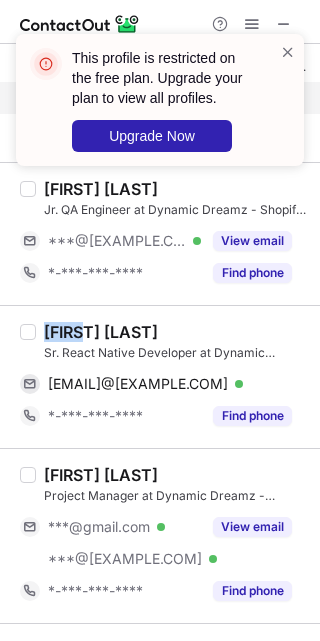 click on "Ajay Savaliya" at bounding box center [101, 332] 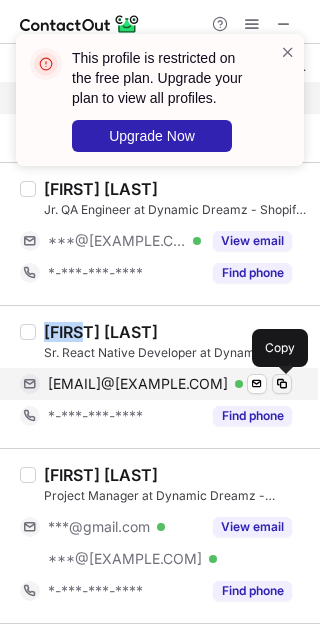 click at bounding box center (282, 384) 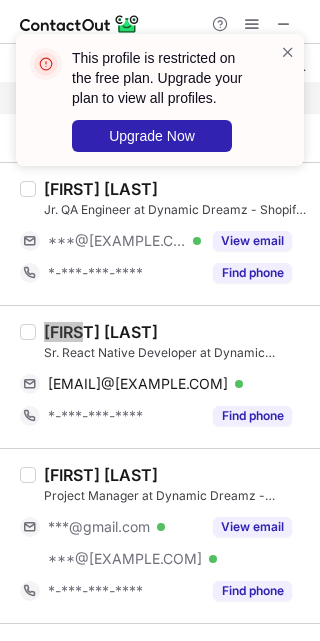 scroll, scrollTop: 750, scrollLeft: 0, axis: vertical 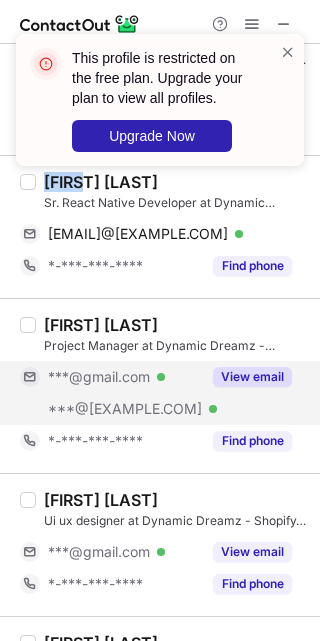 click on "View email" at bounding box center (252, 377) 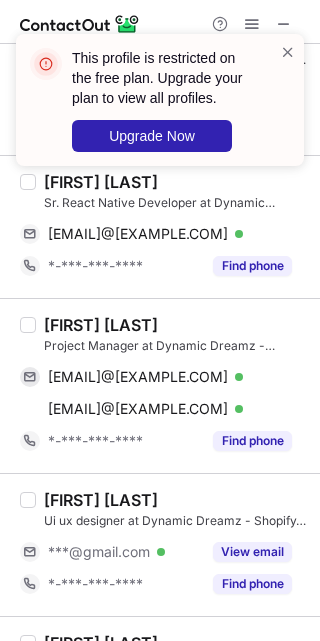 click on "Praveen Dussa" at bounding box center [101, 325] 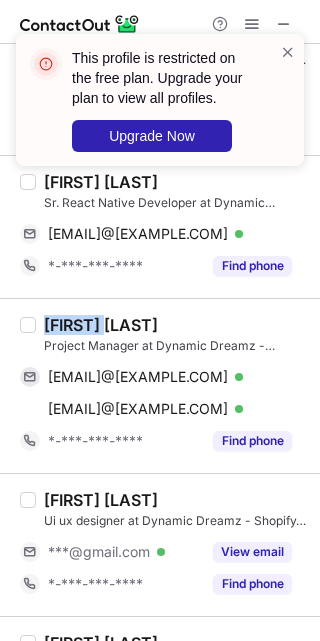 click on "Praveen Dussa" at bounding box center (101, 325) 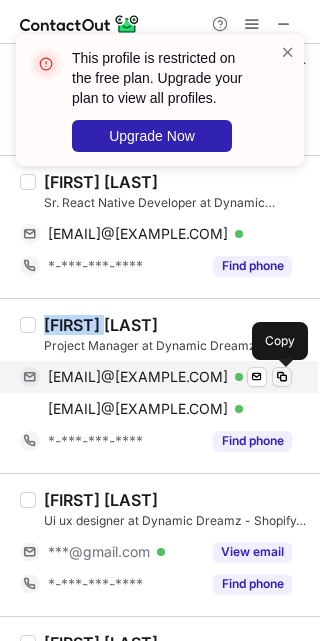 drag, startPoint x: 286, startPoint y: 370, endPoint x: 318, endPoint y: 352, distance: 36.71512 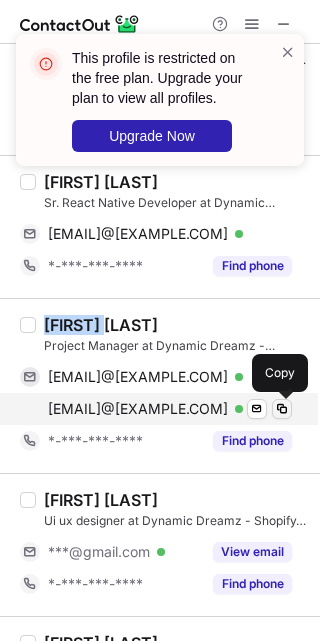 click at bounding box center (282, 409) 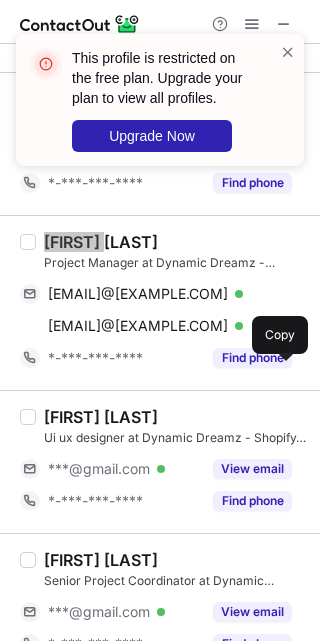scroll, scrollTop: 900, scrollLeft: 0, axis: vertical 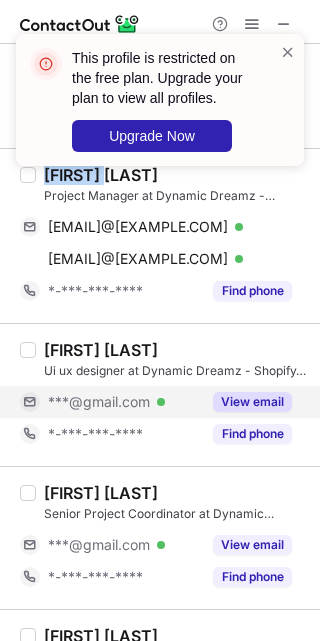 click on "View email" at bounding box center [252, 402] 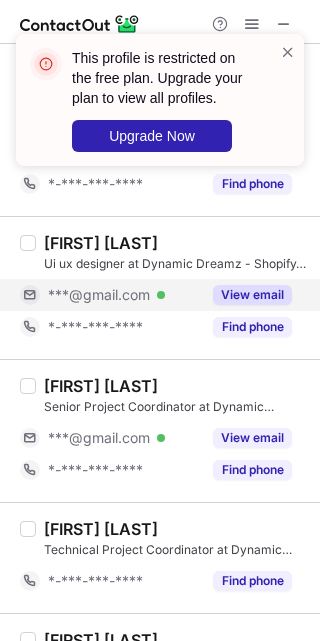 scroll, scrollTop: 1050, scrollLeft: 0, axis: vertical 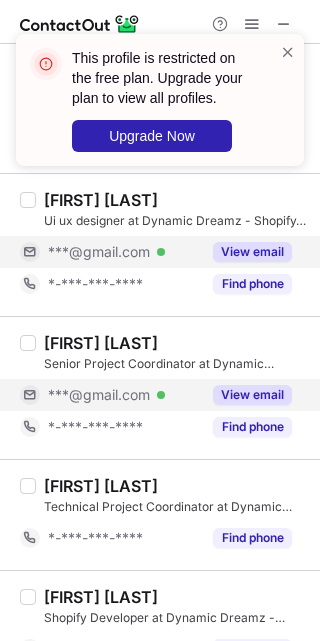 click on "View email" at bounding box center (246, 395) 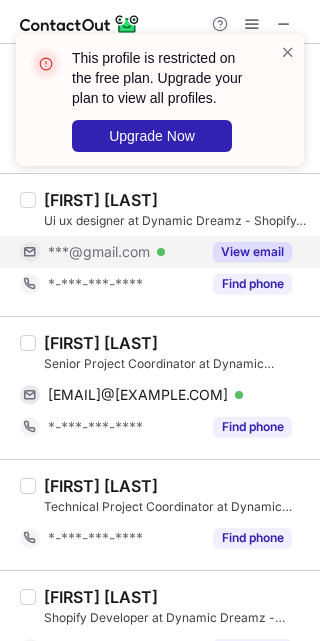 click on "Om Jadhav" at bounding box center [101, 343] 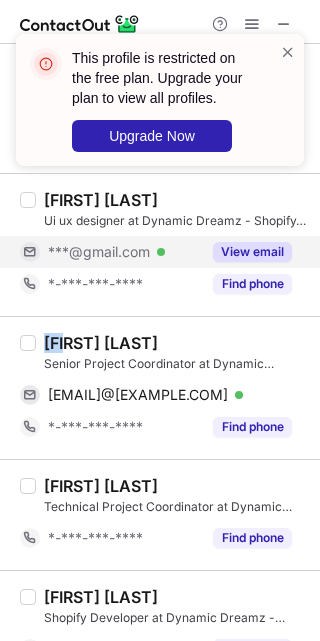 click on "Om Jadhav" at bounding box center [101, 343] 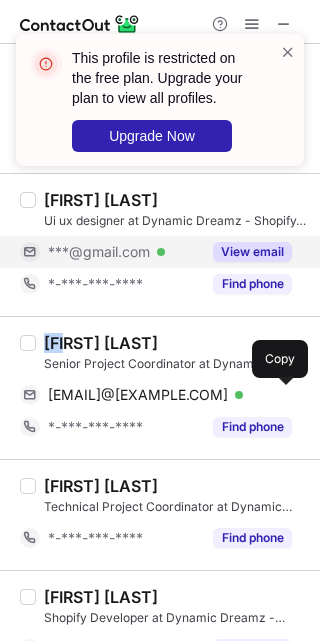drag, startPoint x: 279, startPoint y: 394, endPoint x: 319, endPoint y: 417, distance: 46.141087 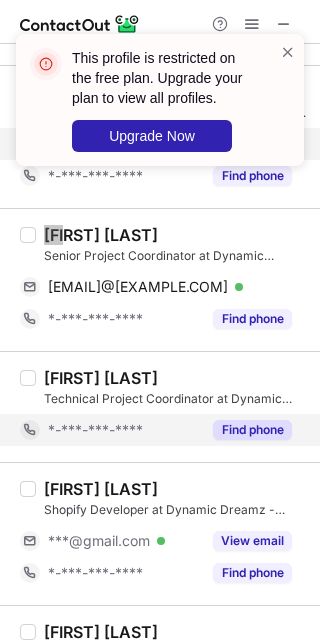 scroll, scrollTop: 1200, scrollLeft: 0, axis: vertical 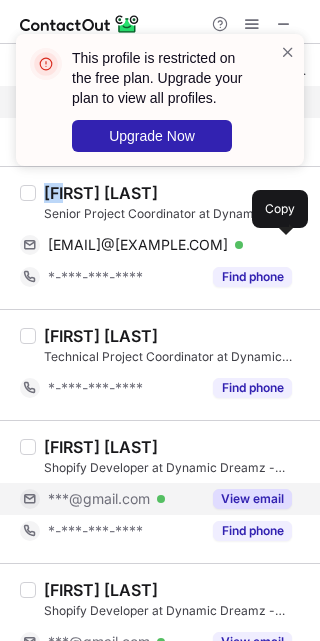 click on "View email" at bounding box center (252, 499) 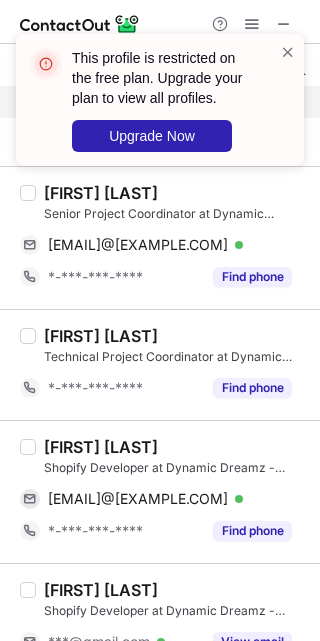 click on "Milan Chaudhary" at bounding box center (101, 447) 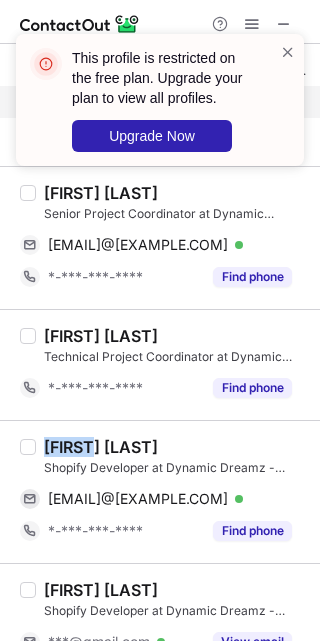click on "Milan Chaudhary" at bounding box center [101, 447] 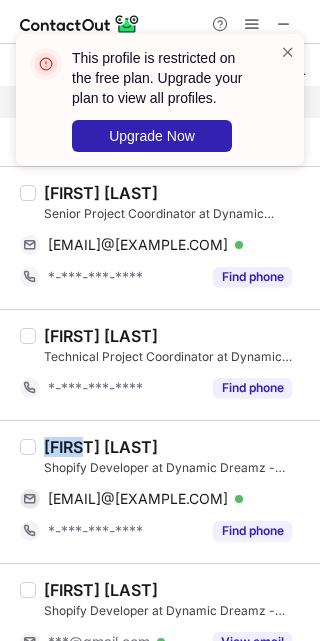 copy on "Milan" 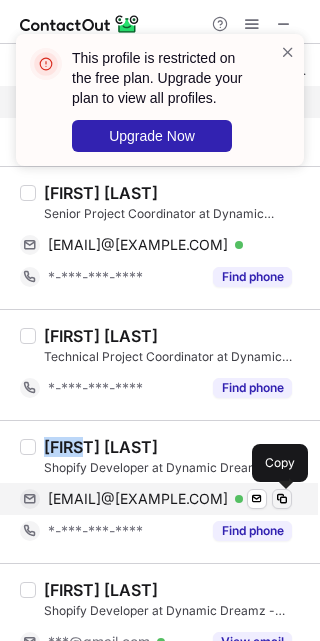 click at bounding box center (282, 499) 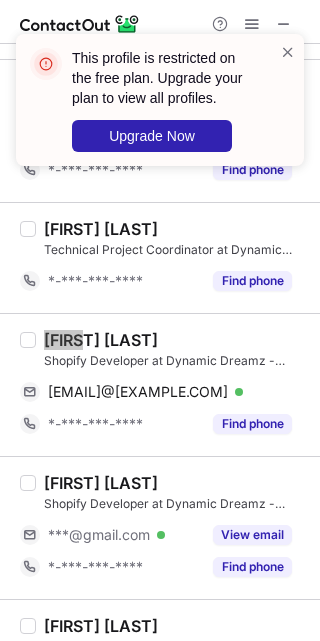 scroll, scrollTop: 1350, scrollLeft: 0, axis: vertical 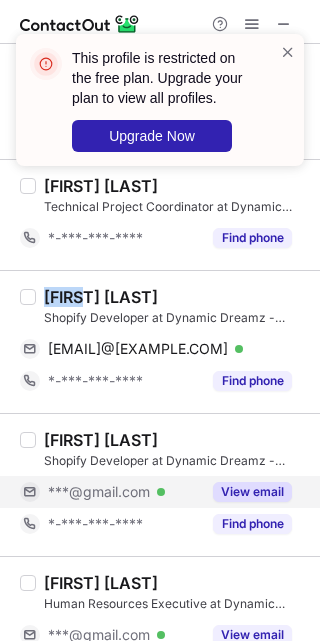 click on "View email" at bounding box center (252, 492) 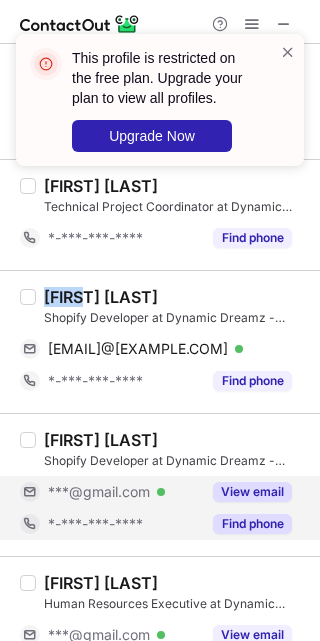 scroll, scrollTop: 1500, scrollLeft: 0, axis: vertical 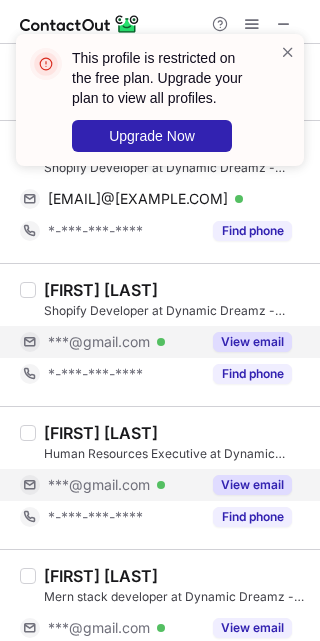 click on "View email" at bounding box center (252, 485) 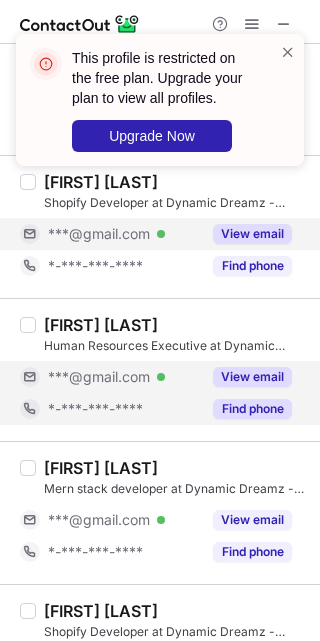 scroll, scrollTop: 1650, scrollLeft: 0, axis: vertical 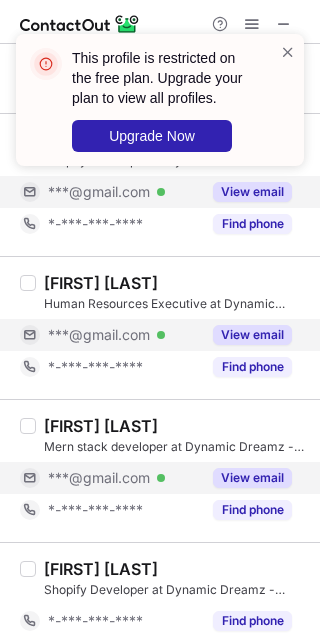 click on "View email" at bounding box center [252, 478] 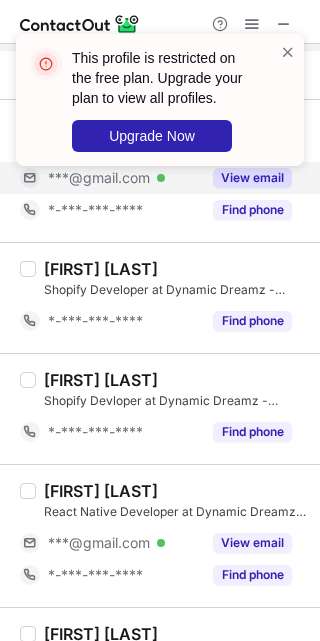 scroll, scrollTop: 2100, scrollLeft: 0, axis: vertical 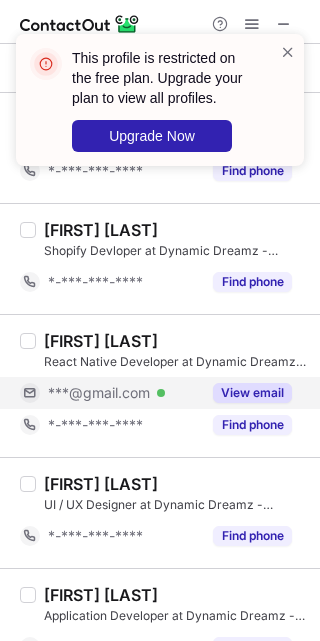 click on "View email" at bounding box center (252, 393) 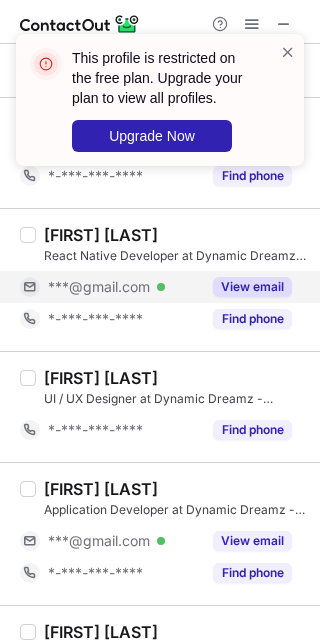 scroll, scrollTop: 2250, scrollLeft: 0, axis: vertical 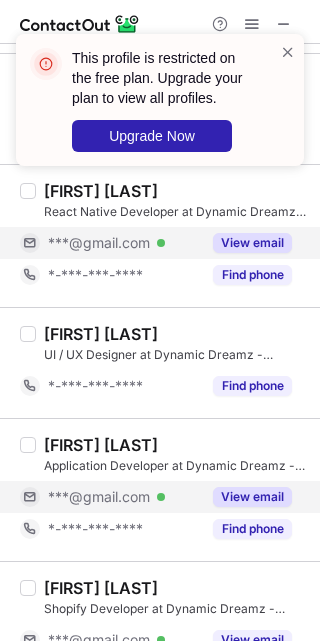click on "View email" at bounding box center (252, 497) 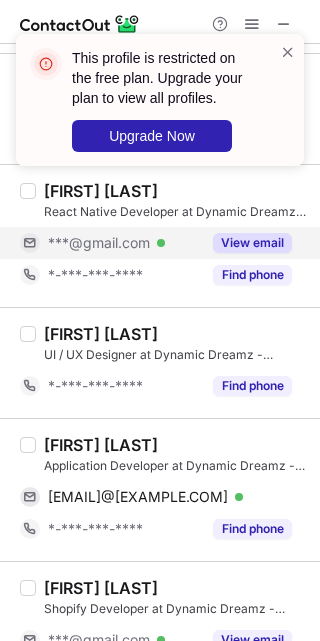 click on "Himani Vamja Application Developer at Dynamic Dreamz - Shopify, Shopify Plus, Website Design Agency himanivamja02@gmail.com Verified Send email Copy *-***-***-**** Find phone" at bounding box center (160, 489) 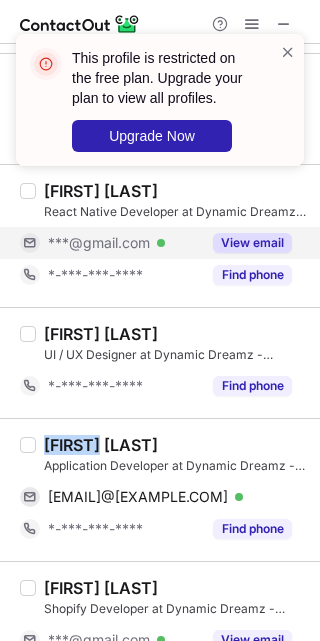 click on "Himani Vamja Application Developer at Dynamic Dreamz - Shopify, Shopify Plus, Website Design Agency himanivamja02@gmail.com Verified Send email Copy *-***-***-**** Find phone" at bounding box center (160, 489) 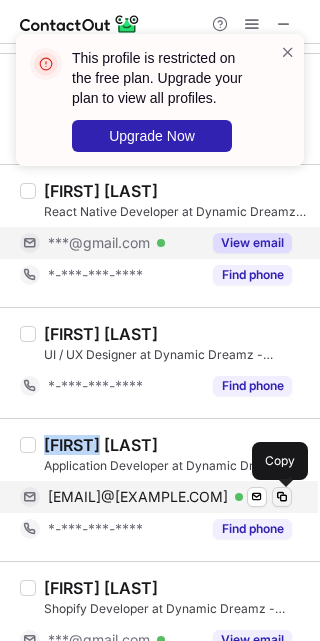 click at bounding box center (282, 497) 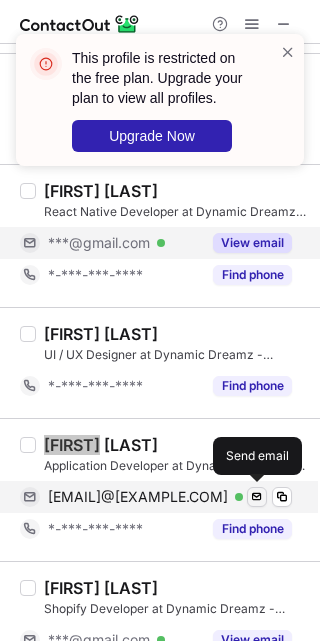 scroll, scrollTop: 2400, scrollLeft: 0, axis: vertical 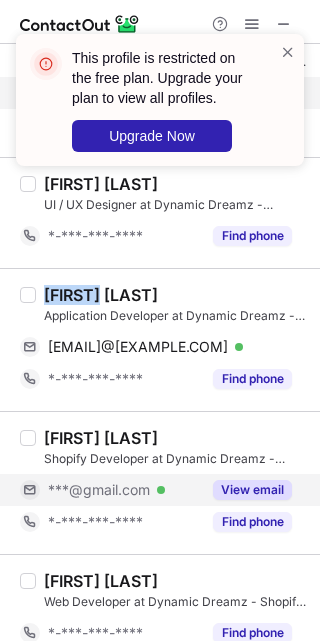click on "View email" at bounding box center (252, 490) 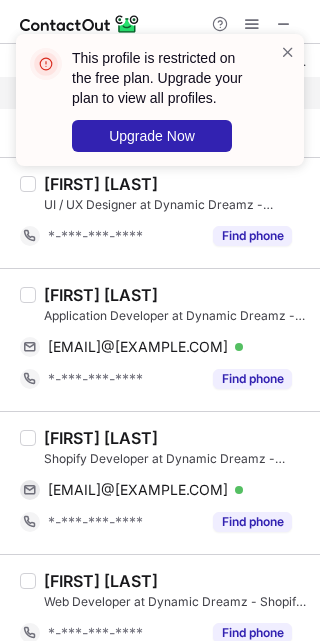 click on "Abhi Thummar" at bounding box center (101, 438) 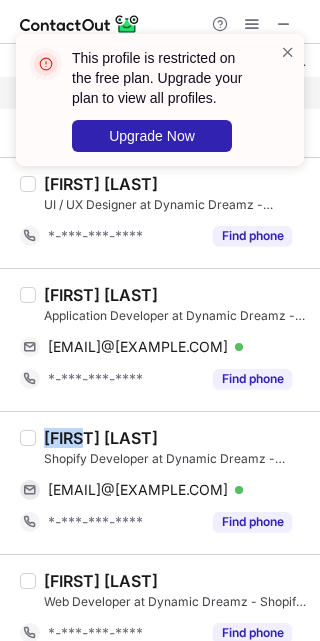 click on "Abhi Thummar" at bounding box center [101, 438] 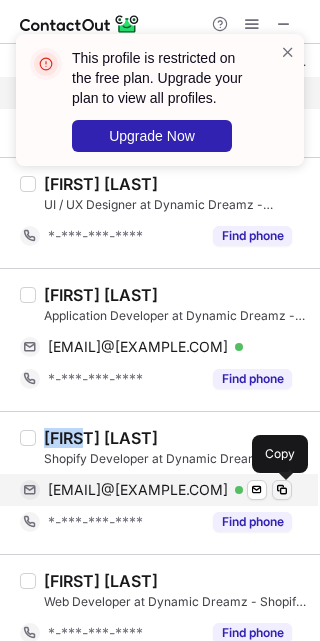 click at bounding box center [282, 490] 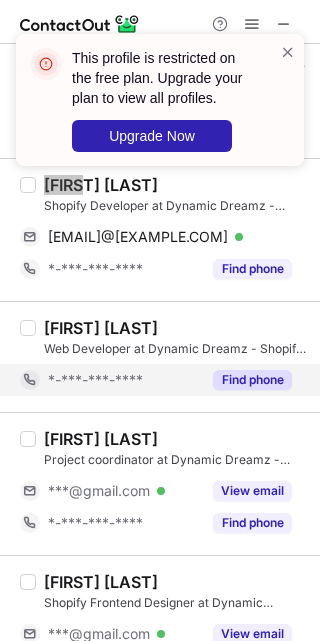 scroll, scrollTop: 2700, scrollLeft: 0, axis: vertical 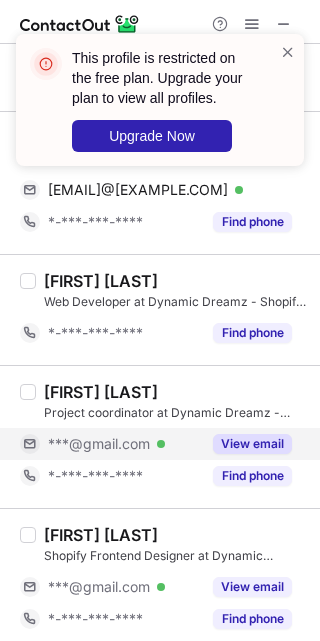 click on "View email" at bounding box center (252, 444) 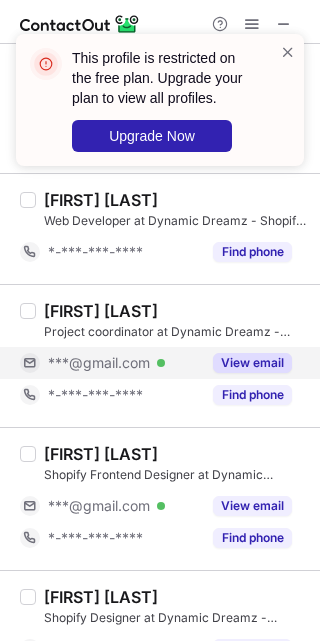 scroll, scrollTop: 2821, scrollLeft: 0, axis: vertical 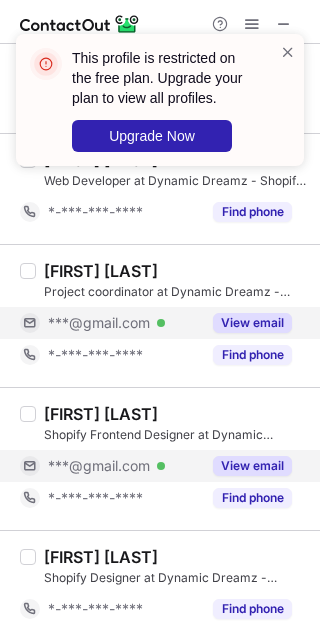 click on "View email" at bounding box center (252, 466) 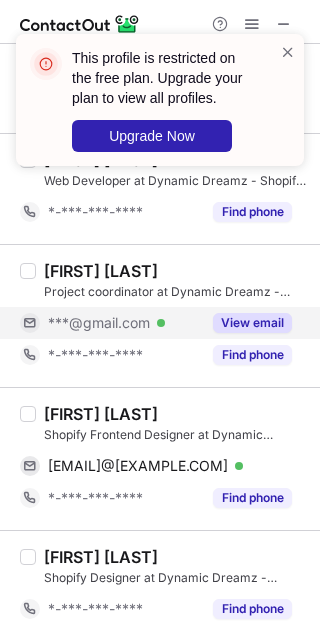 click on "JANAK BAKHASWALA" at bounding box center (101, 414) 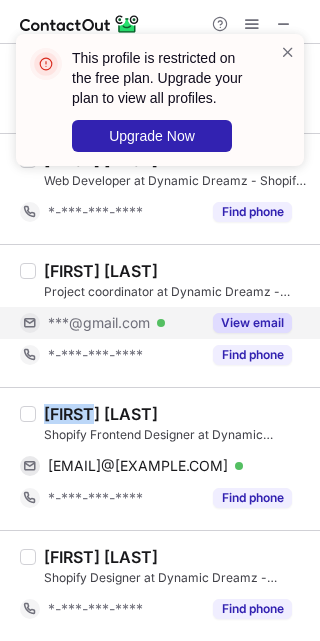 click on "JANAK BAKHASWALA" at bounding box center [101, 414] 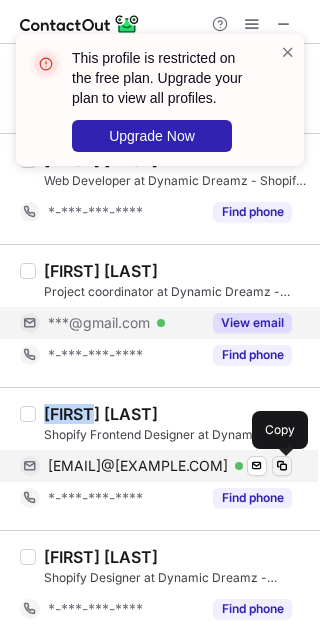 click at bounding box center (282, 466) 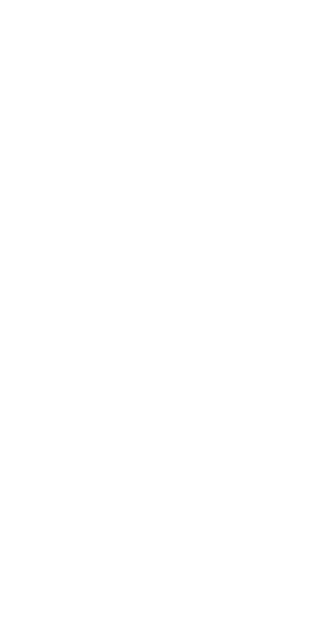 scroll, scrollTop: 0, scrollLeft: 0, axis: both 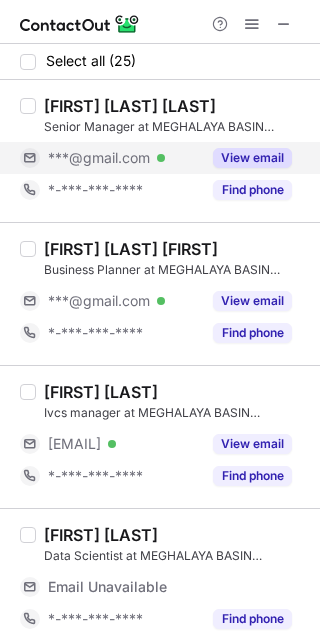 click on "View email" at bounding box center (252, 158) 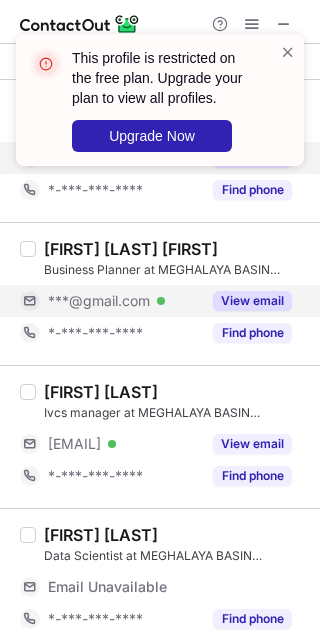 click on "View email" at bounding box center [252, 301] 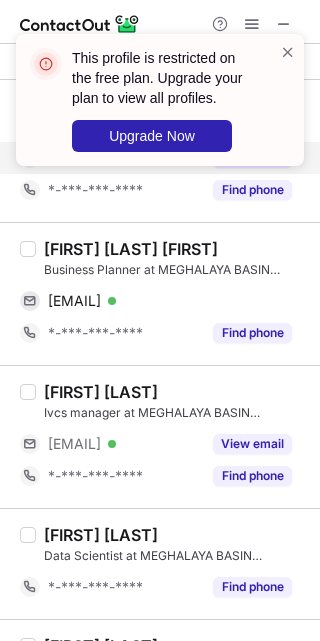 click on "Sweety Merry Jyrwa Nongsiej" at bounding box center [131, 249] 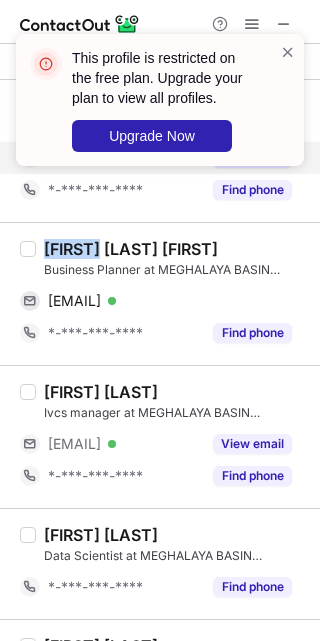click on "Sweety Merry Jyrwa Nongsiej" at bounding box center [131, 249] 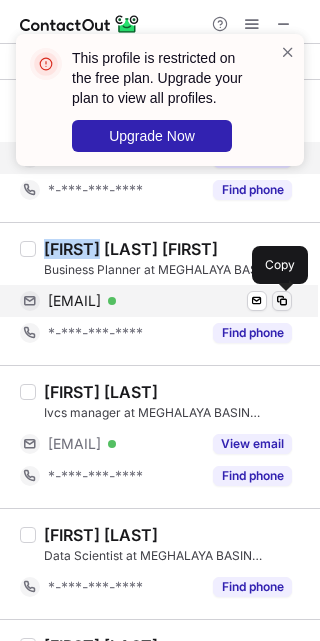 click at bounding box center [282, 301] 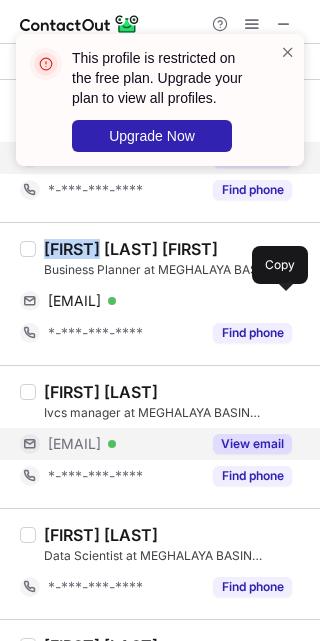 click on "View email" at bounding box center [252, 444] 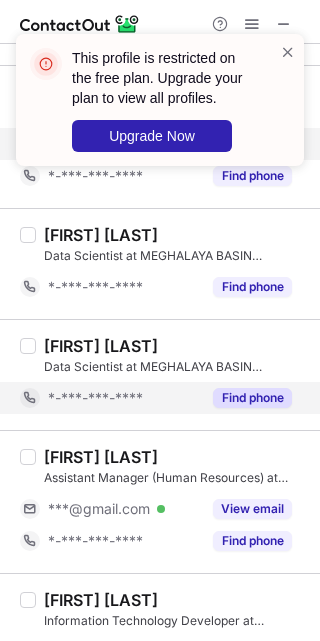 scroll, scrollTop: 450, scrollLeft: 0, axis: vertical 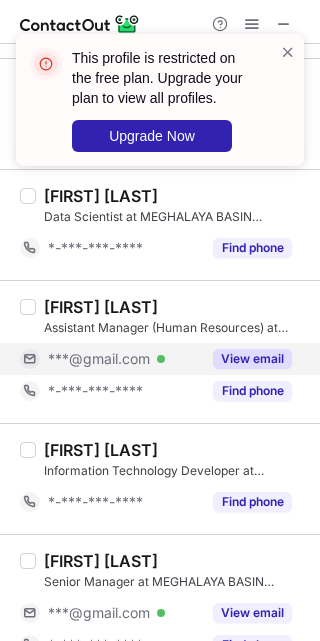 click on "View email" at bounding box center [252, 359] 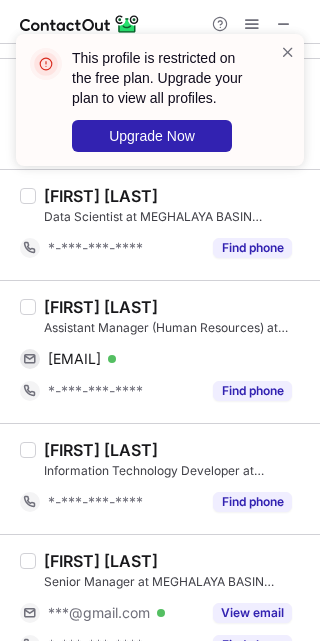 click on "Damewanchwa Shangpliang" at bounding box center (101, 307) 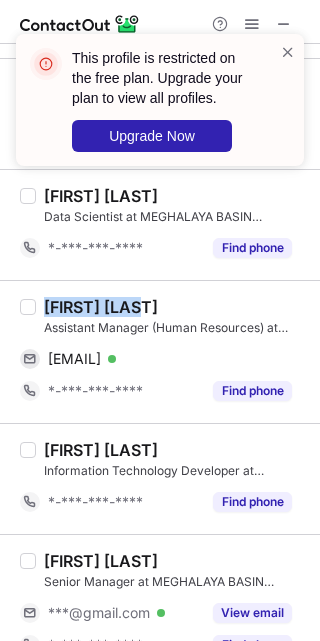 click on "Damewanchwa Shangpliang" at bounding box center (101, 307) 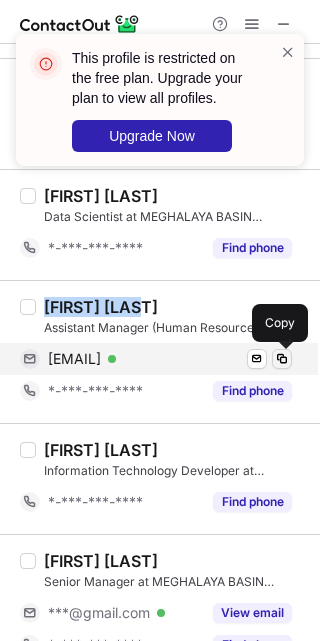 click at bounding box center [282, 359] 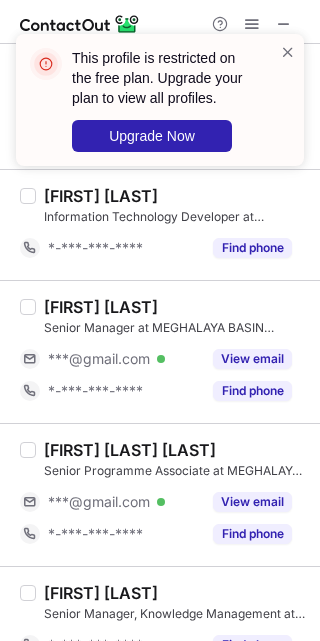 scroll, scrollTop: 750, scrollLeft: 0, axis: vertical 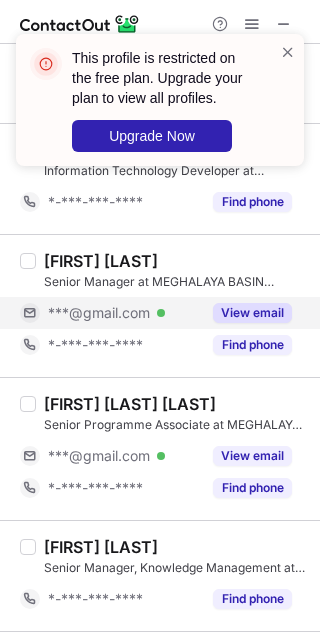 click on "View email" at bounding box center [252, 313] 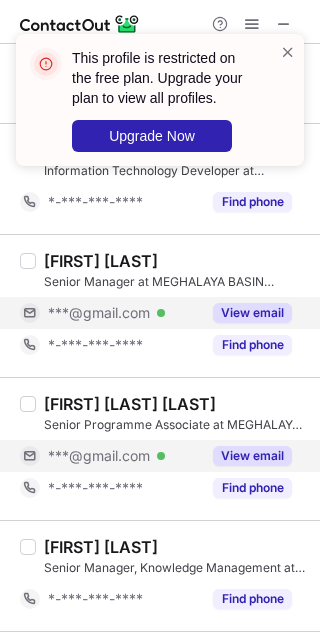 click on "View email" at bounding box center [252, 456] 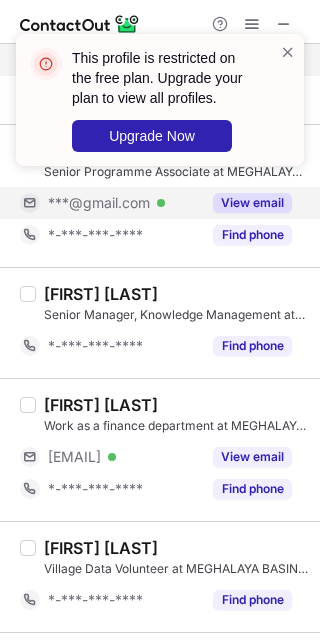 scroll, scrollTop: 1050, scrollLeft: 0, axis: vertical 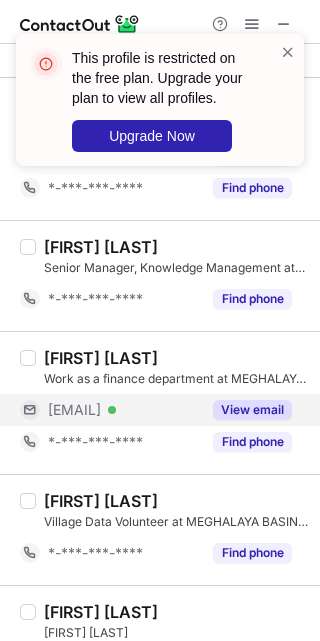 click on "View email" at bounding box center [252, 410] 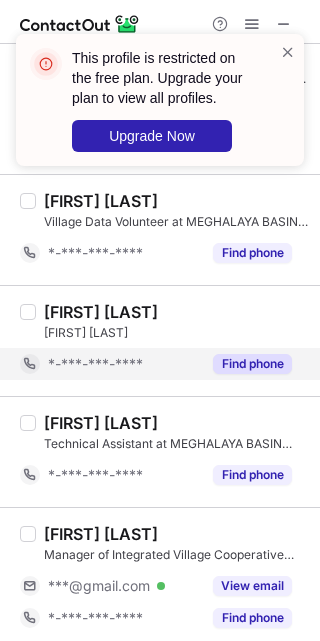 scroll, scrollTop: 1500, scrollLeft: 0, axis: vertical 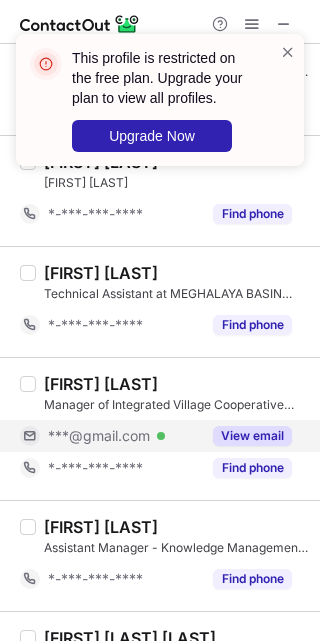 click on "View email" at bounding box center (252, 436) 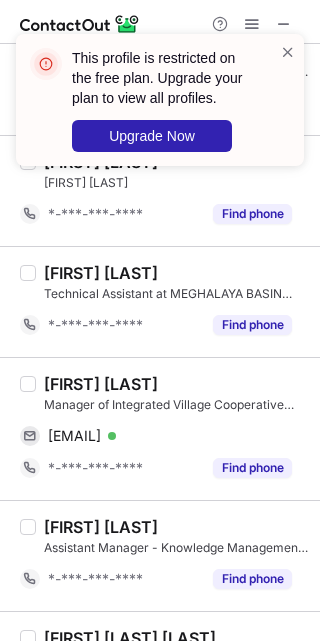 scroll, scrollTop: 1468, scrollLeft: 0, axis: vertical 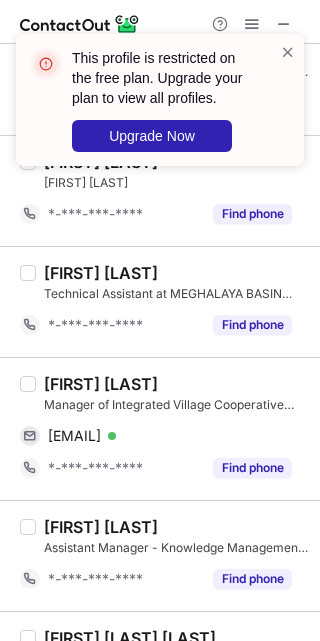 click on "Steffie Mawroh Manager of Integrated Village Cooperative Societies at MEGHALAYA BASIN MANAGEMENT AGENCY steffiemaw99@gmail.com Verified Send email Copy *-***-***-**** Find phone" at bounding box center (160, 428) 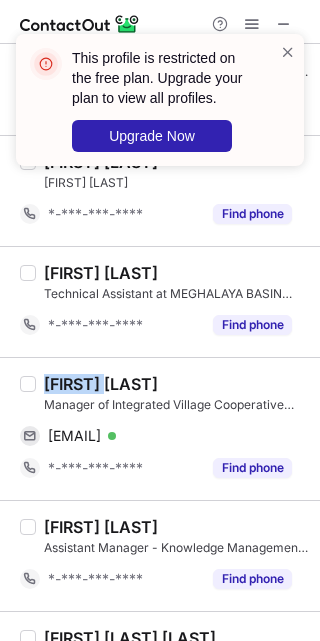 click on "Steffie Mawroh" at bounding box center (101, 384) 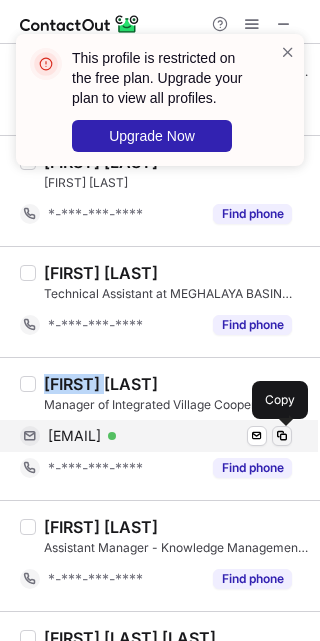 click at bounding box center (282, 436) 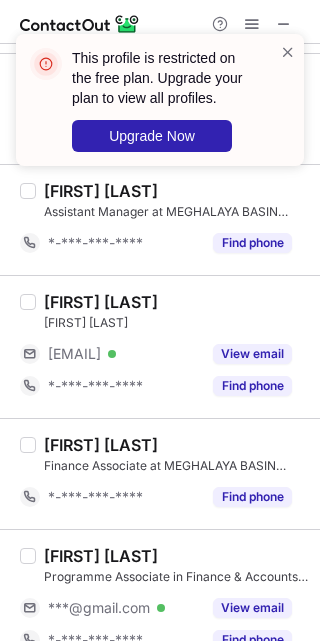 scroll, scrollTop: 2068, scrollLeft: 0, axis: vertical 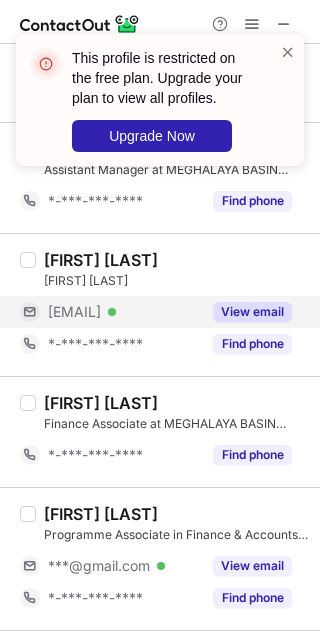 click on "View email" at bounding box center (246, 312) 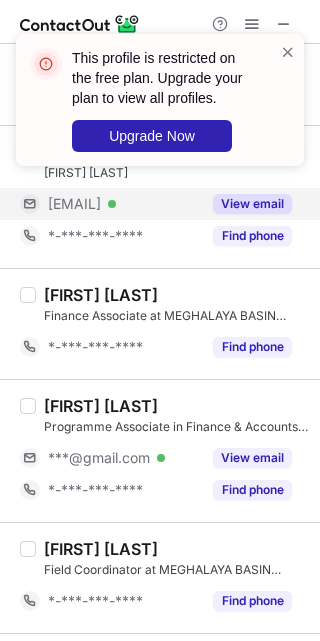 scroll, scrollTop: 2218, scrollLeft: 0, axis: vertical 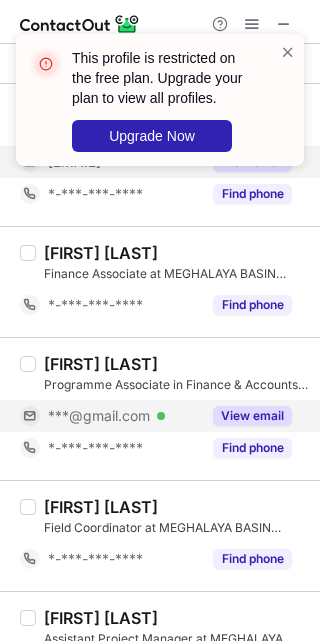 click on "View email" at bounding box center (252, 416) 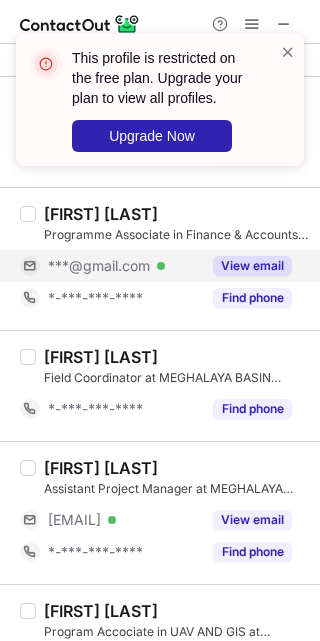 scroll, scrollTop: 2518, scrollLeft: 0, axis: vertical 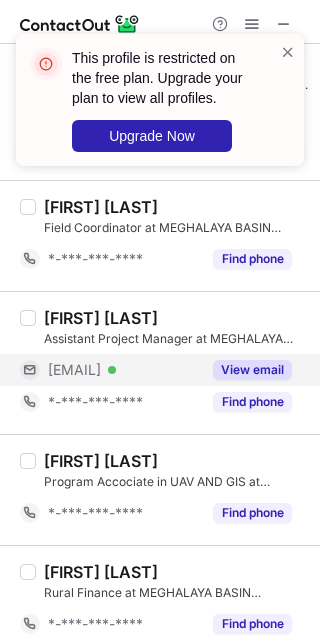 click on "View email" at bounding box center (252, 370) 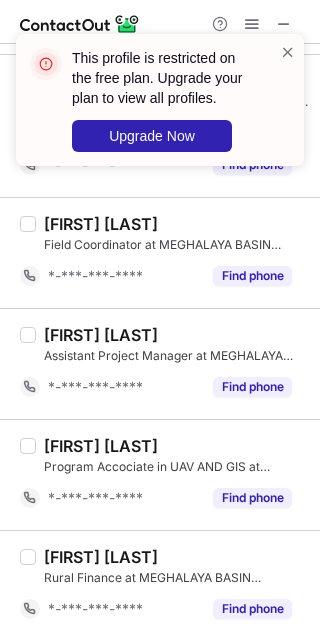 scroll, scrollTop: 2501, scrollLeft: 0, axis: vertical 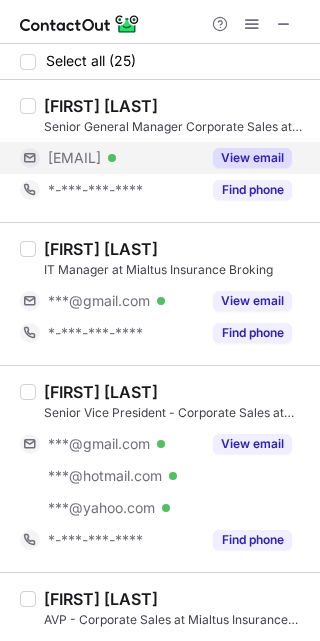 click on "View email" at bounding box center [252, 158] 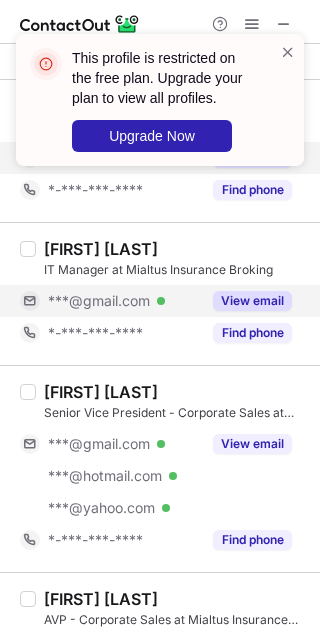 click on "View email" at bounding box center (252, 301) 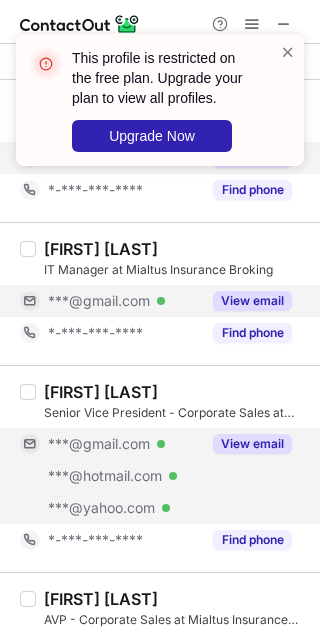 click on "View email" at bounding box center [252, 444] 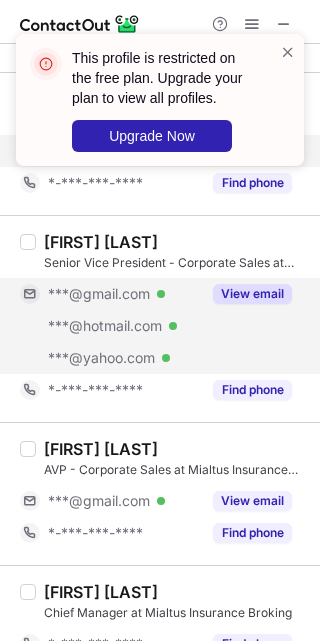 scroll, scrollTop: 300, scrollLeft: 0, axis: vertical 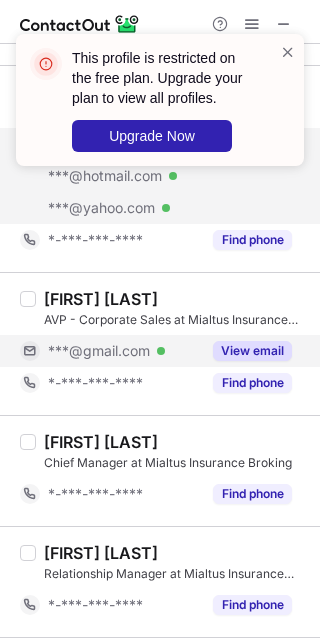 click on "View email" at bounding box center [252, 351] 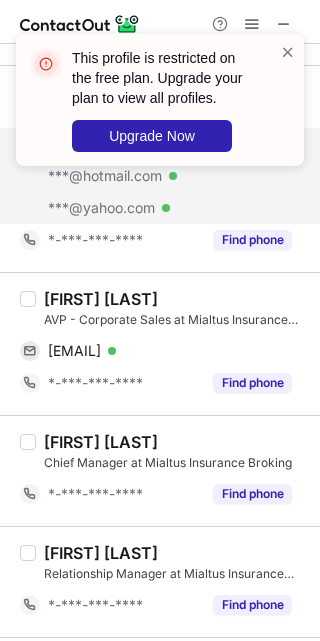 click on "Smitesh Pawar" at bounding box center [101, 299] 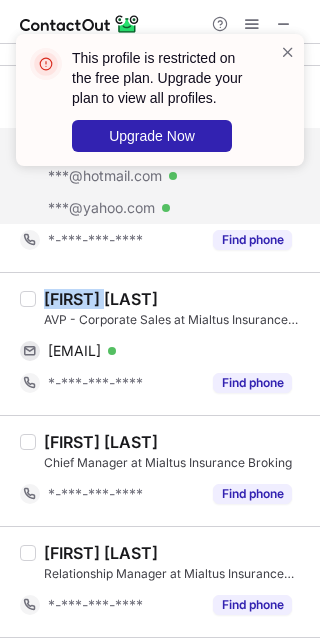 click on "Smitesh Pawar" at bounding box center (101, 299) 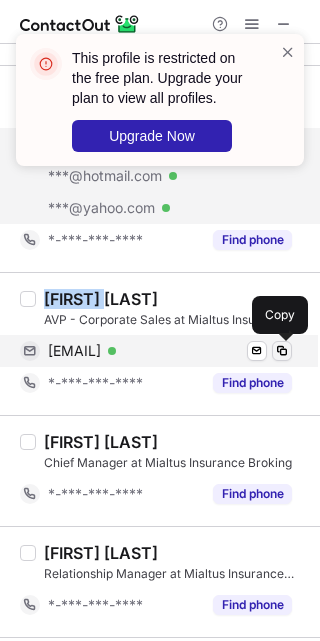 click at bounding box center [282, 351] 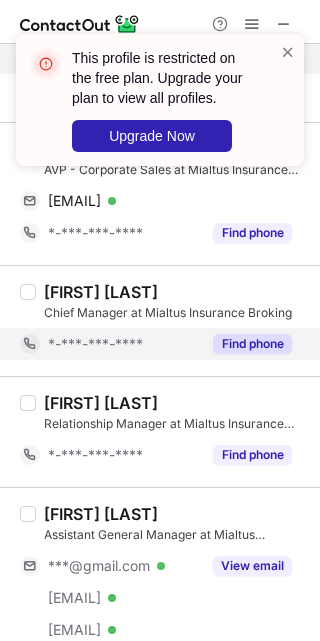 scroll, scrollTop: 600, scrollLeft: 0, axis: vertical 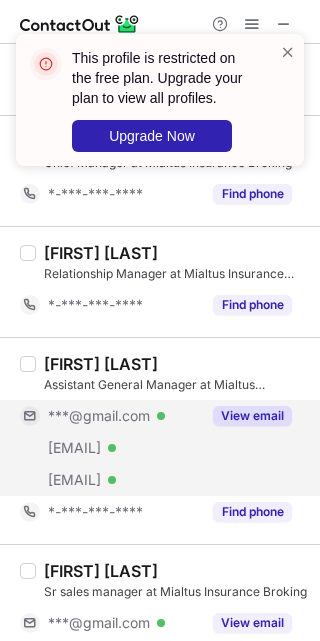 click on "View email" at bounding box center (252, 416) 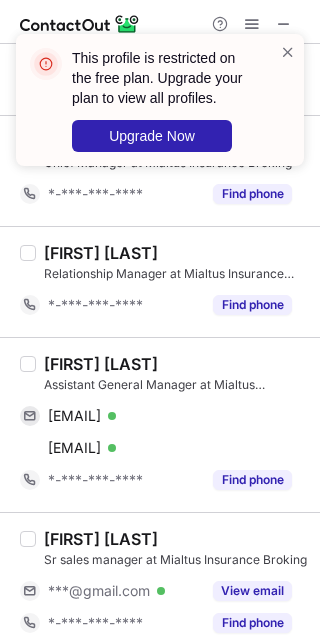 click on "Milind Sawant" at bounding box center [101, 364] 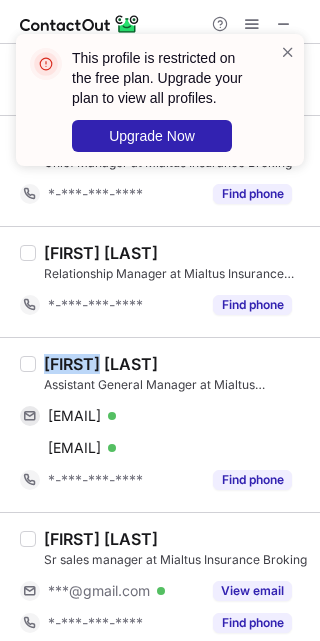 click on "Milind Sawant" at bounding box center [101, 364] 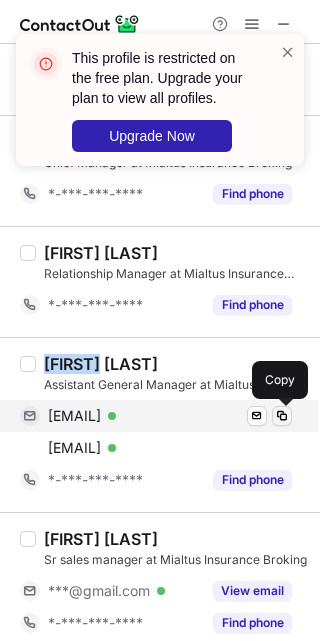 click at bounding box center [282, 416] 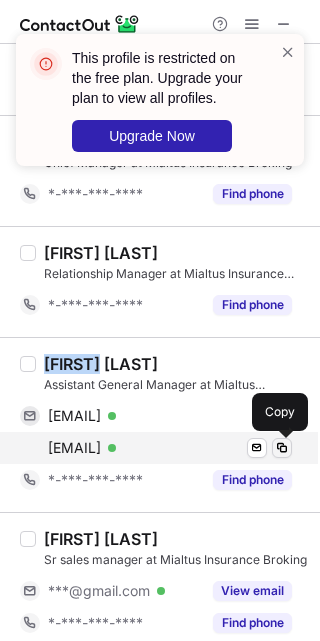 click at bounding box center [282, 448] 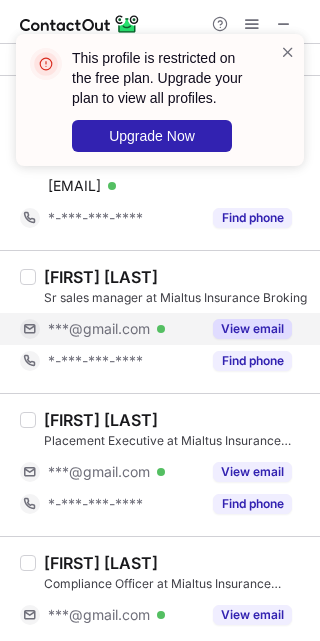 scroll, scrollTop: 900, scrollLeft: 0, axis: vertical 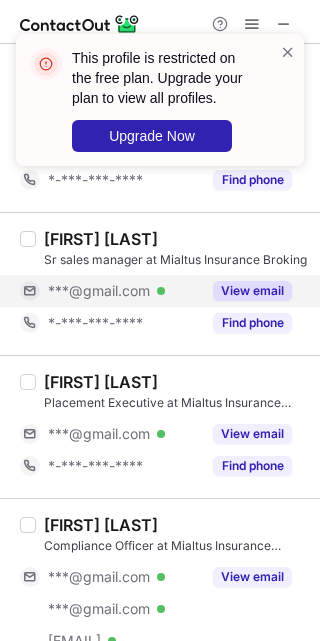 click on "View email" at bounding box center (252, 291) 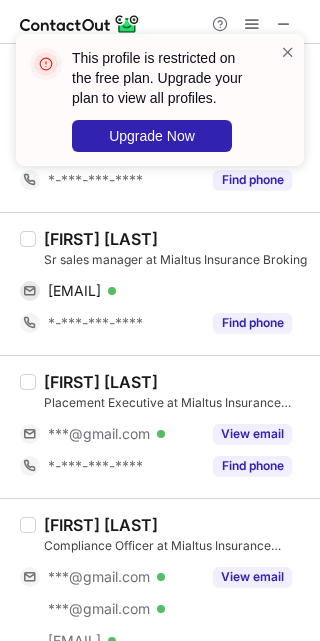 click on "Gajanan Gawande Patil" at bounding box center (101, 239) 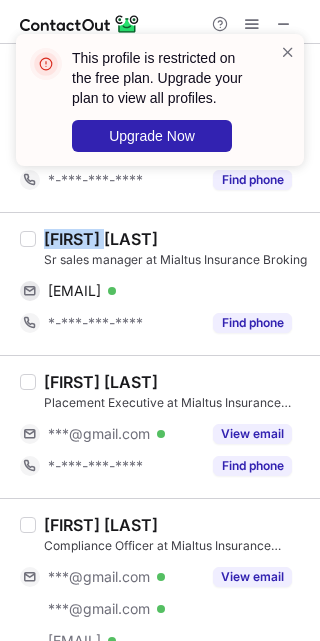 click on "Gajanan Gawande Patil" at bounding box center (101, 239) 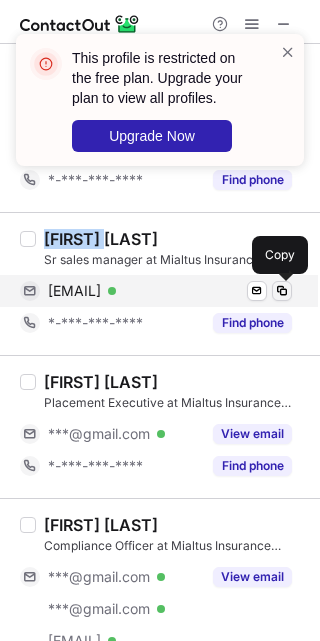 click at bounding box center (282, 291) 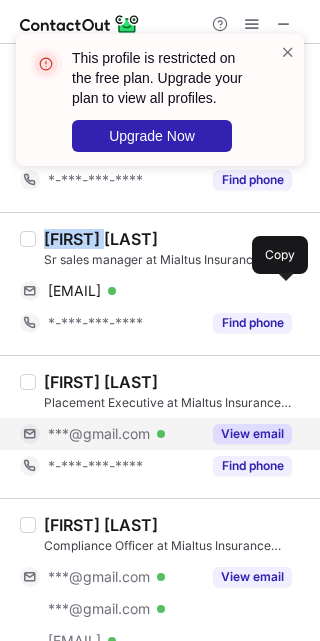 click on "View email" at bounding box center [252, 434] 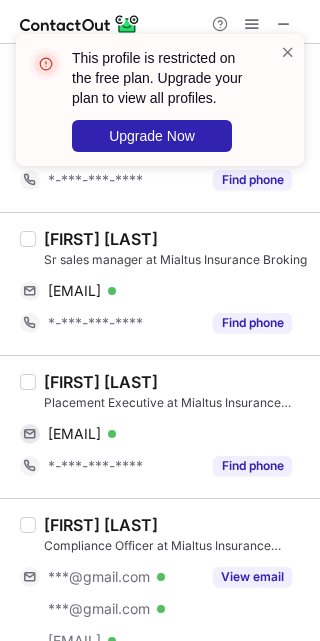 click on "Neville Dsouza" at bounding box center (101, 382) 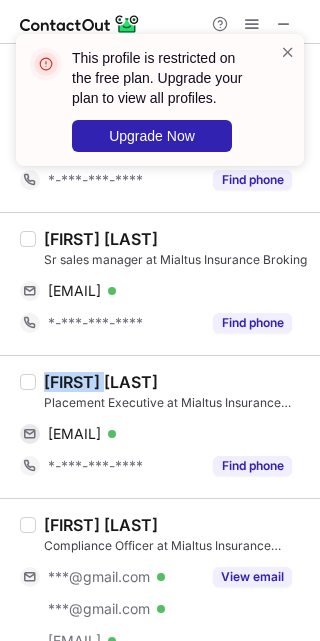 click on "Neville Dsouza" at bounding box center (101, 382) 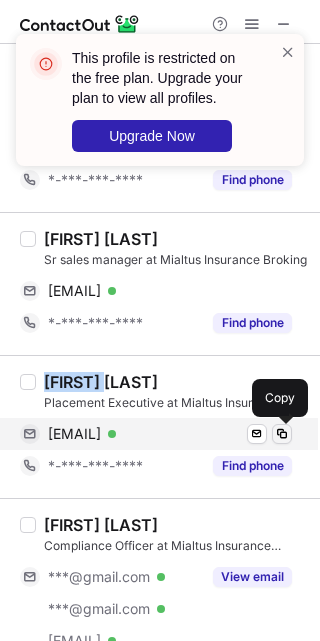click at bounding box center (282, 434) 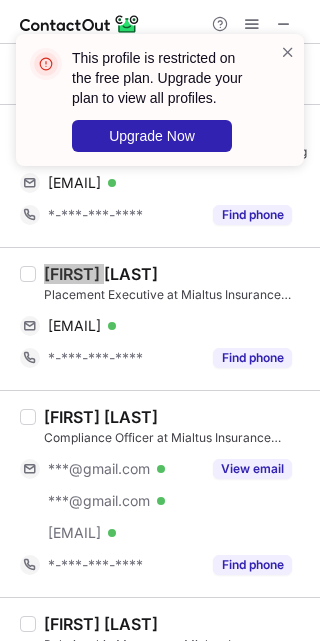 scroll, scrollTop: 1050, scrollLeft: 0, axis: vertical 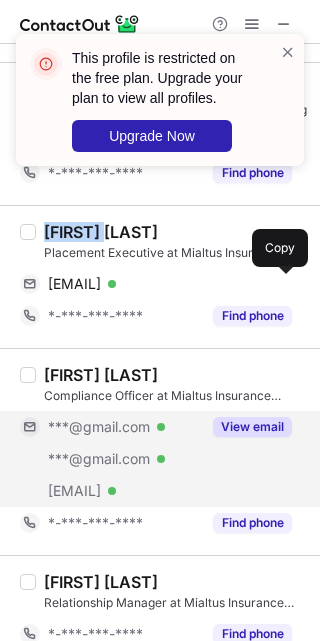click on "View email" at bounding box center [252, 427] 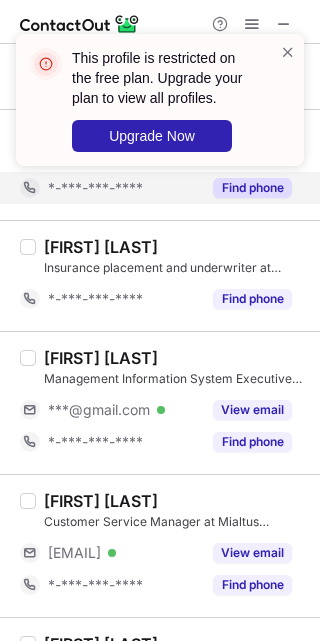 scroll, scrollTop: 1650, scrollLeft: 0, axis: vertical 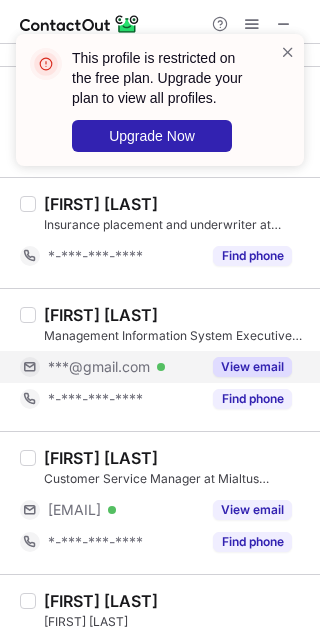 click on "View email" at bounding box center [252, 367] 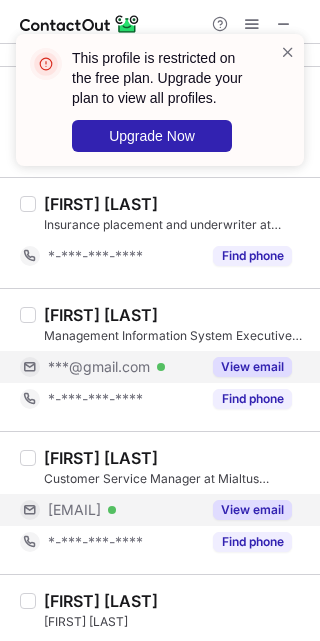 click on "View email" at bounding box center [252, 510] 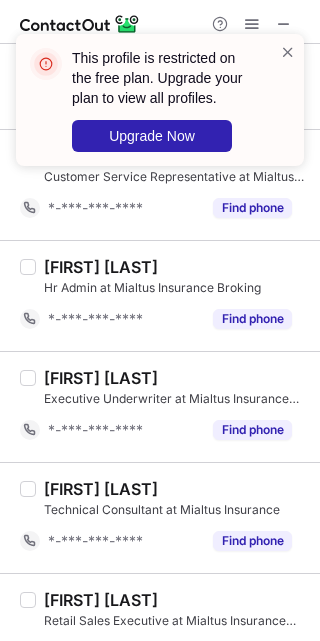 scroll, scrollTop: 2693, scrollLeft: 0, axis: vertical 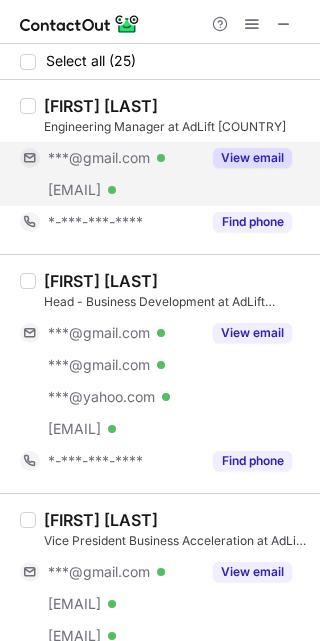 click on "View email" at bounding box center (252, 158) 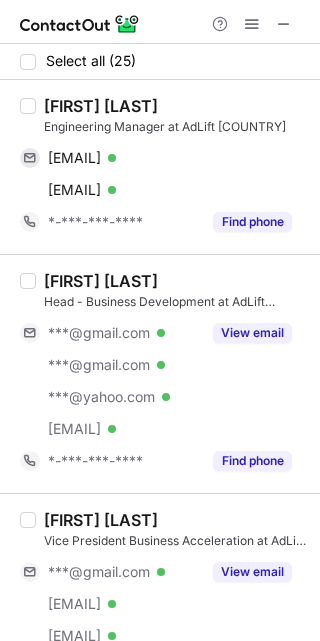 click on "[FIRST] [LAST]" at bounding box center (101, 106) 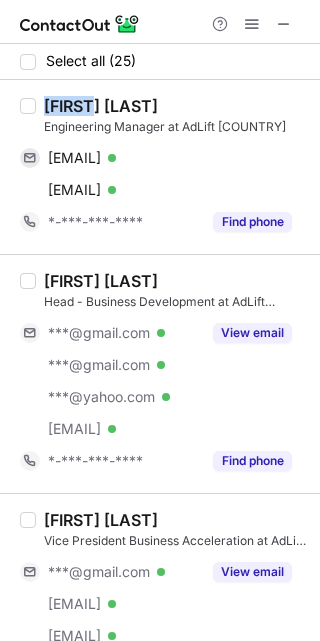 click on "[FIRST] [LAST]" at bounding box center (101, 106) 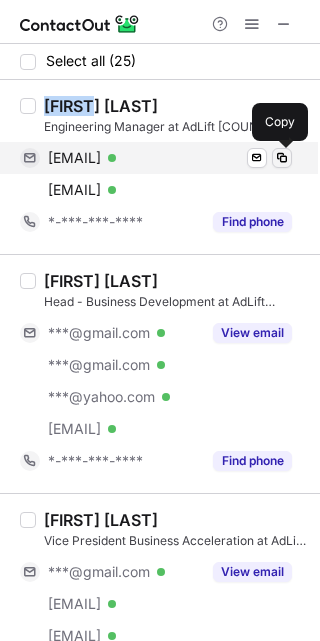 click at bounding box center (282, 158) 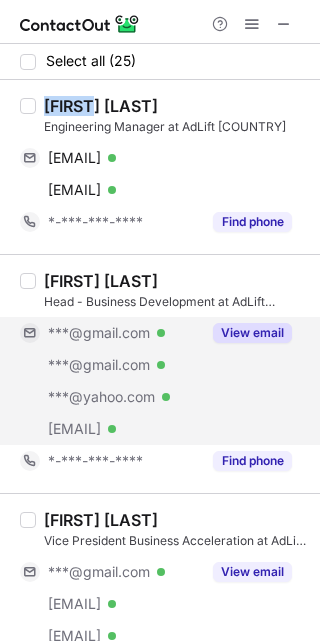 click on "View email" at bounding box center [246, 333] 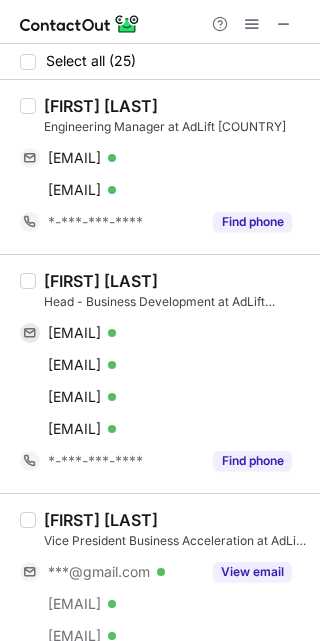 click on "[FIRST] [LAST]" at bounding box center (101, 281) 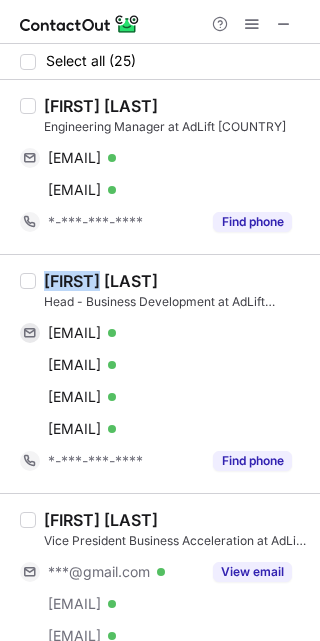 click on "[FIRST] [LAST]" at bounding box center [101, 281] 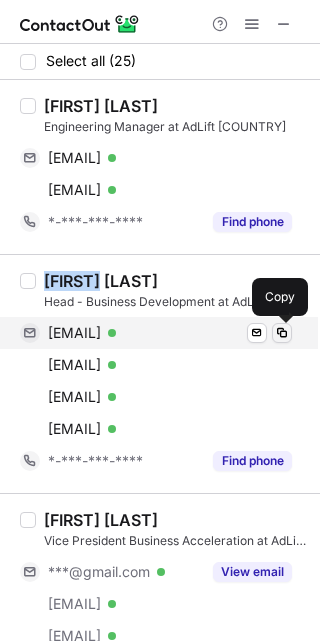 click at bounding box center (282, 333) 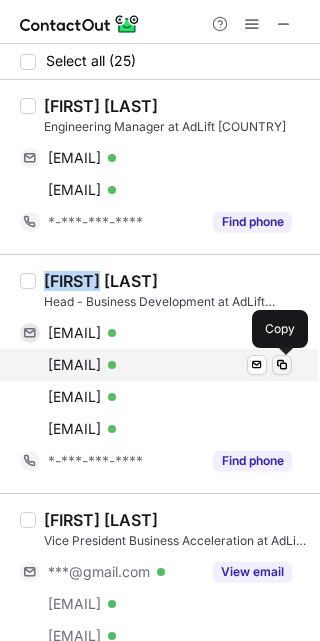click at bounding box center (282, 365) 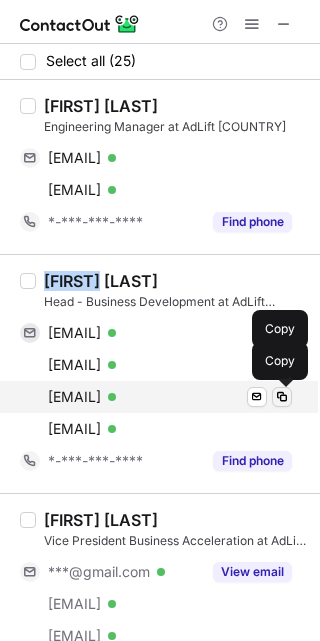 click at bounding box center [282, 397] 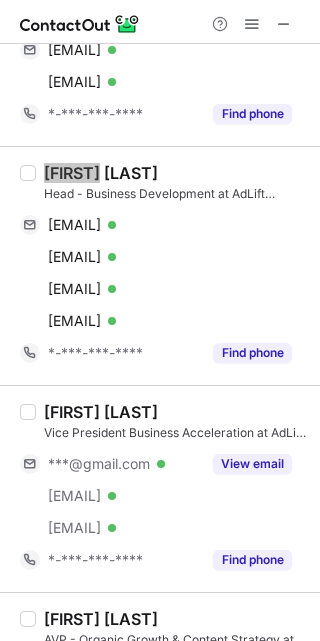 scroll, scrollTop: 150, scrollLeft: 0, axis: vertical 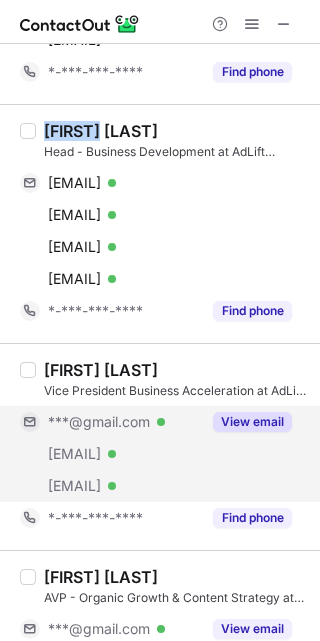 click on "View email" at bounding box center [252, 422] 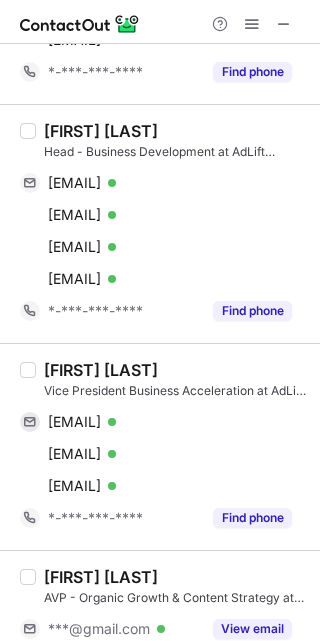 click on "Meghna Chettri" at bounding box center (101, 370) 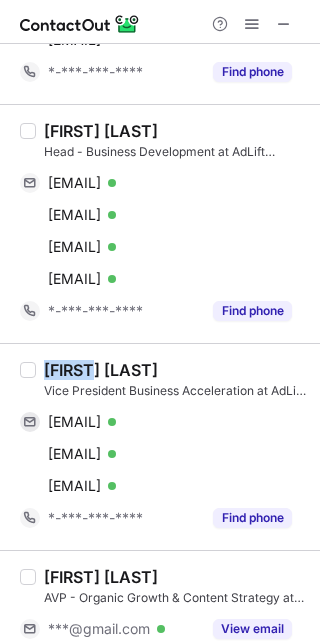 click on "Meghna Chettri" at bounding box center (101, 370) 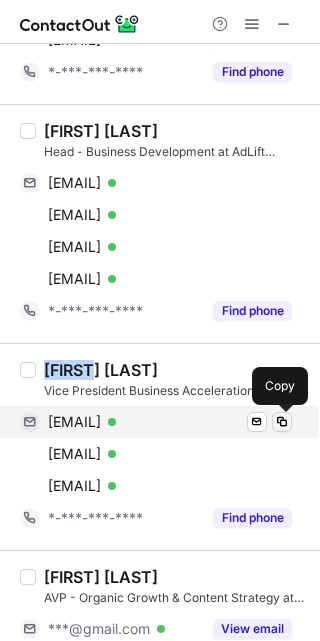 click at bounding box center (282, 422) 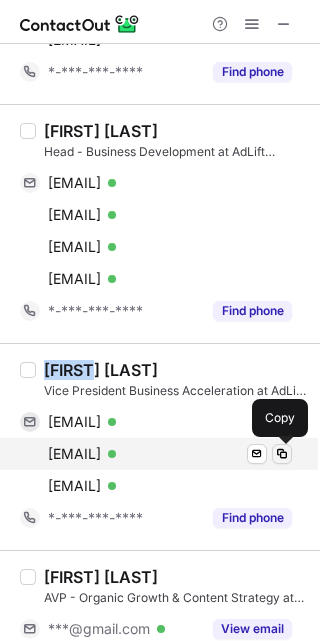 click at bounding box center [282, 454] 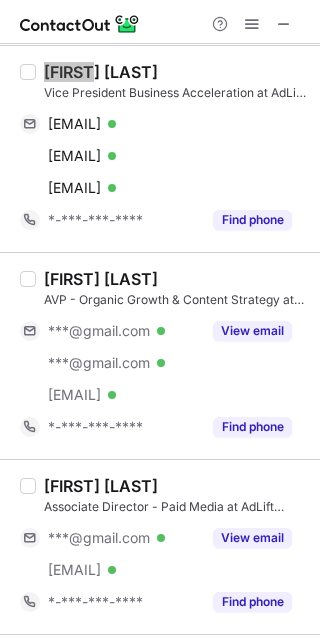 scroll, scrollTop: 450, scrollLeft: 0, axis: vertical 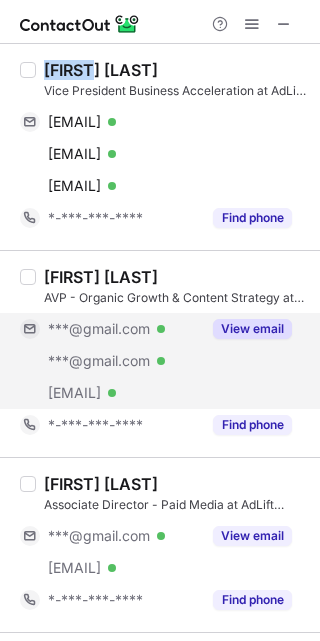 click on "View email" at bounding box center (246, 329) 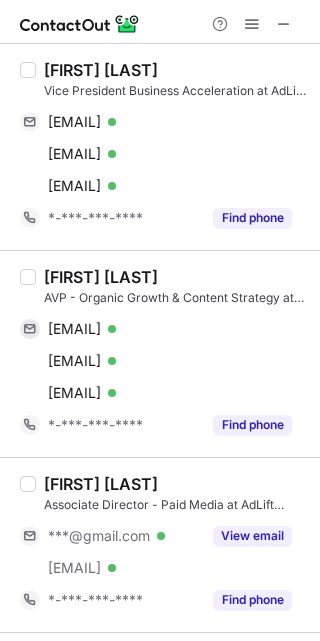 click on "Aakash Chauhan" at bounding box center (101, 277) 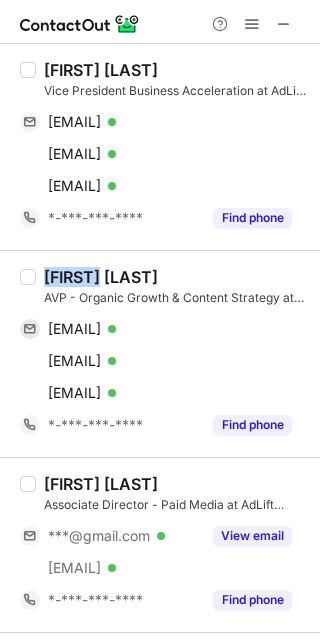 click on "Aakash Chauhan" at bounding box center (101, 277) 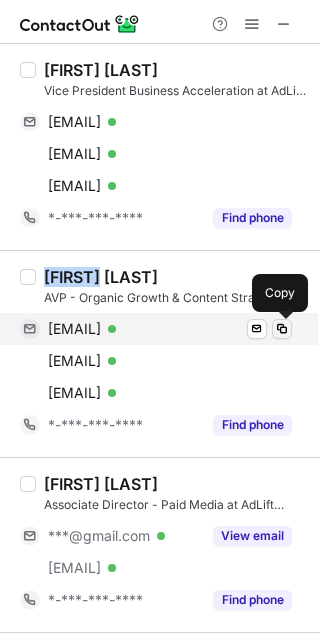 click at bounding box center (282, 329) 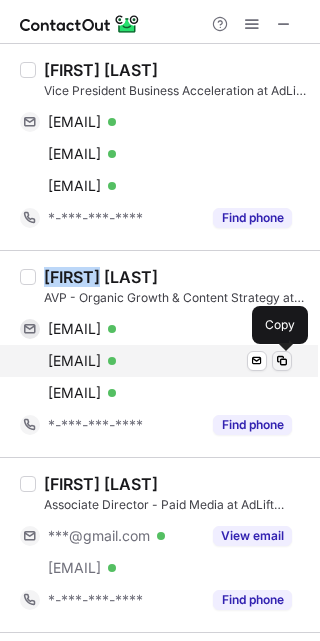 click at bounding box center [282, 361] 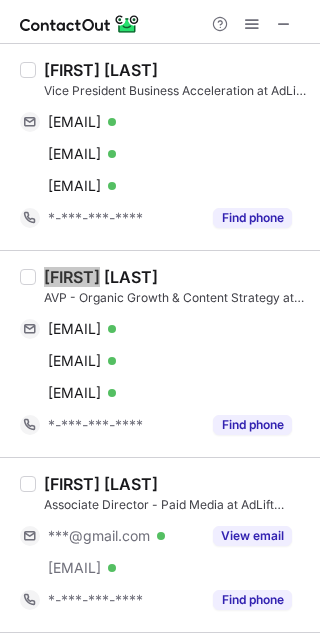 scroll, scrollTop: 600, scrollLeft: 0, axis: vertical 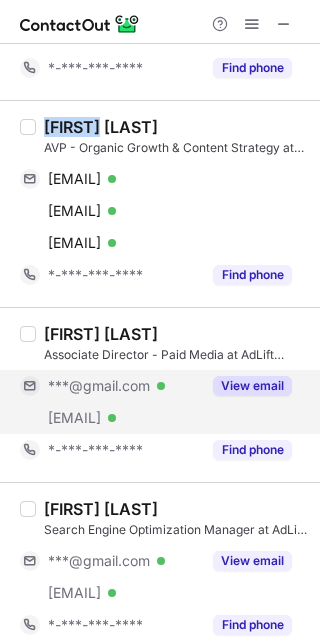 click on "View email" at bounding box center [252, 386] 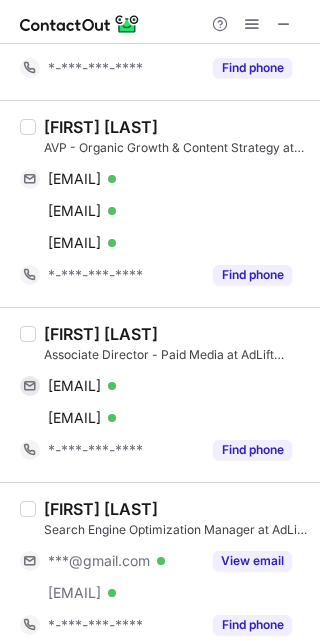 click on "Dhruva Kakkar" at bounding box center (101, 334) 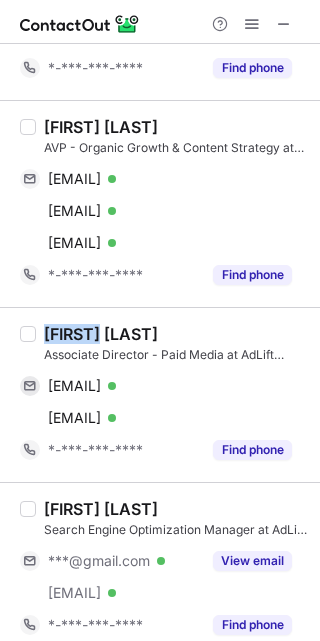 click on "Dhruva Kakkar" at bounding box center [101, 334] 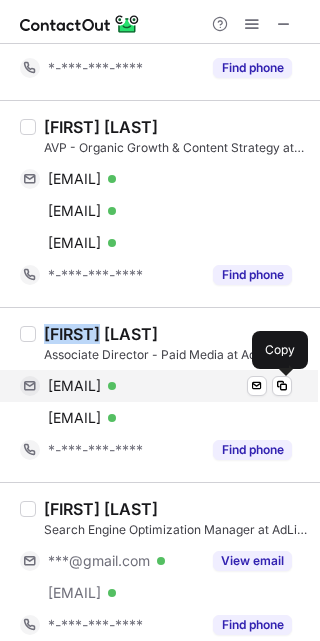 drag, startPoint x: 291, startPoint y: 383, endPoint x: 300, endPoint y: 372, distance: 14.21267 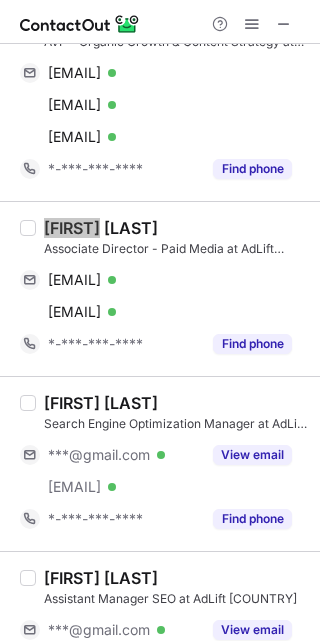 scroll, scrollTop: 750, scrollLeft: 0, axis: vertical 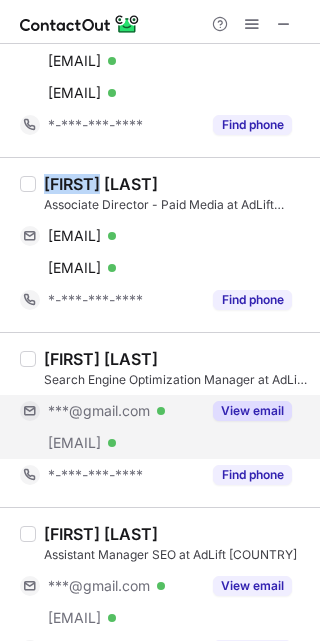 click on "View email" at bounding box center [252, 411] 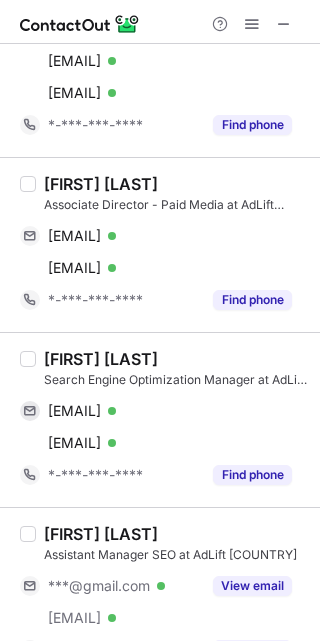 click on "Ranvijay Singh" at bounding box center [101, 359] 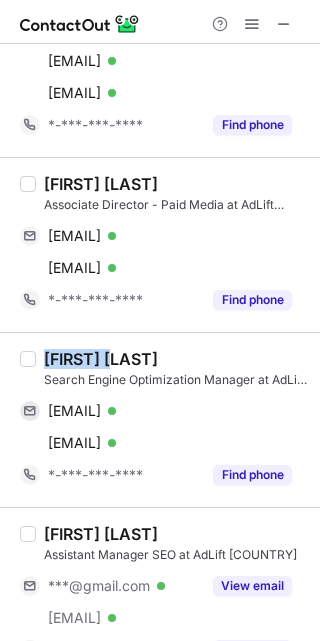click on "Ranvijay Singh" at bounding box center [101, 359] 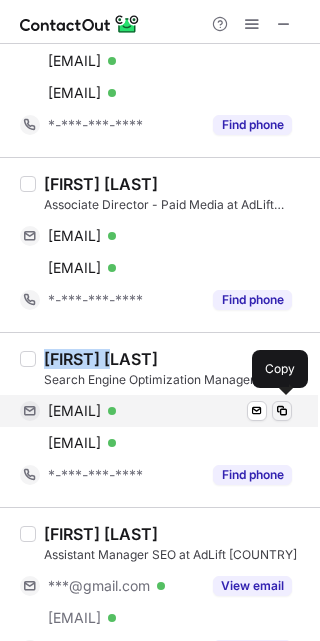 click on "ranvijaywaycup@gmail.com Verified Send email Copy" at bounding box center (156, 411) 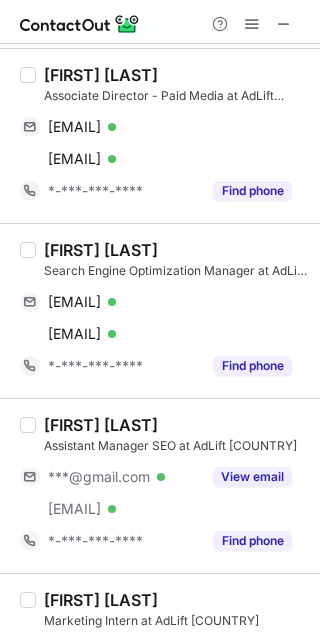 scroll, scrollTop: 900, scrollLeft: 0, axis: vertical 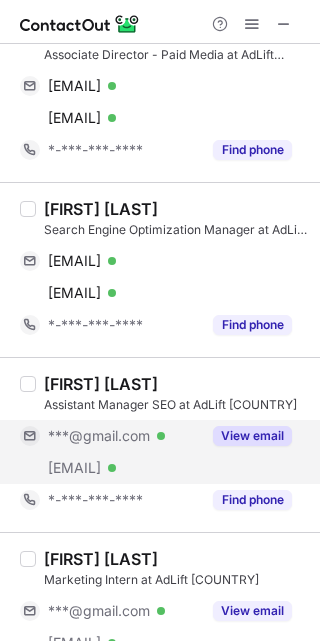 click on "View email" at bounding box center [246, 436] 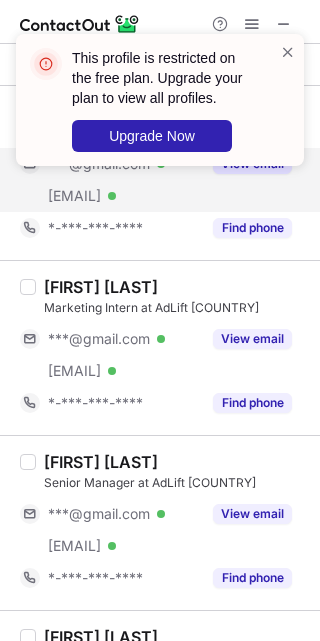 scroll, scrollTop: 1200, scrollLeft: 0, axis: vertical 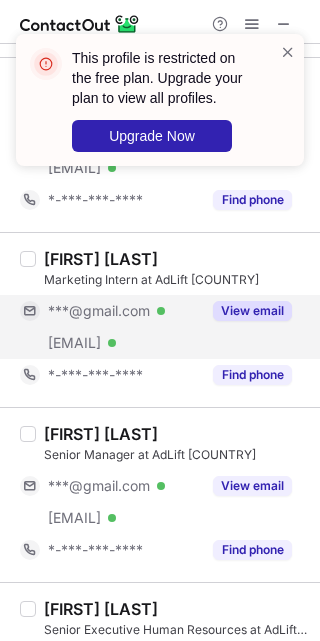 click on "View email" at bounding box center [252, 311] 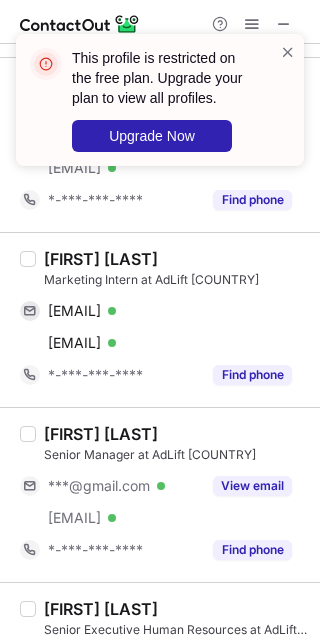 click on "Chetan Batra" at bounding box center (101, 259) 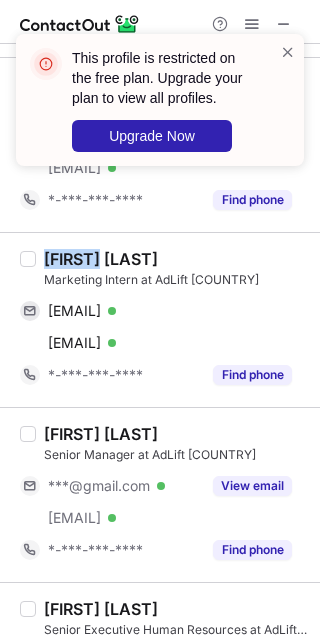 click on "Chetan Batra" at bounding box center [101, 259] 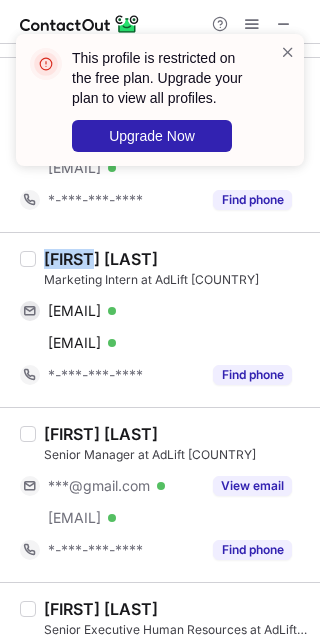 copy on "Chetan" 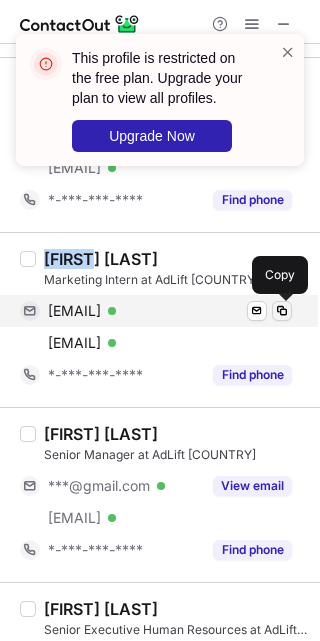 click at bounding box center [282, 311] 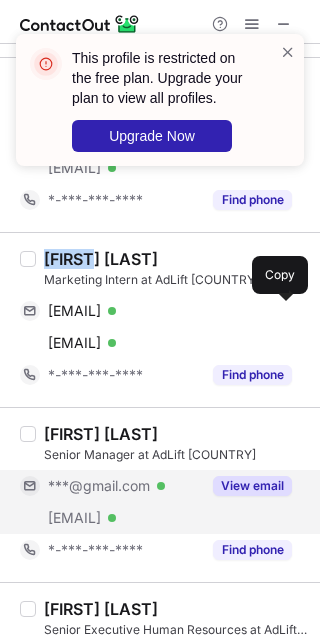 click on "View email" at bounding box center (252, 486) 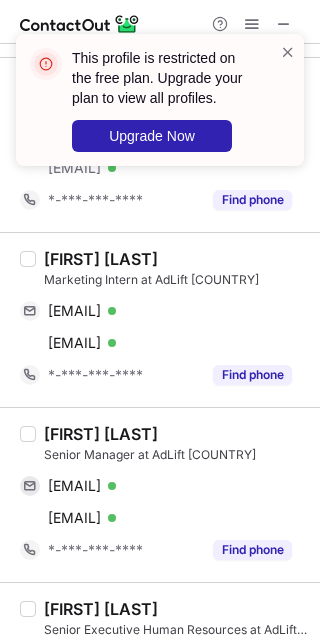 click on "Arif Khan✔" at bounding box center [101, 434] 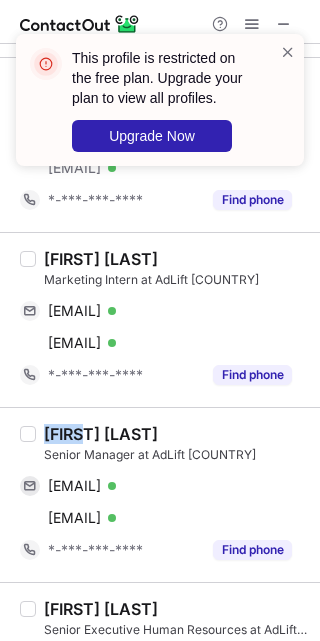 click on "Arif Khan✔" at bounding box center [101, 434] 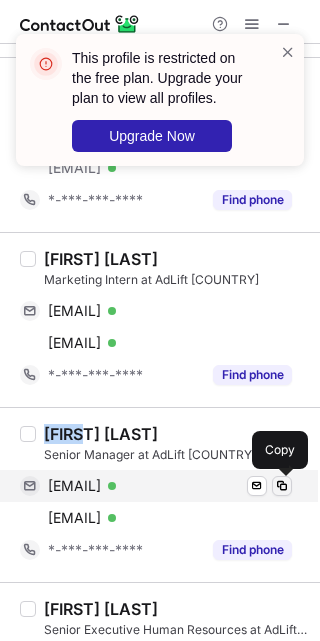 click at bounding box center (282, 486) 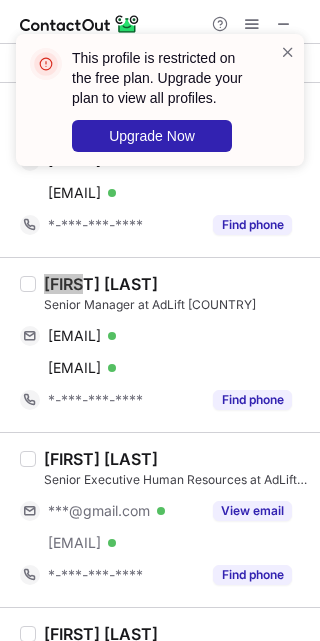 scroll, scrollTop: 1500, scrollLeft: 0, axis: vertical 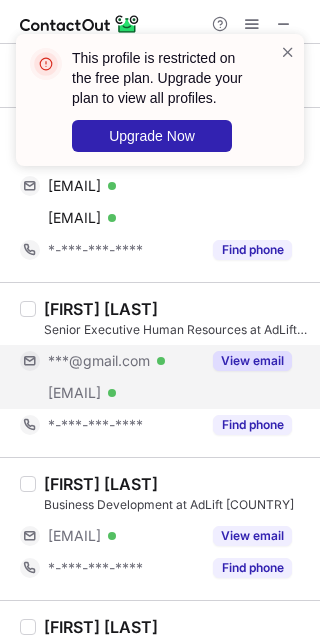 click on "View email" at bounding box center [252, 361] 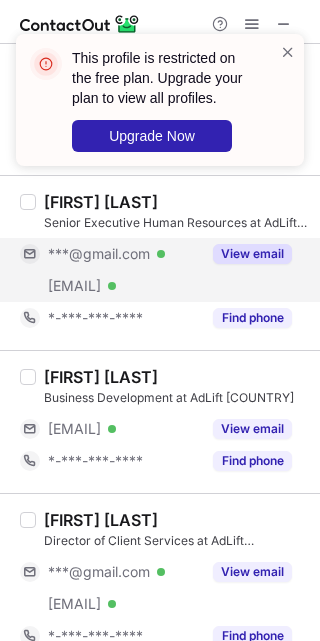 scroll, scrollTop: 1650, scrollLeft: 0, axis: vertical 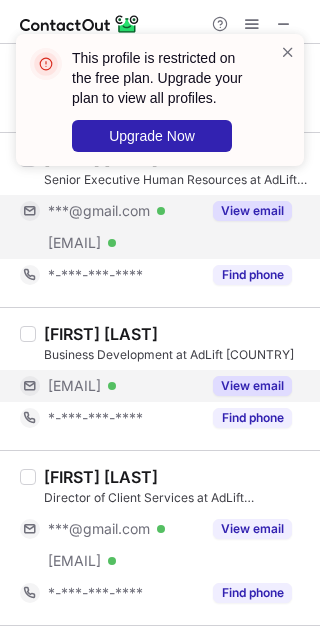 click on "View email" at bounding box center (246, 386) 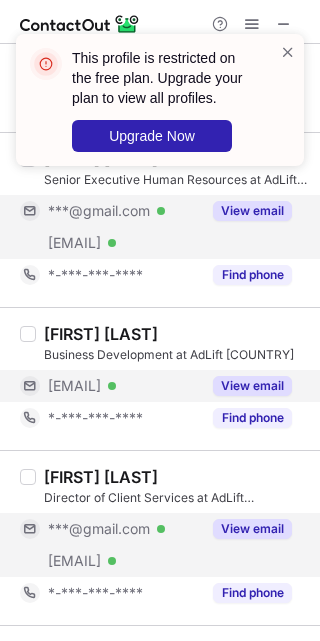 click on "View email" at bounding box center [252, 529] 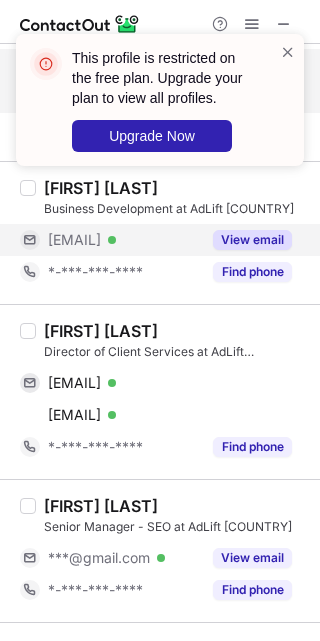 scroll, scrollTop: 1800, scrollLeft: 0, axis: vertical 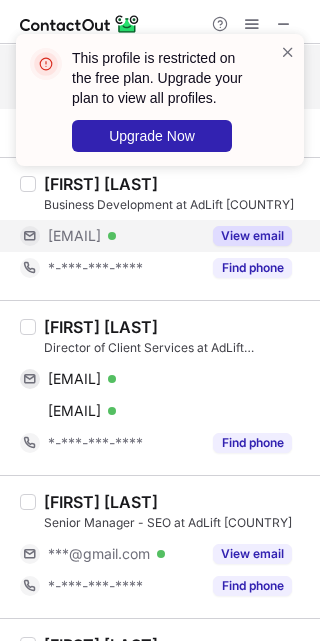click on "Heena Ahmad" at bounding box center (101, 327) 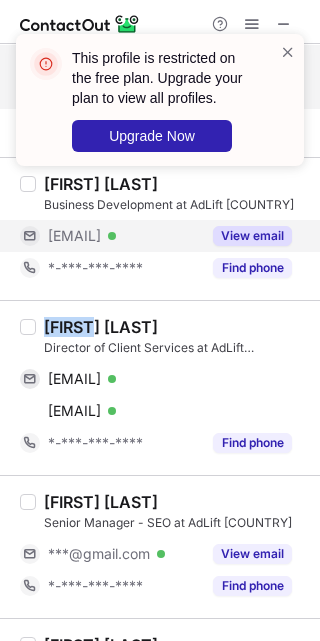 click on "Heena Ahmad" at bounding box center [101, 327] 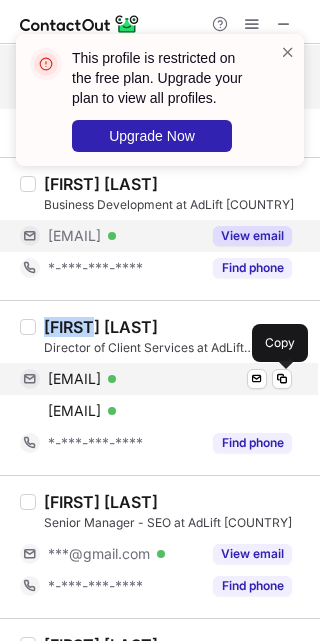 drag, startPoint x: 285, startPoint y: 378, endPoint x: 298, endPoint y: 362, distance: 20.615528 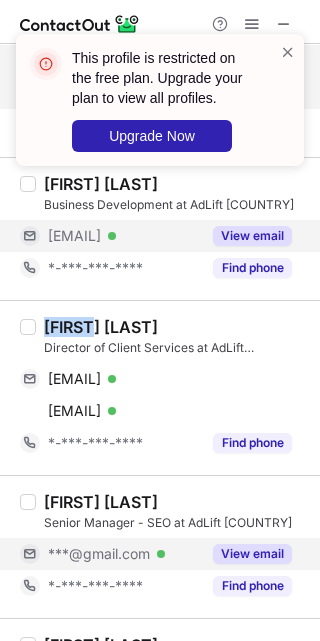 click on "View email" at bounding box center (252, 554) 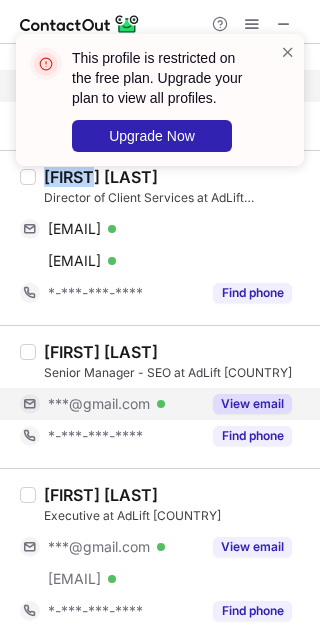 scroll, scrollTop: 2100, scrollLeft: 0, axis: vertical 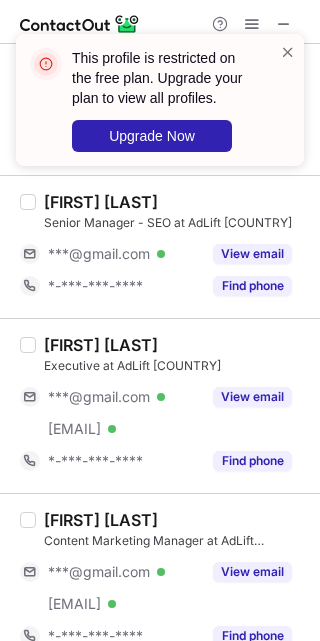 click on "Tishant Bhatia Executive at AdLift India ***@gmail.com Verified ***@adlift.com Verified View email *-***-***-**** Find phone" at bounding box center [172, 406] 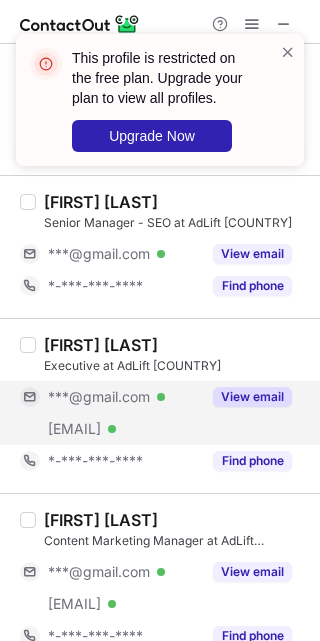click on "View email" at bounding box center (252, 397) 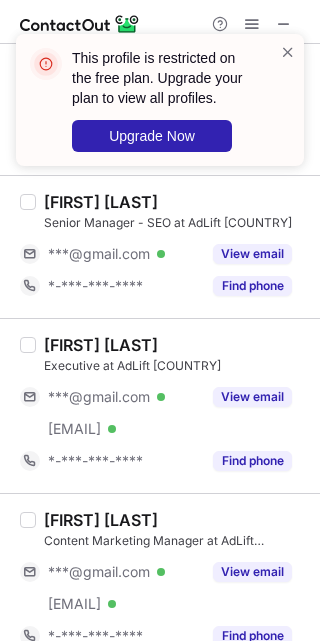 scroll, scrollTop: 2250, scrollLeft: 0, axis: vertical 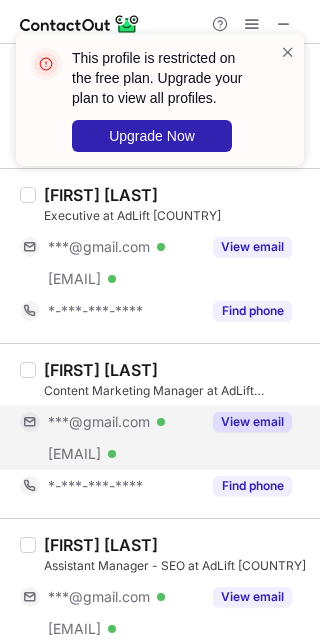 click on "View email" at bounding box center [252, 422] 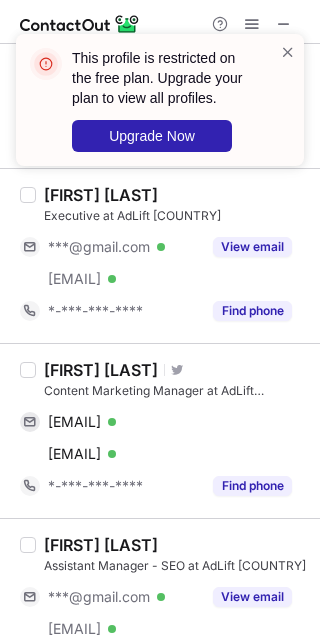 click on "Ankit Sharma" at bounding box center [101, 370] 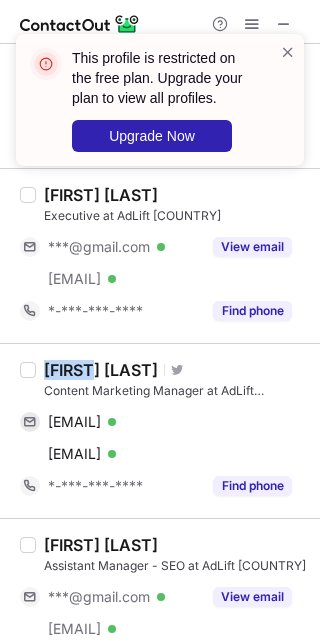 click on "Ankit Sharma" at bounding box center [101, 370] 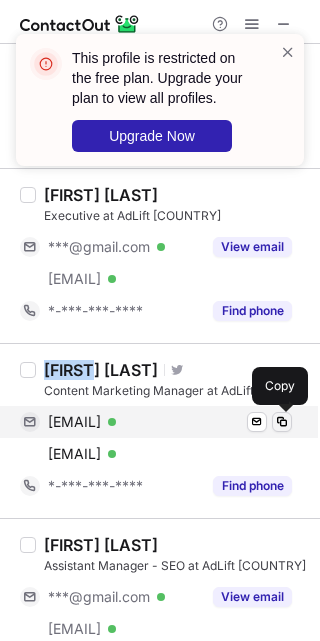 click at bounding box center (282, 422) 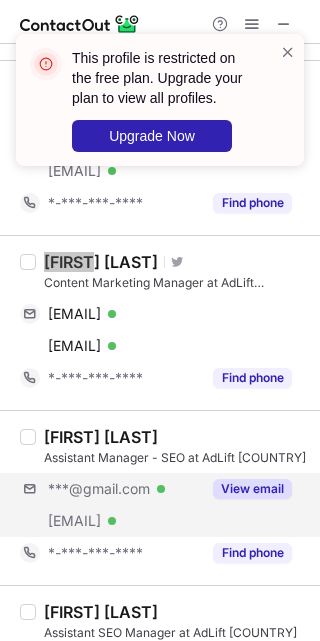 scroll, scrollTop: 2400, scrollLeft: 0, axis: vertical 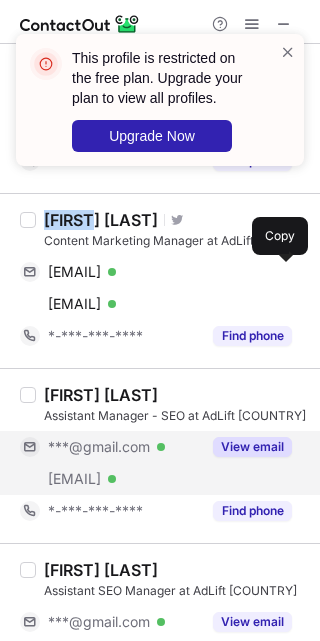 click on "View email" at bounding box center [252, 447] 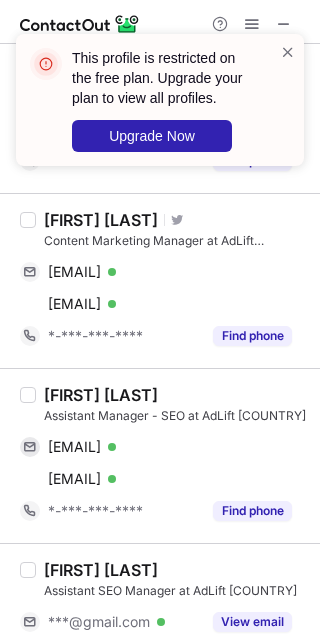 click on "Hariom Jangra" at bounding box center [101, 395] 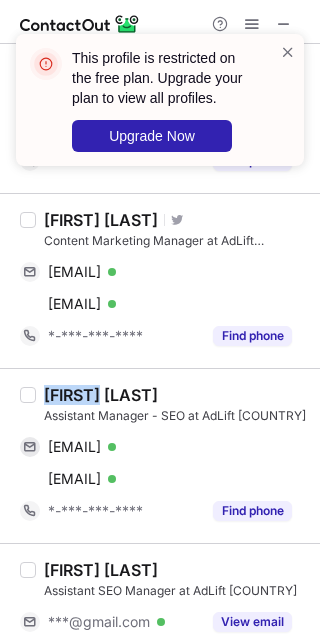 click on "Hariom Jangra" at bounding box center (101, 395) 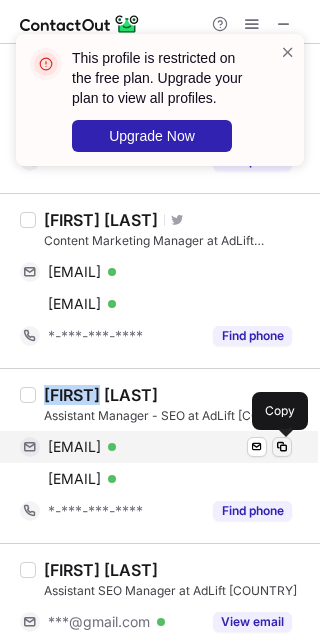 click at bounding box center (282, 447) 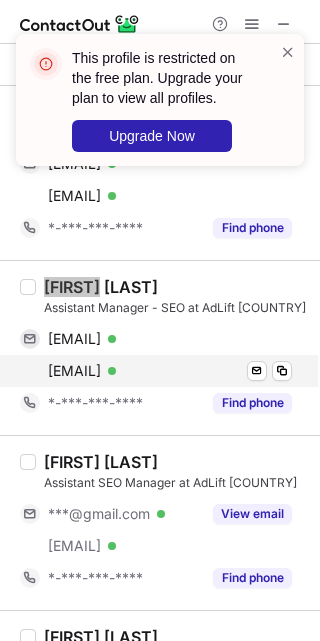 scroll, scrollTop: 2550, scrollLeft: 0, axis: vertical 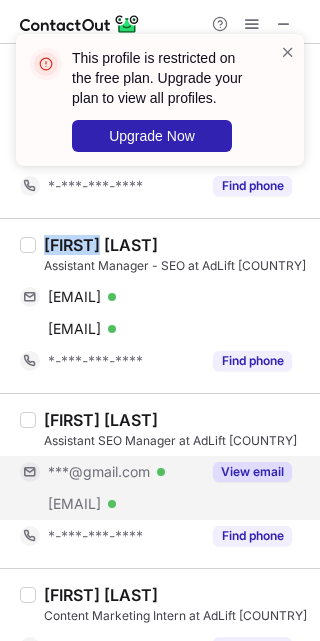 click on "View email" at bounding box center [252, 472] 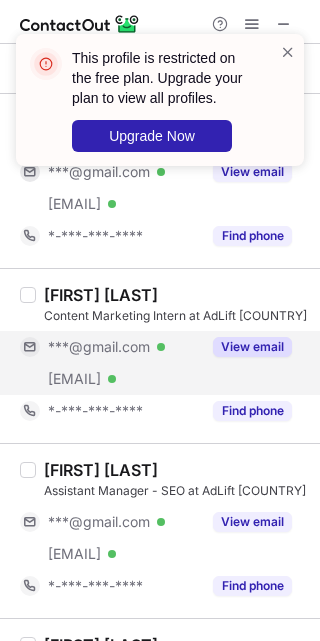 click on "View email" at bounding box center (252, 347) 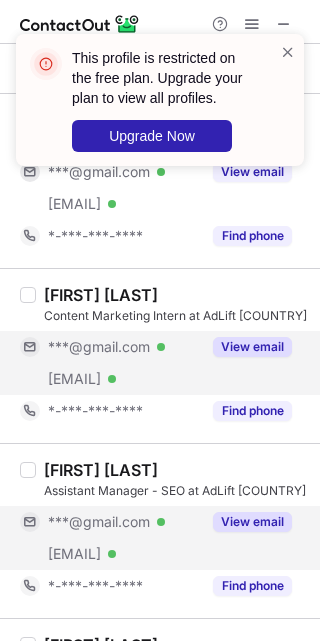 click on "View email" at bounding box center (252, 522) 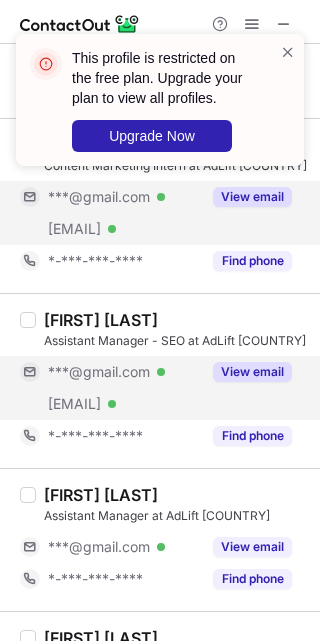 scroll, scrollTop: 3150, scrollLeft: 0, axis: vertical 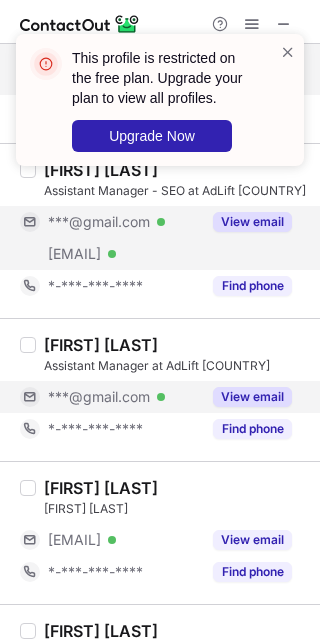 click on "View email" at bounding box center (252, 397) 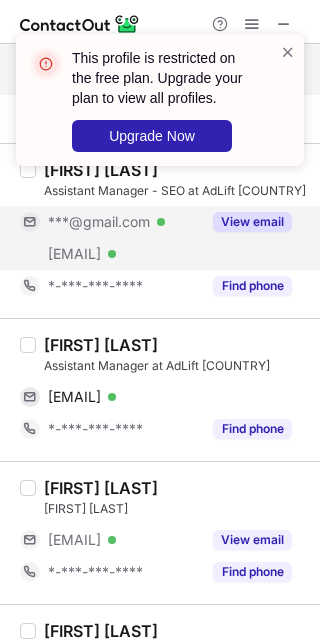 click on "Yamini Mittal" at bounding box center [101, 345] 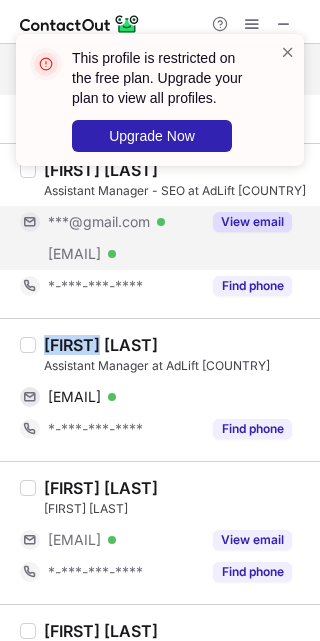 click on "Yamini Mittal" at bounding box center [101, 345] 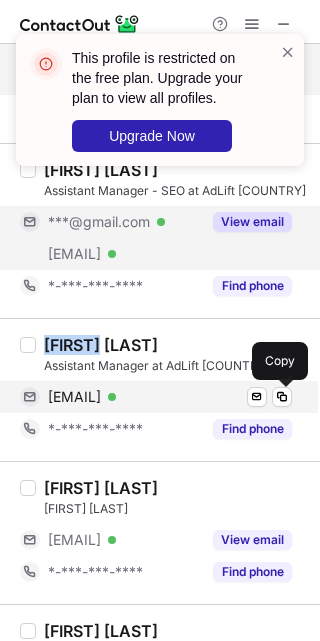 drag, startPoint x: 279, startPoint y: 387, endPoint x: 299, endPoint y: 397, distance: 22.36068 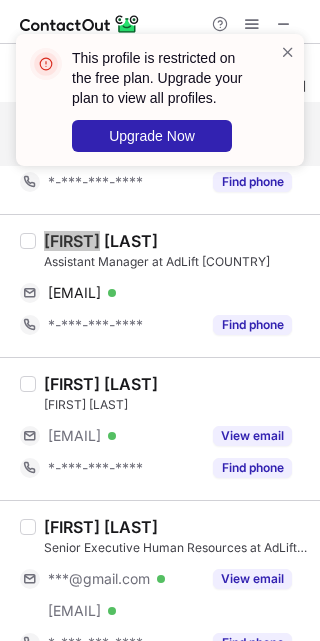 scroll, scrollTop: 3300, scrollLeft: 0, axis: vertical 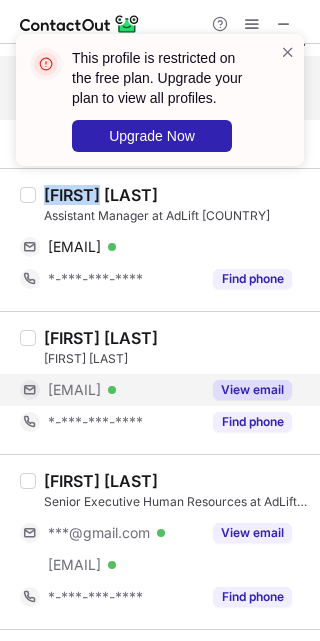 click on "View email" at bounding box center [252, 390] 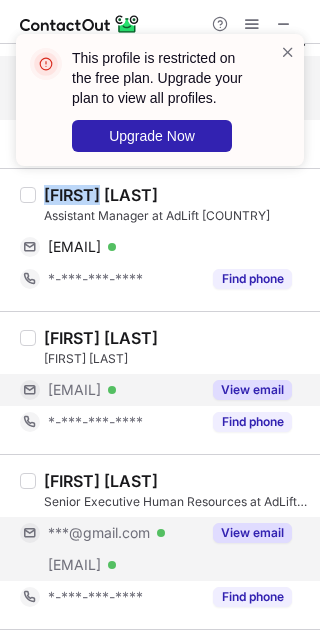 click on "View email" at bounding box center (252, 533) 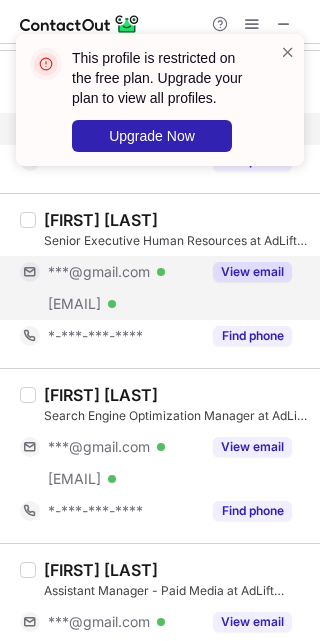scroll, scrollTop: 3600, scrollLeft: 0, axis: vertical 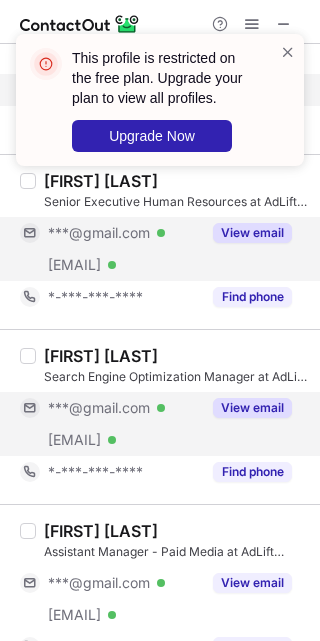 click on "View email" at bounding box center (252, 408) 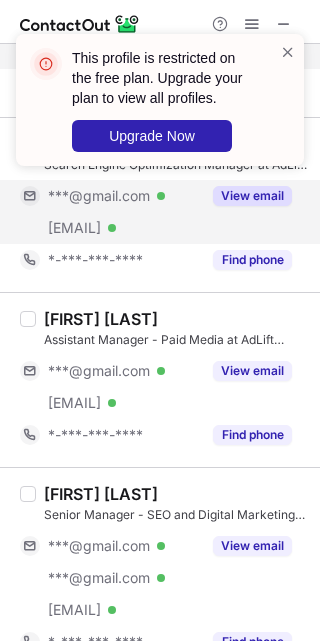 scroll, scrollTop: 3845, scrollLeft: 0, axis: vertical 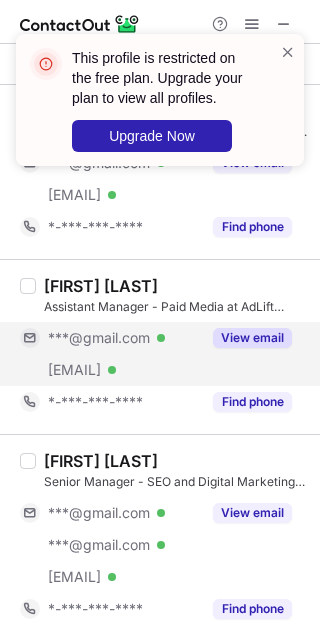 click on "View email" at bounding box center [252, 338] 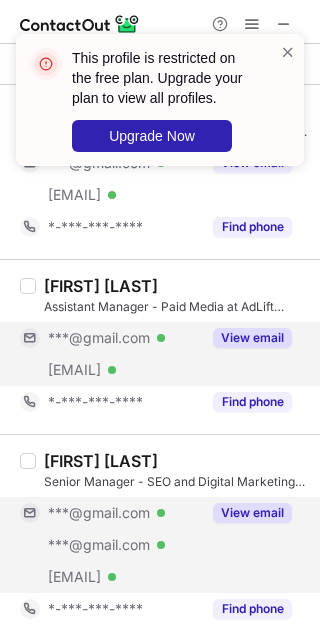 click on "View email" at bounding box center (252, 513) 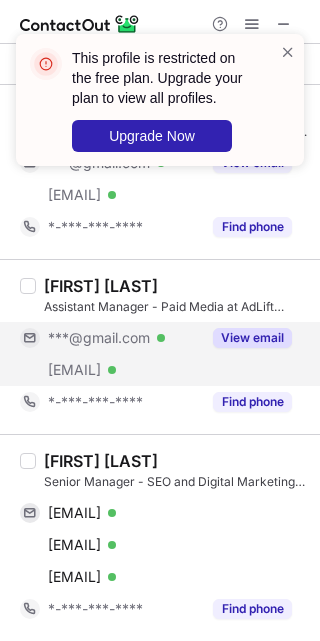 click on "Yogesh Patni" at bounding box center (101, 461) 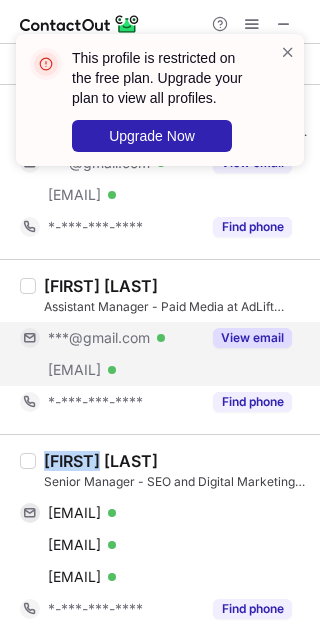 click on "Yogesh Patni" at bounding box center (101, 461) 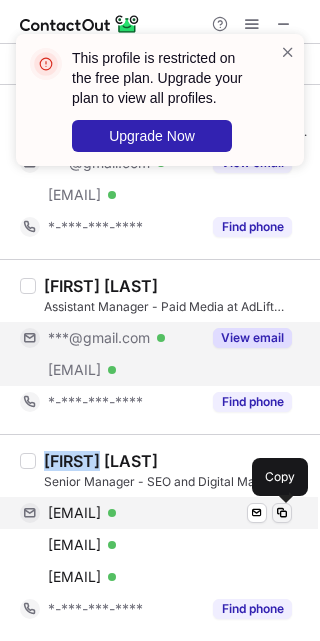 click at bounding box center (282, 513) 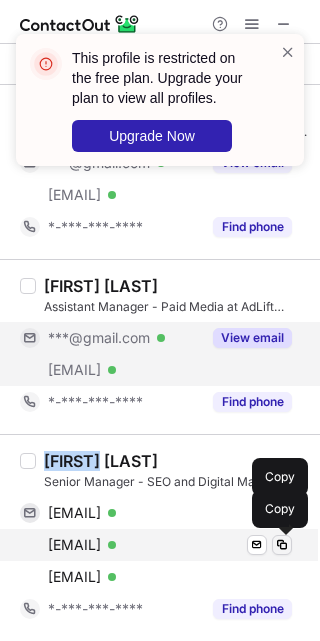 click at bounding box center (282, 545) 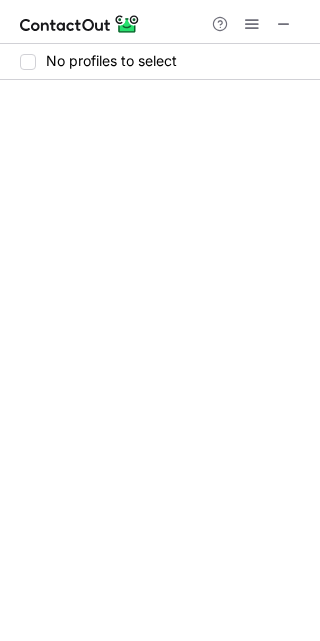 scroll, scrollTop: 0, scrollLeft: 0, axis: both 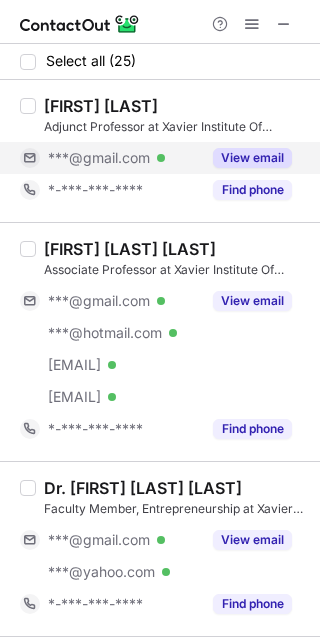 click on "View email" at bounding box center (252, 158) 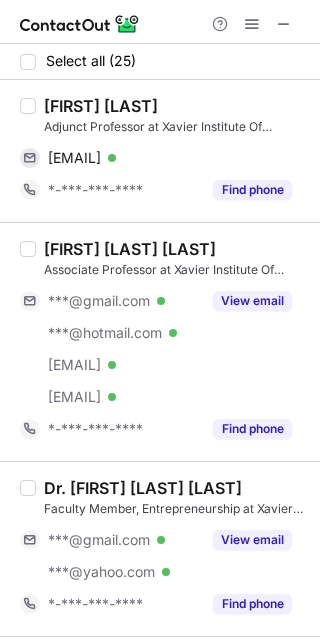 click on "Biswajit Mohanty" at bounding box center [101, 106] 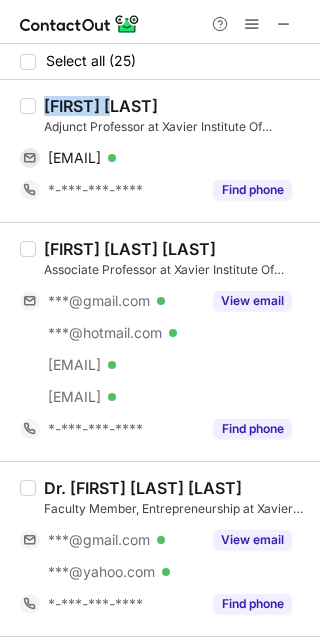 click on "Biswajit Mohanty" at bounding box center [101, 106] 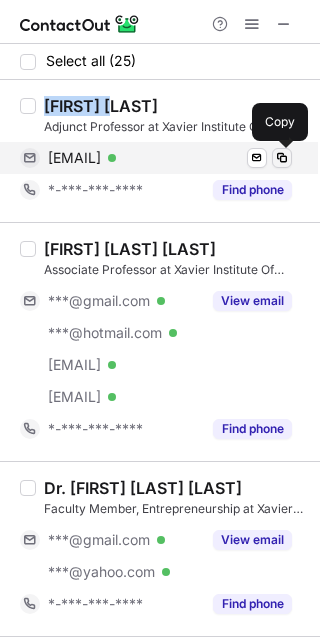 click at bounding box center (282, 158) 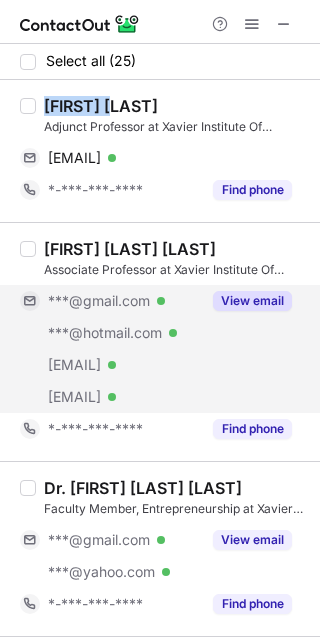 click on "View email" at bounding box center (252, 301) 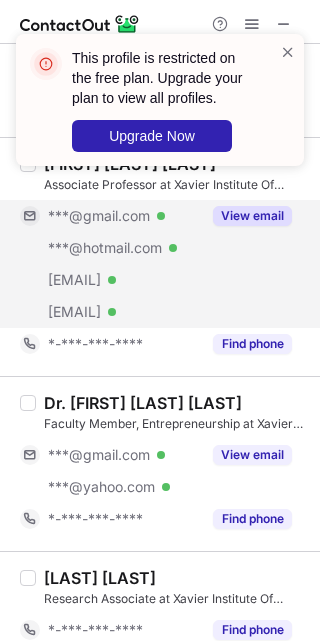scroll, scrollTop: 150, scrollLeft: 0, axis: vertical 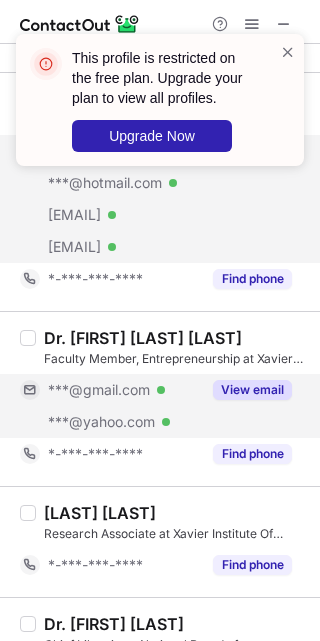click on "View email" at bounding box center [252, 390] 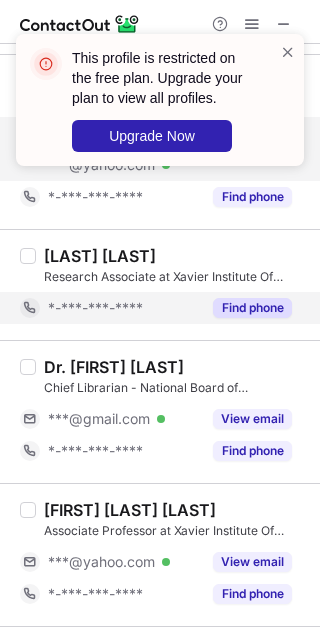 scroll, scrollTop: 450, scrollLeft: 0, axis: vertical 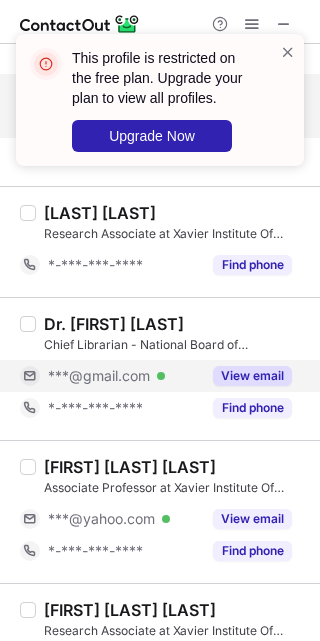 click on "View email" at bounding box center [252, 376] 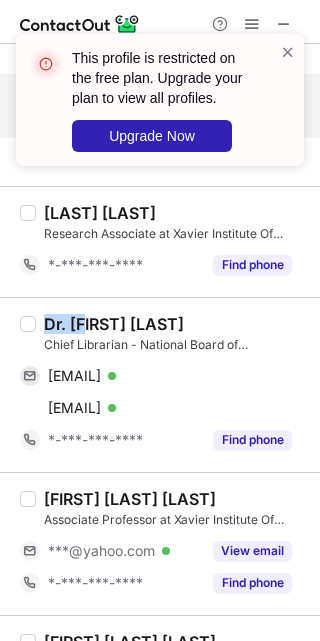 drag, startPoint x: 47, startPoint y: 317, endPoint x: 87, endPoint y: 317, distance: 40 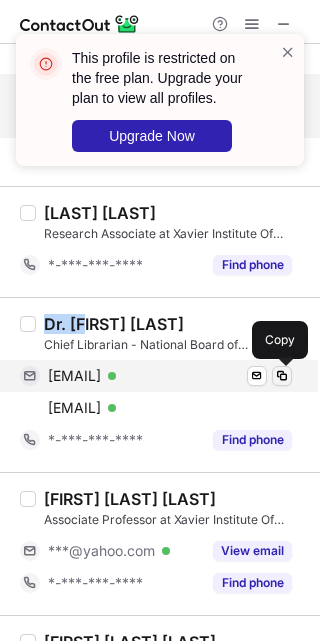 click at bounding box center (282, 376) 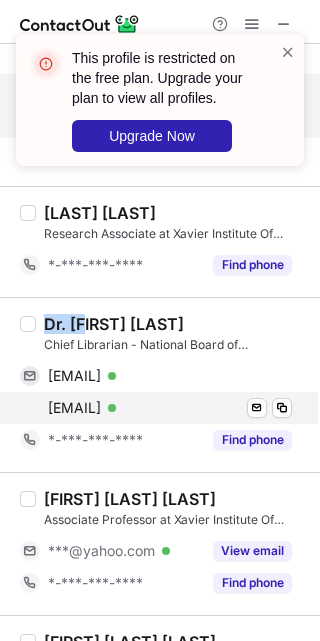click on "hkarthiban@xime.org Verified Send email Copy" at bounding box center (156, 408) 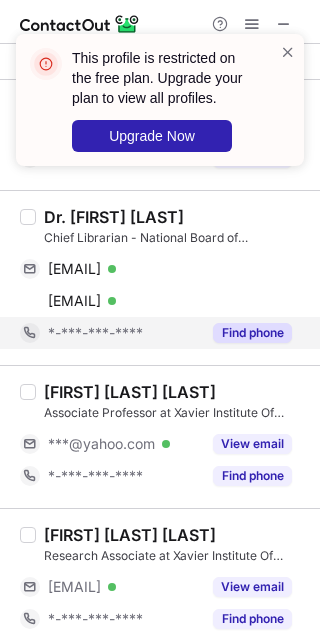 scroll, scrollTop: 600, scrollLeft: 0, axis: vertical 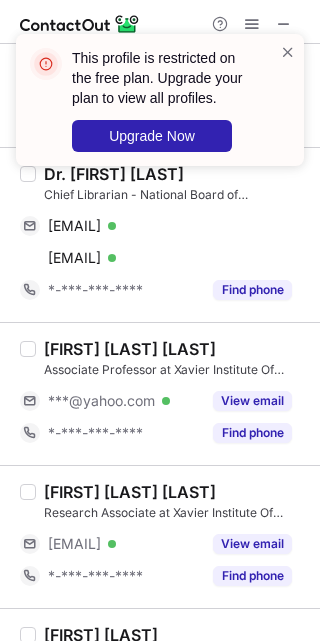 click on "Mathew Paul Vizhalil Associate Professor at Xavier Institute Of Management and Entrepreneurship ***@yahoo.com Verified View email *-***-***-**** Find phone" at bounding box center [172, 394] 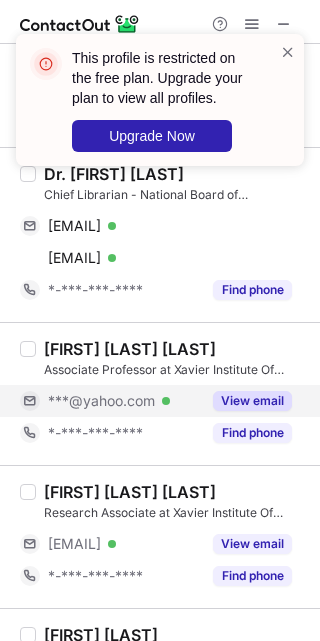 click on "View email" at bounding box center (252, 401) 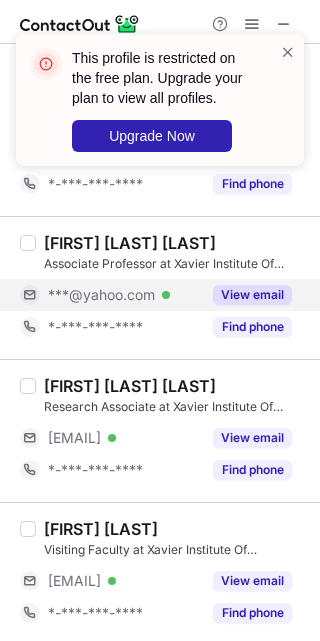 scroll, scrollTop: 750, scrollLeft: 0, axis: vertical 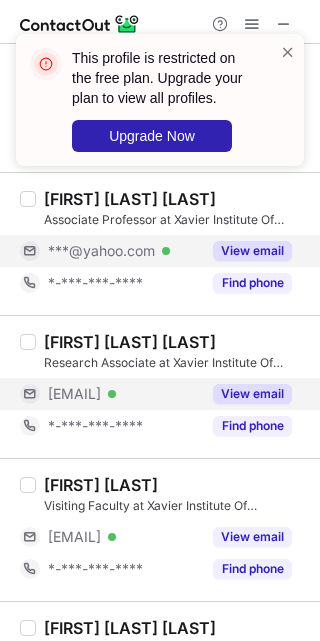 click on "View email" at bounding box center [252, 394] 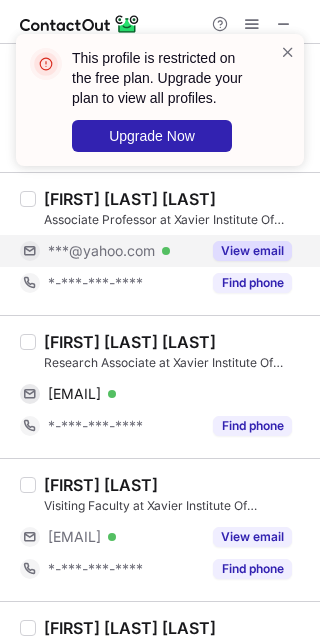 click on "Tessy Rose Antony" at bounding box center [130, 342] 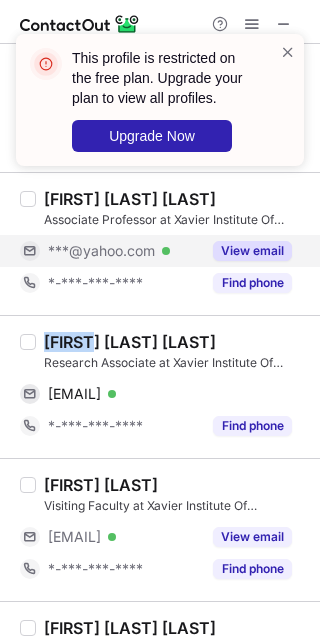 click on "Tessy Rose Antony" at bounding box center [130, 342] 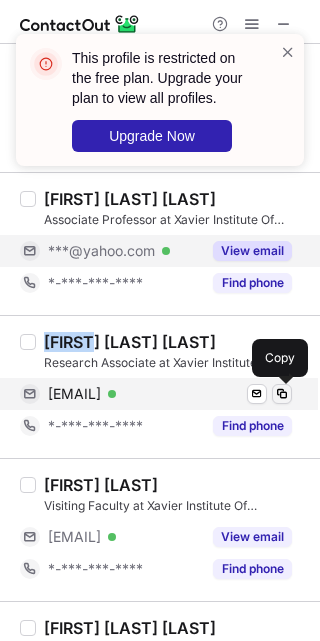 click at bounding box center (282, 394) 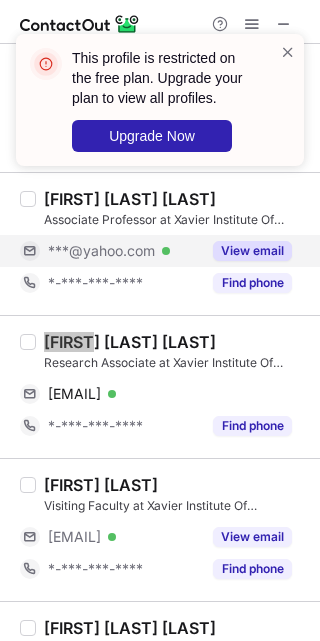 scroll, scrollTop: 900, scrollLeft: 0, axis: vertical 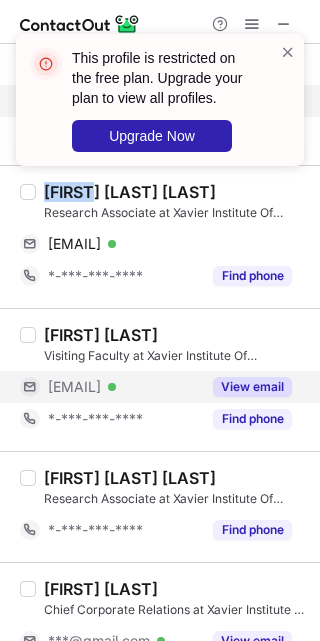 click on "View email" at bounding box center (252, 387) 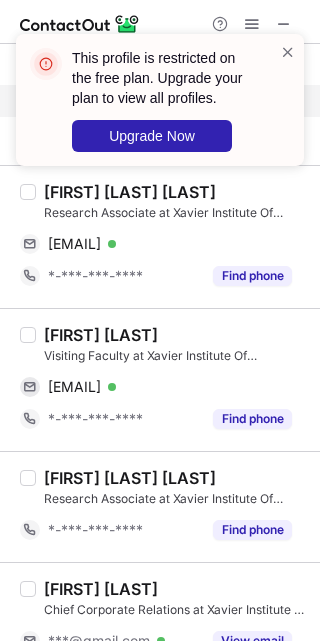 click on "Vinothkumar Rajendran" at bounding box center (101, 335) 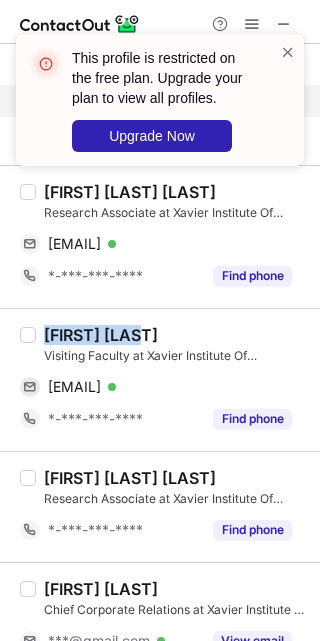 click on "Vinothkumar Rajendran" at bounding box center (101, 335) 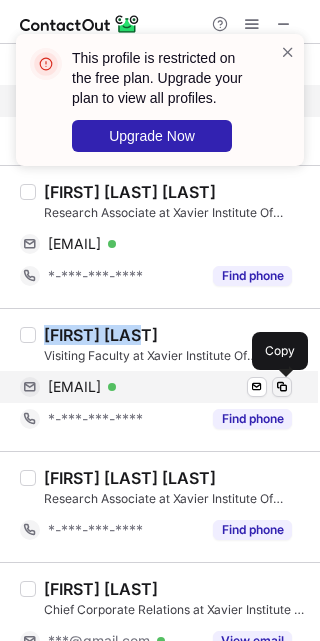click at bounding box center (282, 387) 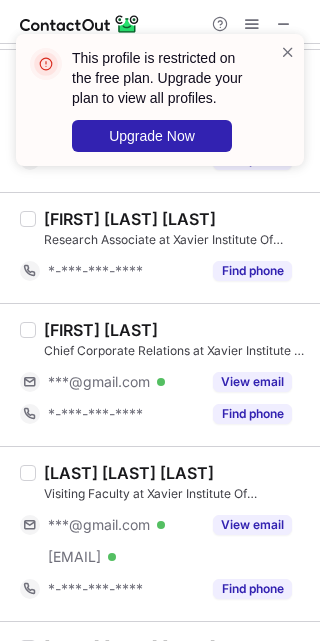scroll, scrollTop: 1200, scrollLeft: 0, axis: vertical 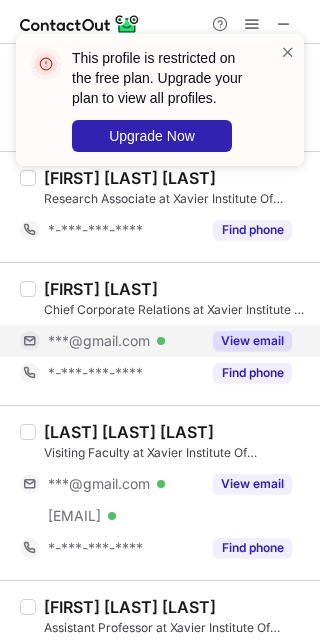 click on "View email" at bounding box center [252, 341] 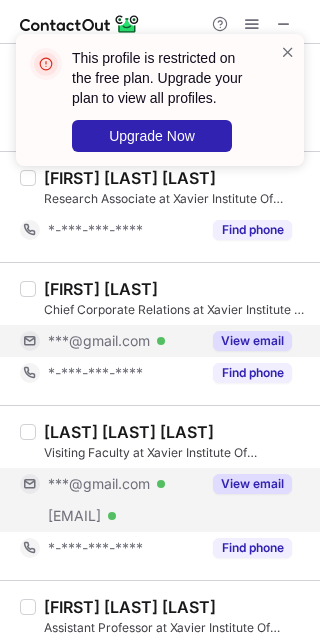 click on "View email" at bounding box center (252, 484) 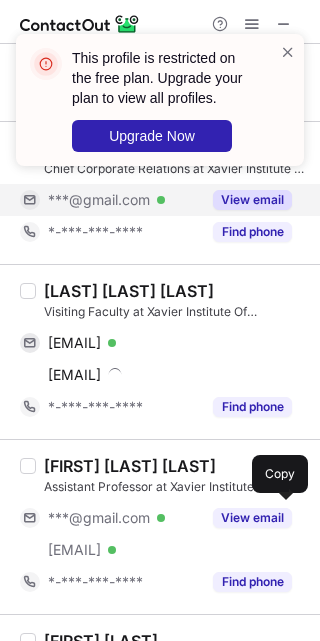 scroll, scrollTop: 1350, scrollLeft: 0, axis: vertical 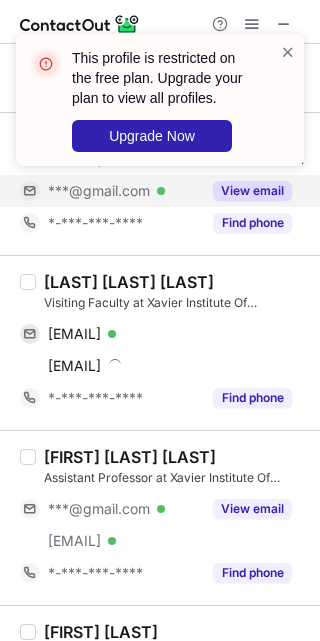 click on "SRIPRAKASH SRIDHARAN" at bounding box center [129, 282] 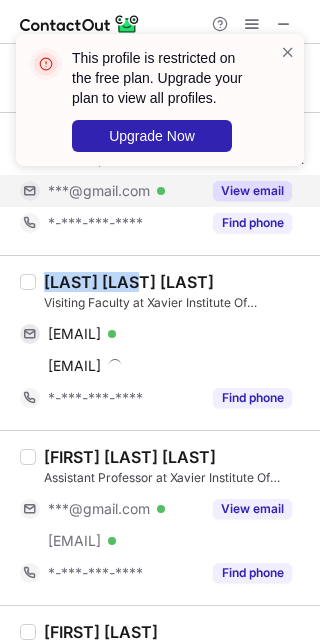 click on "SRIPRAKASH SRIDHARAN" at bounding box center [129, 282] 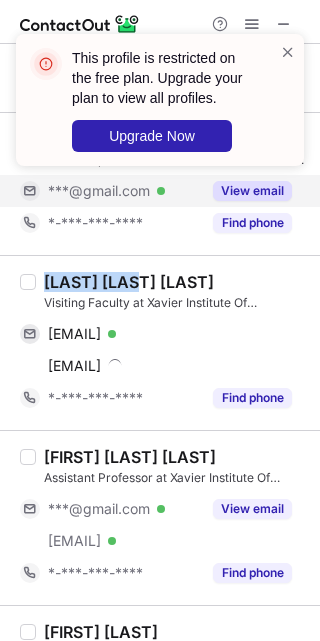 copy on "SRIPRAKASH" 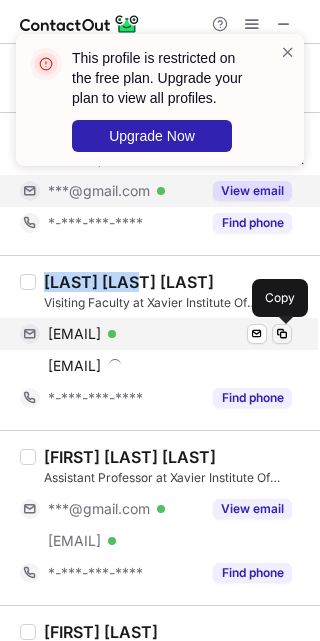 click at bounding box center [282, 334] 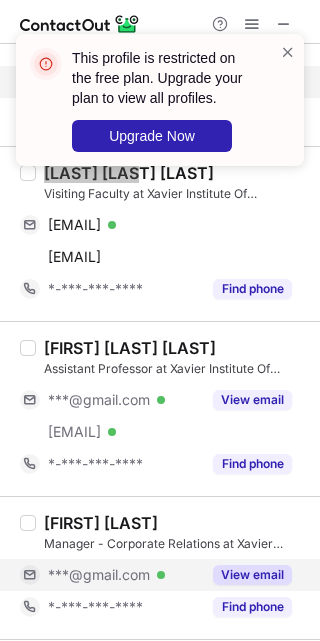 scroll, scrollTop: 1500, scrollLeft: 0, axis: vertical 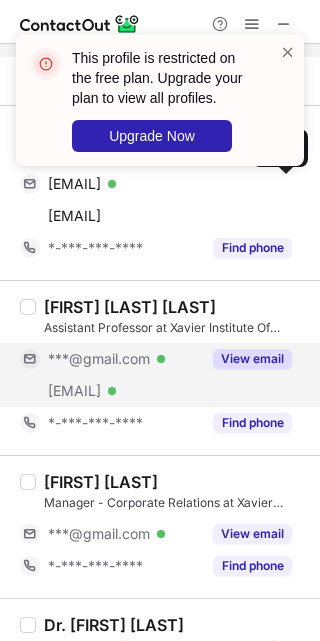 click on "View email" at bounding box center [252, 359] 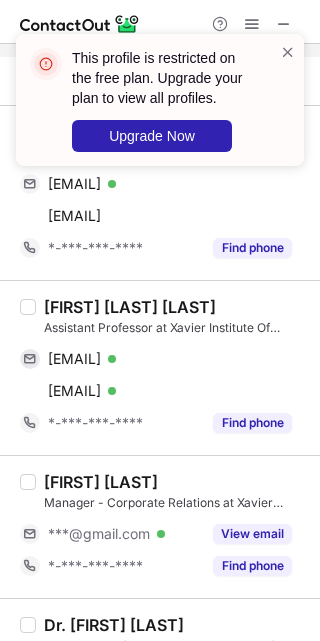 click on "Johnson Clement Madathil" at bounding box center (130, 307) 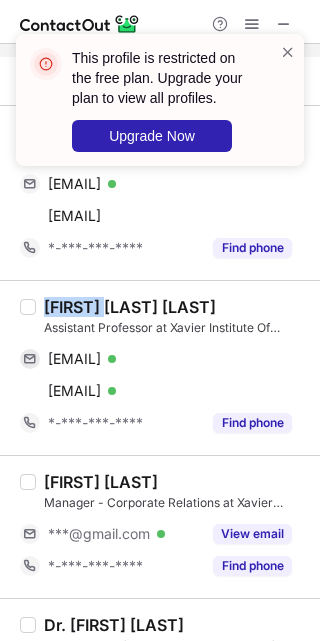 click on "Johnson Clement Madathil" at bounding box center [130, 307] 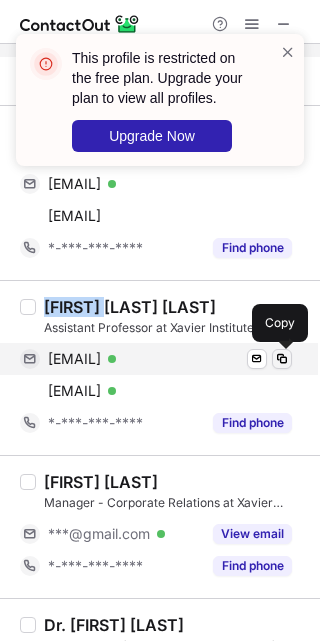 click at bounding box center (282, 359) 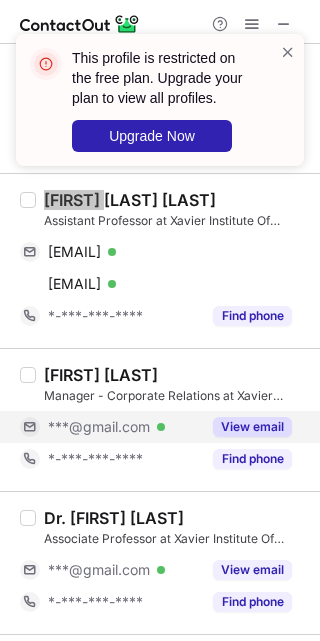 scroll, scrollTop: 1650, scrollLeft: 0, axis: vertical 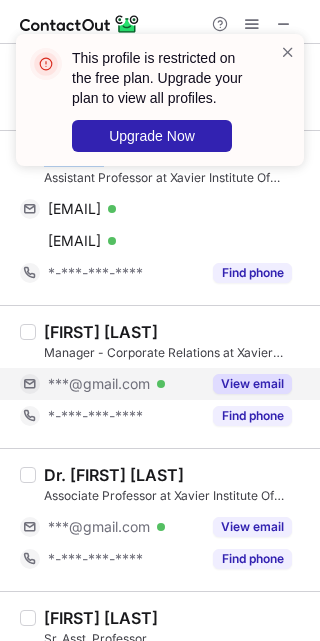 click on "View email" at bounding box center [252, 384] 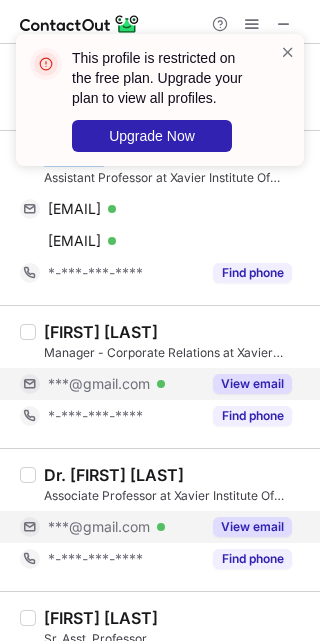 click on "View email" at bounding box center [252, 527] 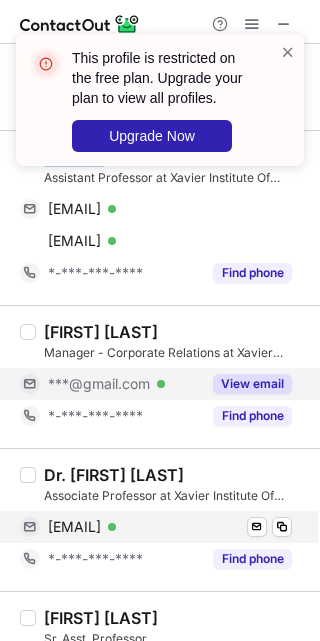 scroll, scrollTop: 1800, scrollLeft: 0, axis: vertical 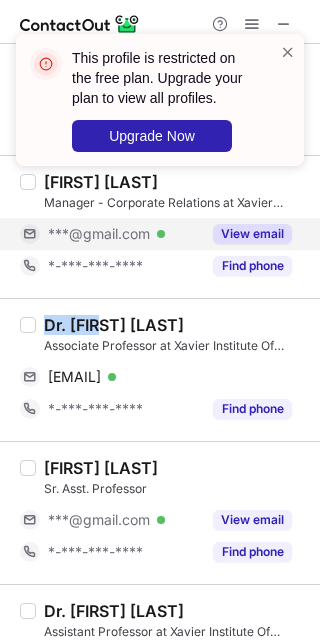 drag, startPoint x: 44, startPoint y: 322, endPoint x: 97, endPoint y: 321, distance: 53.009434 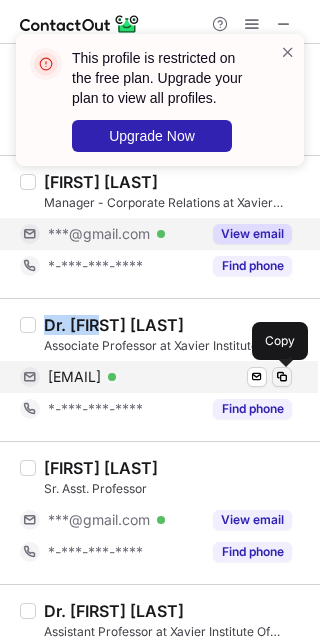 click at bounding box center (282, 377) 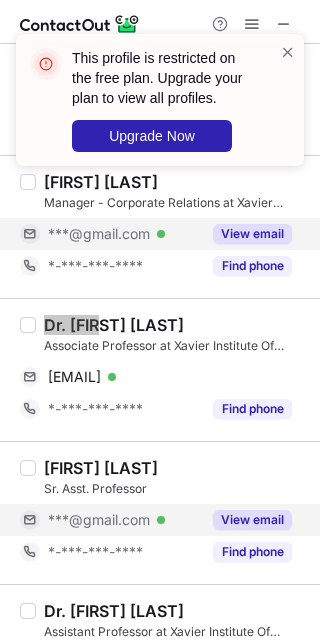 scroll, scrollTop: 1950, scrollLeft: 0, axis: vertical 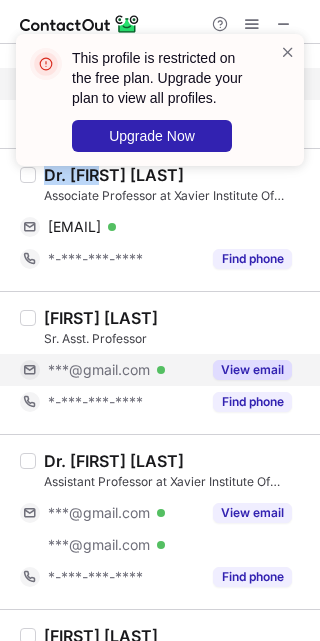 click on "View email" at bounding box center [252, 370] 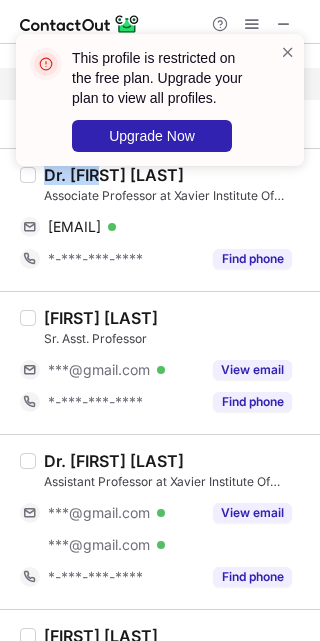 scroll, scrollTop: 2100, scrollLeft: 0, axis: vertical 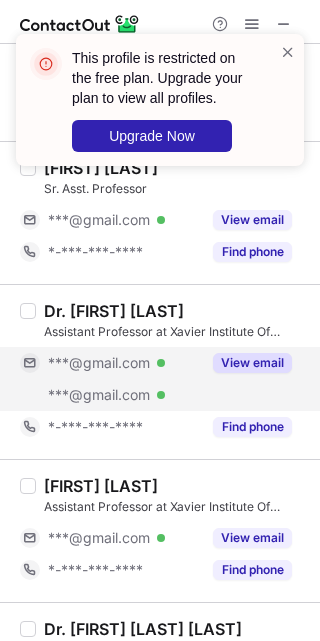 click on "View email" at bounding box center (252, 363) 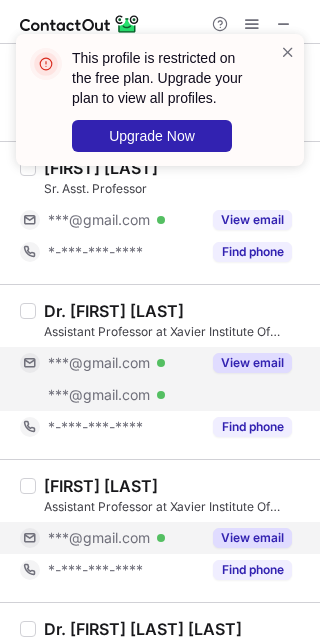 click on "View email" at bounding box center [252, 538] 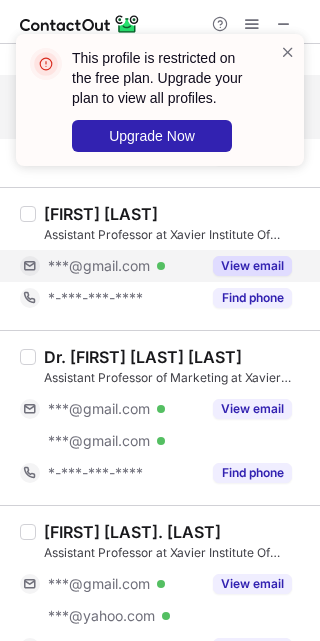 scroll, scrollTop: 2400, scrollLeft: 0, axis: vertical 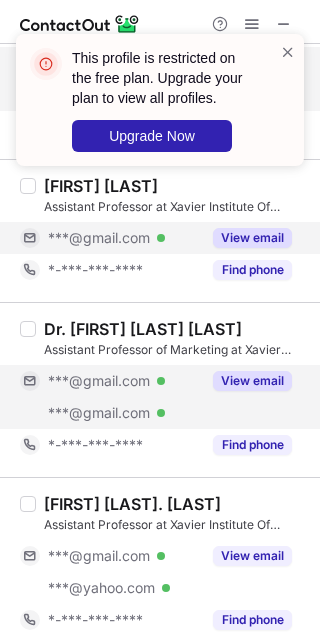 click on "View email" at bounding box center (252, 381) 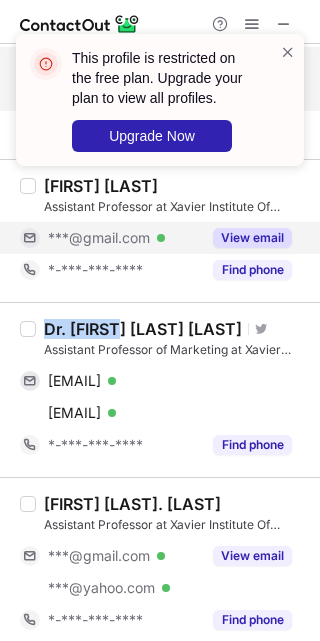drag, startPoint x: 47, startPoint y: 316, endPoint x: 122, endPoint y: 320, distance: 75.10659 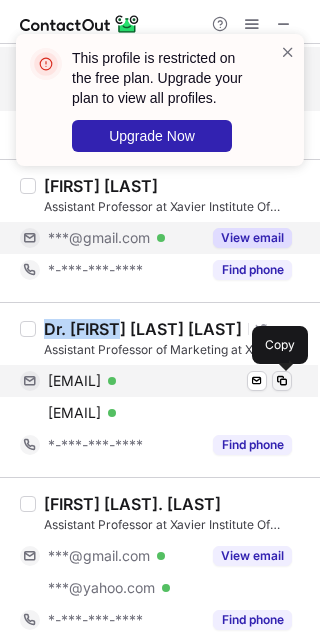 click at bounding box center (282, 381) 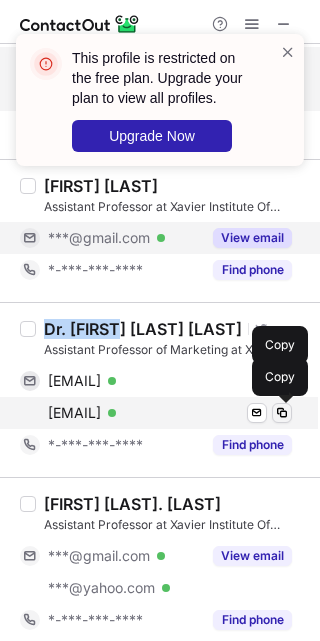 click at bounding box center (282, 413) 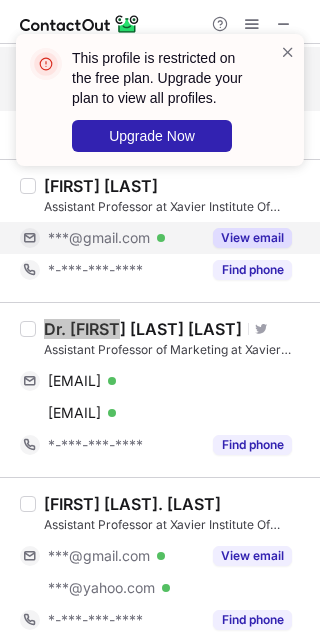scroll, scrollTop: 2550, scrollLeft: 0, axis: vertical 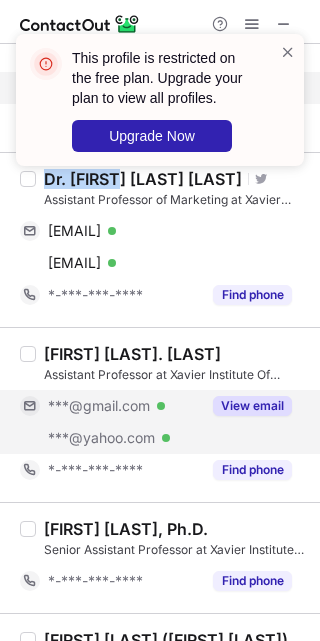 click on "View email" at bounding box center [246, 406] 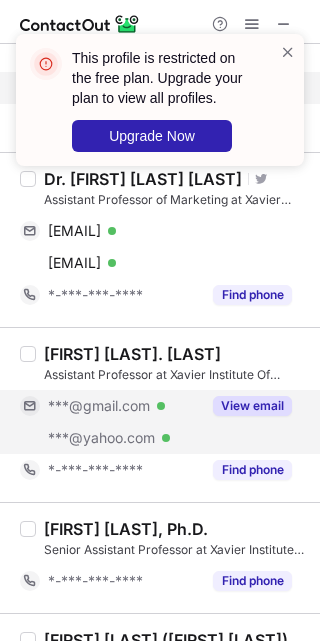 click on "View email" at bounding box center (252, 406) 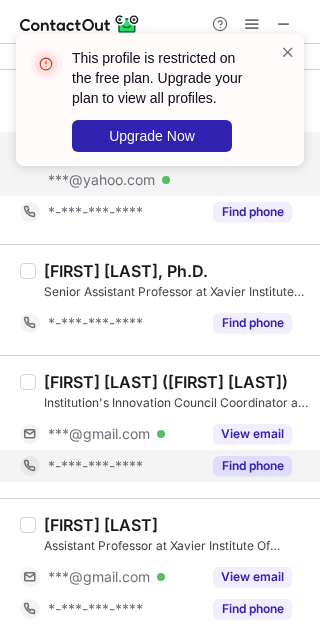 scroll, scrollTop: 2850, scrollLeft: 0, axis: vertical 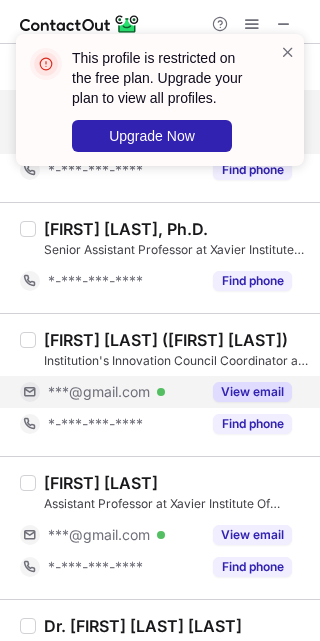 click on "View email" at bounding box center (252, 392) 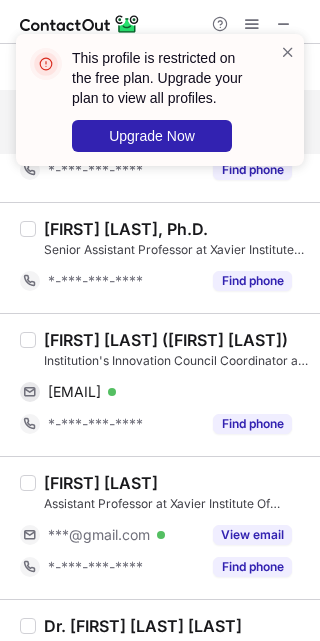 click on "Shimona Shriya (शिमोना श्रिया) Institution's Innovation Council Coordinator at Xavier Institute Of Management and Entrepreneurship shimonashriya@gmail.com Verified Send email Copy *-***-***-**** Find phone" at bounding box center (160, 384) 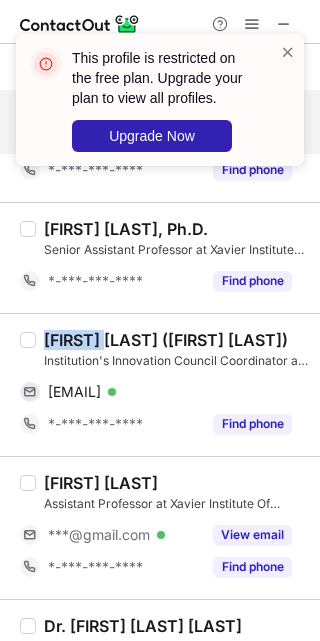 click on "Shimona Shriya (शिमोना श्रिया) Institution's Innovation Council Coordinator at Xavier Institute Of Management and Entrepreneurship shimonashriya@gmail.com Verified Send email Copy *-***-***-**** Find phone" at bounding box center (160, 384) 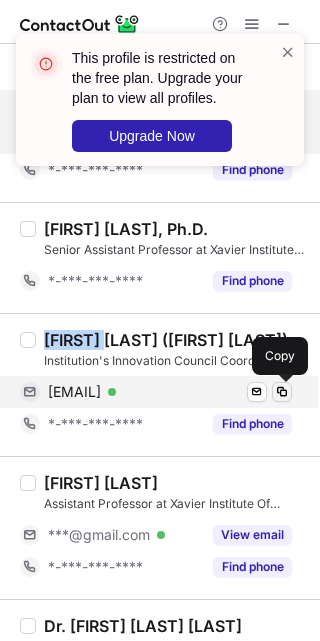 drag, startPoint x: 282, startPoint y: 389, endPoint x: 287, endPoint y: 398, distance: 10.29563 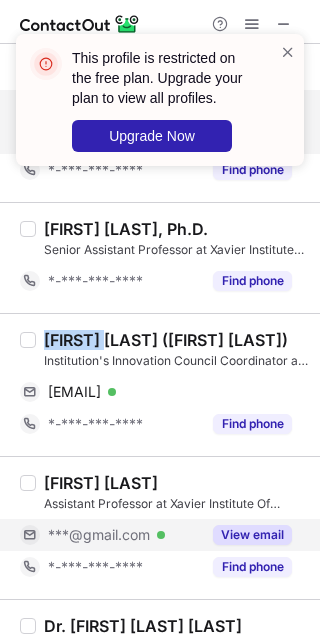click on "View email" at bounding box center [252, 535] 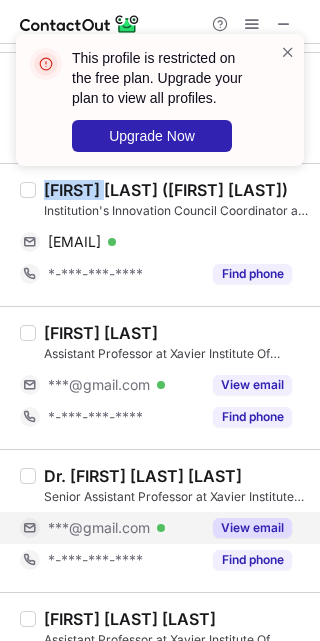 click on "View email" at bounding box center [252, 528] 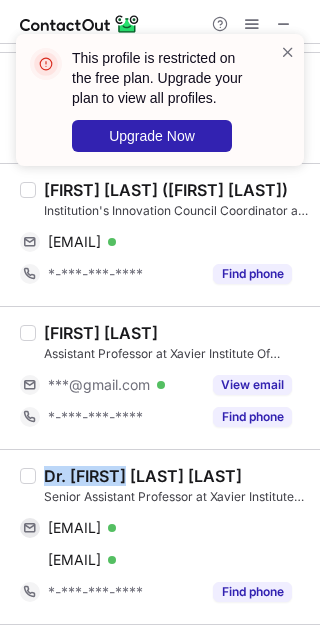 drag, startPoint x: 43, startPoint y: 465, endPoint x: 112, endPoint y: 455, distance: 69.72087 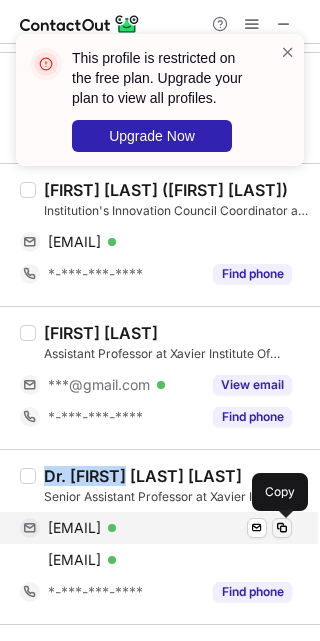 click at bounding box center [282, 528] 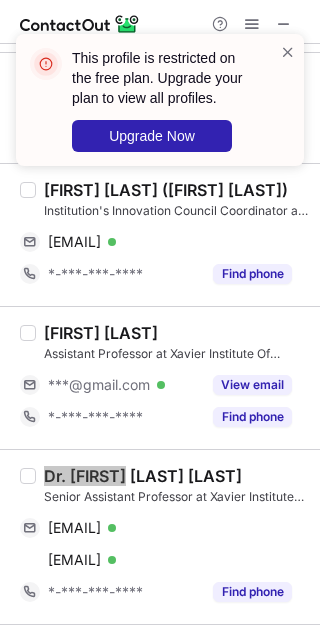 scroll, scrollTop: 3150, scrollLeft: 0, axis: vertical 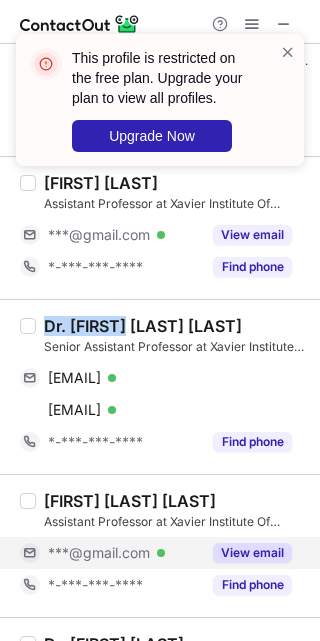 click on "View email" at bounding box center (252, 553) 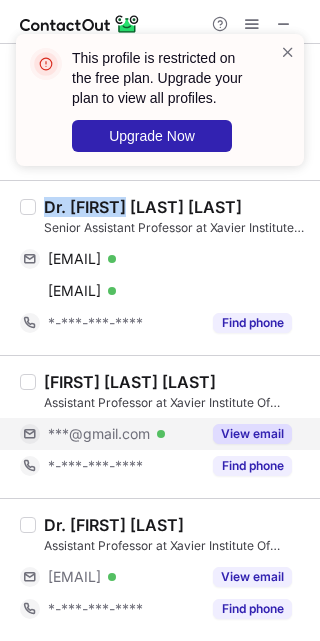 click on "View email" at bounding box center [252, 434] 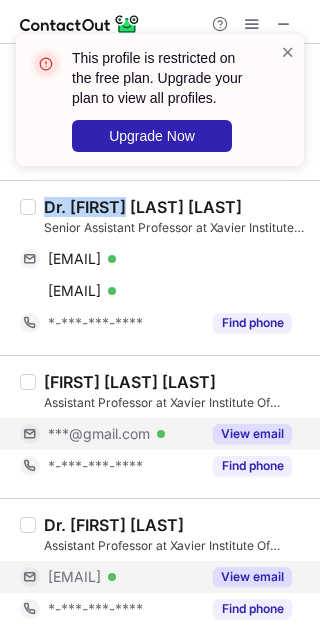 click on "View email" at bounding box center (252, 577) 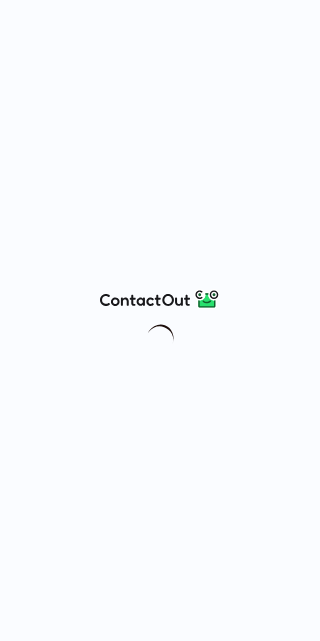 scroll, scrollTop: 0, scrollLeft: 0, axis: both 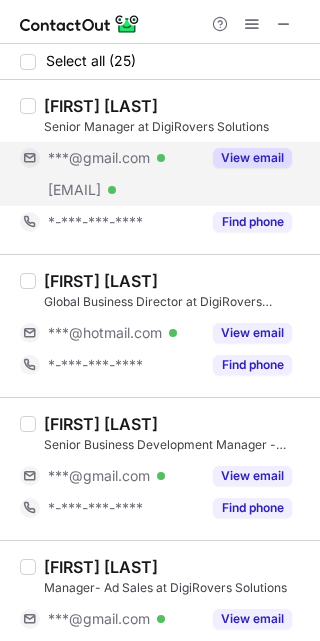 click on "View email" at bounding box center [246, 158] 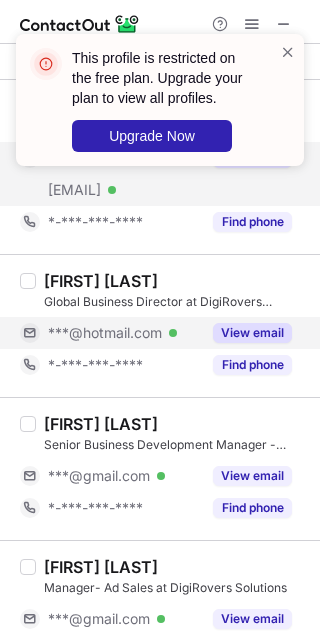 click on "View email" at bounding box center [252, 333] 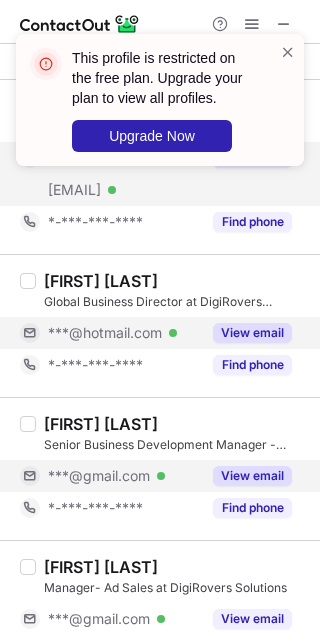 click on "View email" at bounding box center [246, 476] 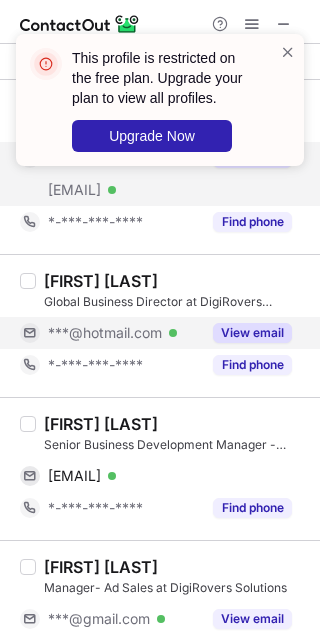 click on "Gaurav Kumar" at bounding box center (101, 424) 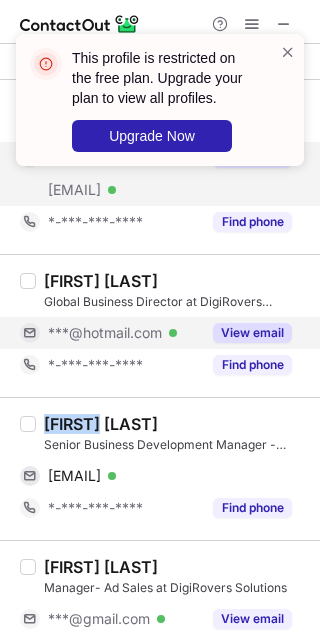 click on "Gaurav Kumar" at bounding box center [101, 424] 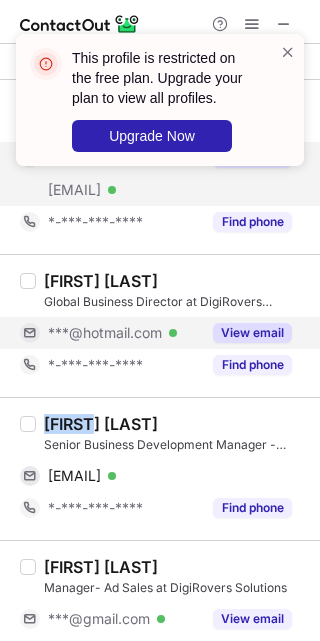 copy on "Gaurav" 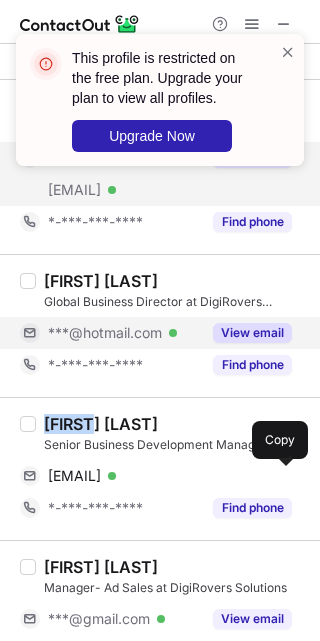 drag, startPoint x: 279, startPoint y: 473, endPoint x: 319, endPoint y: 345, distance: 134.10443 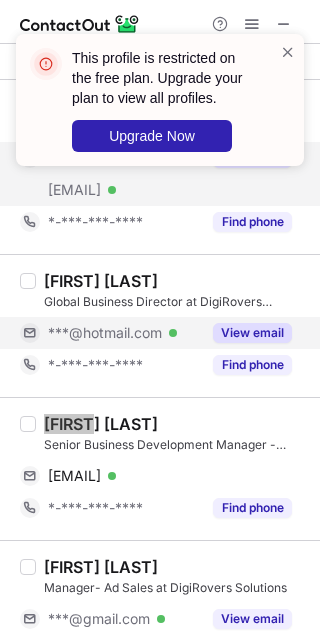 scroll, scrollTop: 150, scrollLeft: 0, axis: vertical 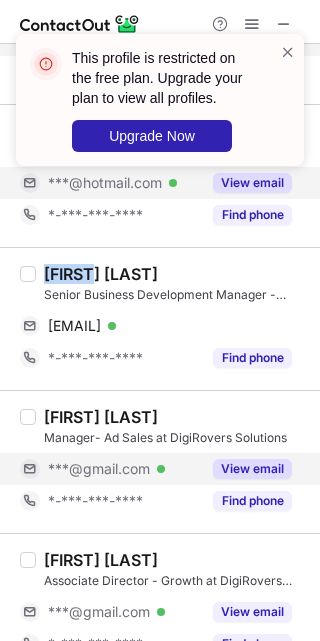 click on "View email" at bounding box center (252, 469) 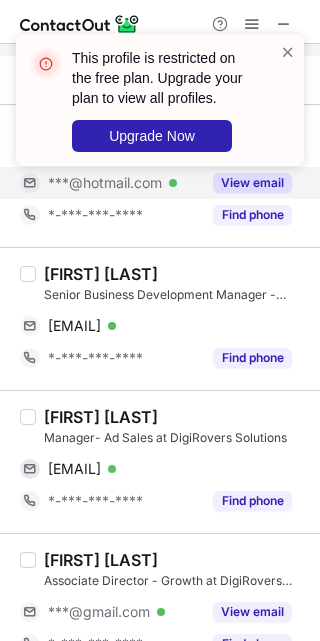 click on "Mayur Tawde" at bounding box center (101, 417) 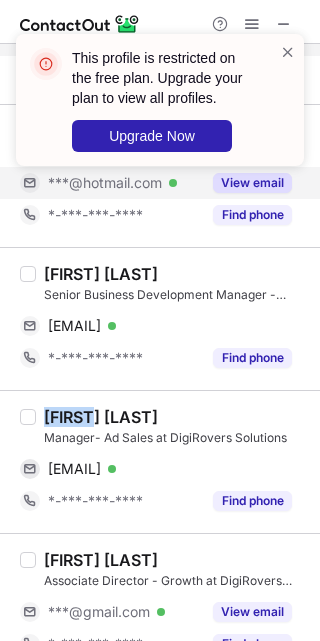 click on "Mayur Tawde" at bounding box center [101, 417] 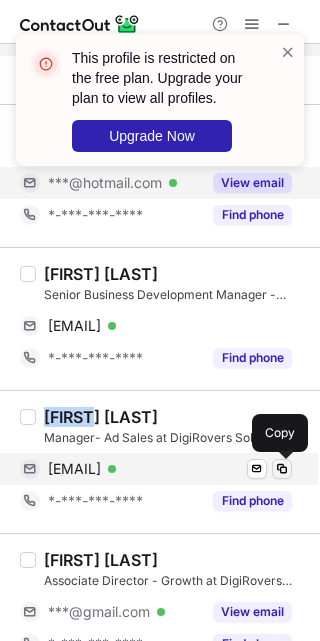 click at bounding box center [282, 469] 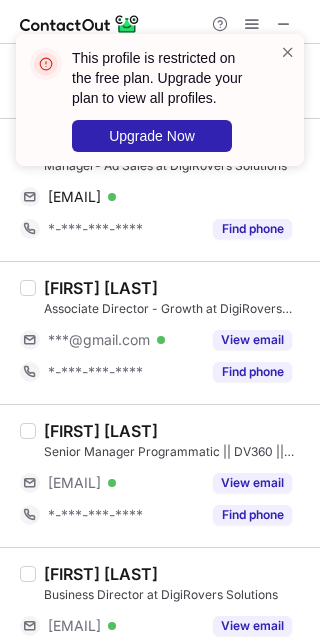 scroll, scrollTop: 450, scrollLeft: 0, axis: vertical 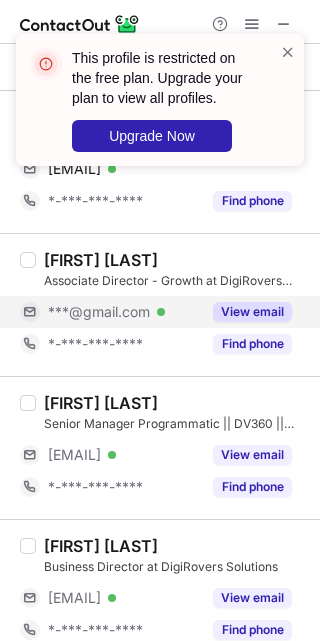 click on "View email" at bounding box center (252, 312) 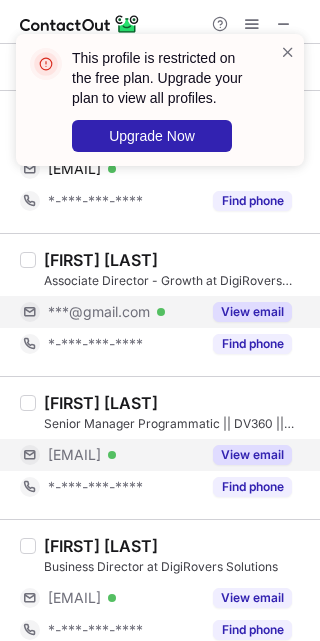 click on "View email" at bounding box center [252, 455] 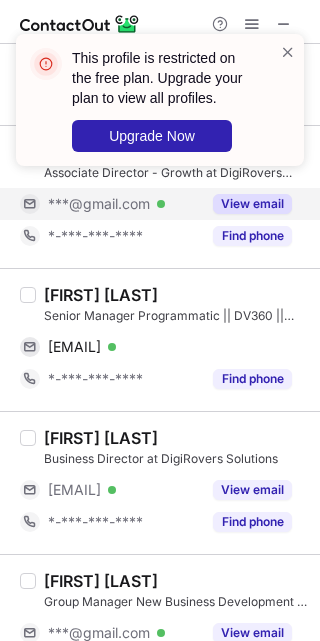 scroll, scrollTop: 600, scrollLeft: 0, axis: vertical 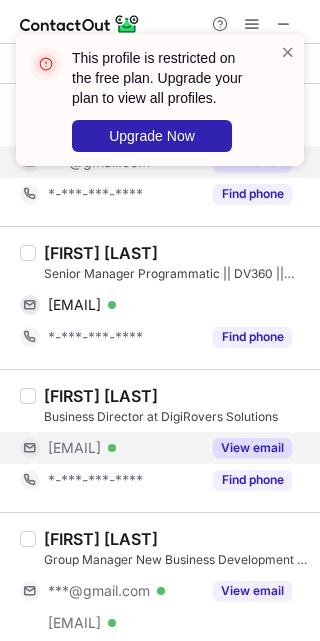 click on "View email" at bounding box center [252, 448] 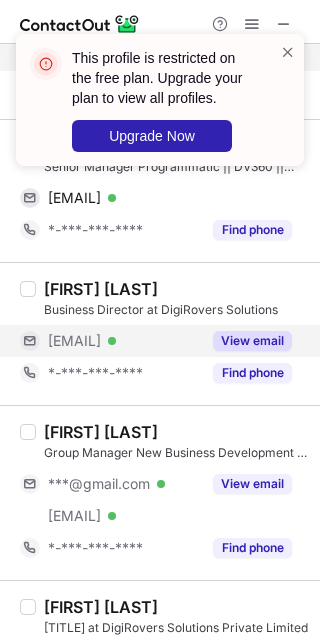 scroll, scrollTop: 750, scrollLeft: 0, axis: vertical 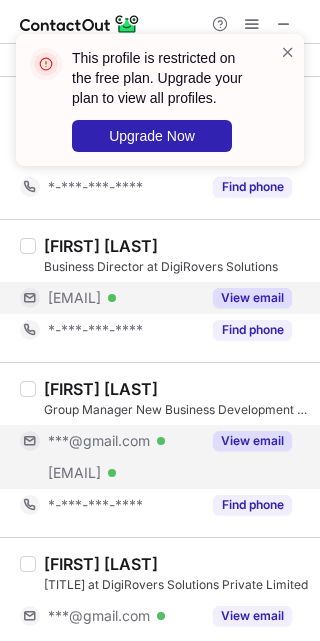 click on "View email" at bounding box center (252, 441) 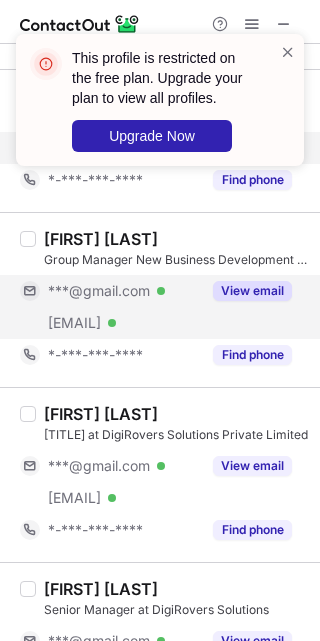 scroll, scrollTop: 600, scrollLeft: 0, axis: vertical 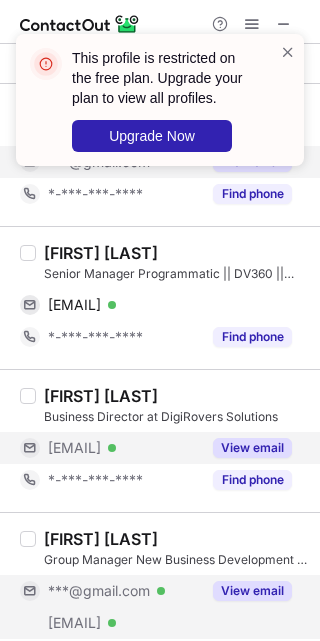 click on "View email" at bounding box center (252, 448) 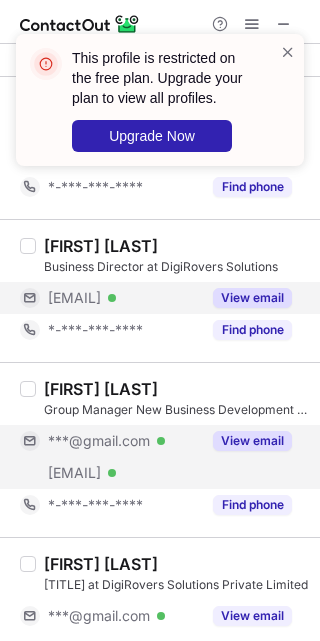 scroll, scrollTop: 900, scrollLeft: 0, axis: vertical 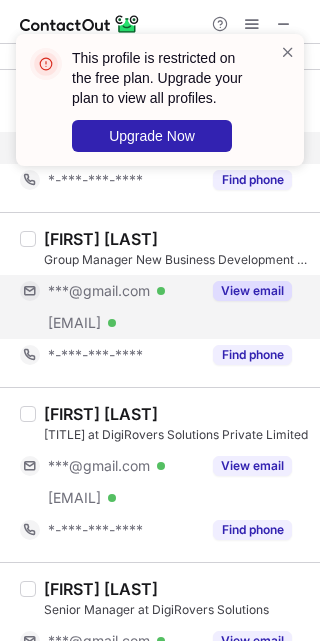 click on "View email" at bounding box center (252, 291) 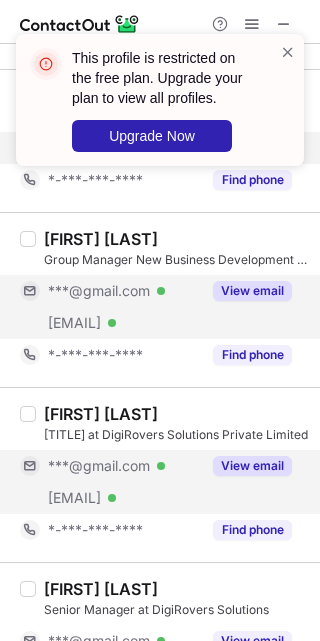 click on "View email" at bounding box center [252, 466] 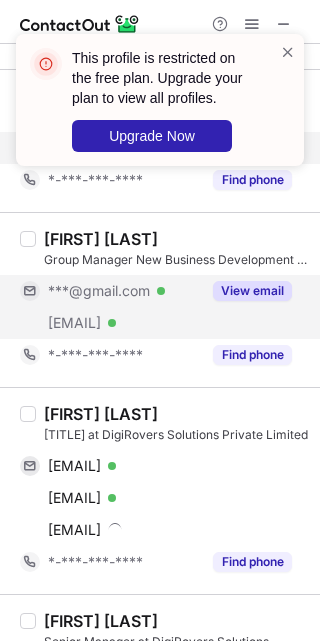 click on "Ramesh Sharma Ad Operation Manager at DigiRovers Solutions Private Limited rameshcollectcent20@gmail.com Verified Send email Copy ramesh@xy-ads.com Verified Send email Copy ramesh@digirovers.com Send email Copy *-***-***-**** Find phone" at bounding box center [160, 490] 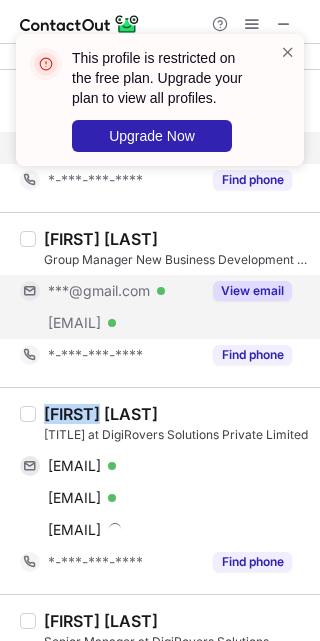 click on "Ramesh Sharma Ad Operation Manager at DigiRovers Solutions Private Limited rameshcollectcent20@gmail.com Verified Send email Copy ramesh@xy-ads.com Verified Send email Copy ramesh@digirovers.com Send email Copy *-***-***-**** Find phone" at bounding box center (160, 490) 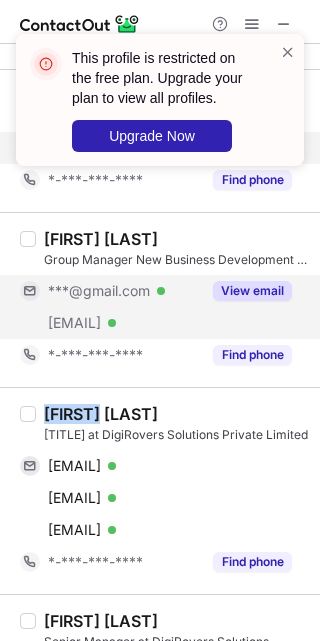 copy on "Ramesh" 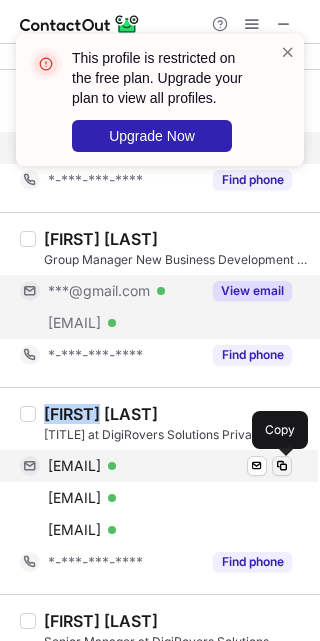 click at bounding box center (282, 466) 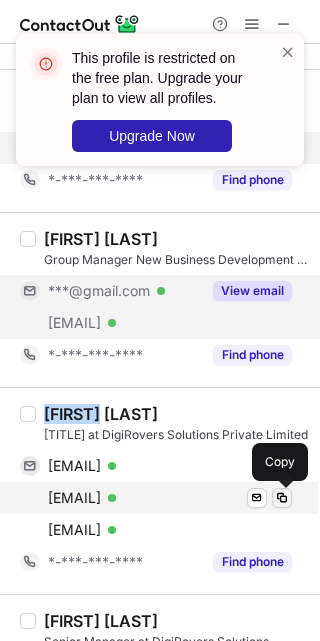 click at bounding box center (282, 498) 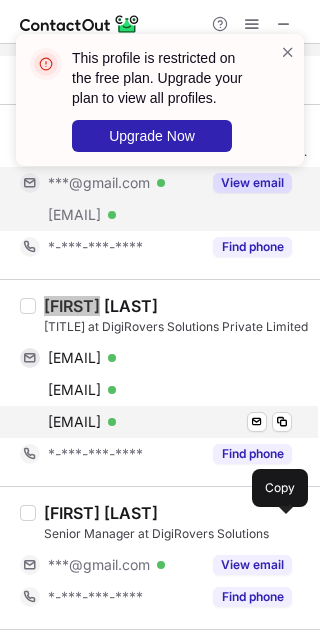 scroll, scrollTop: 1050, scrollLeft: 0, axis: vertical 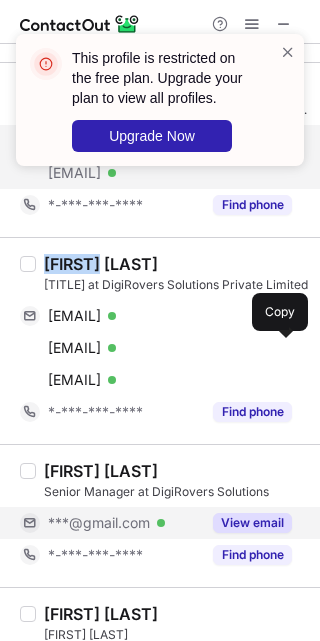 click on "View email" at bounding box center (252, 523) 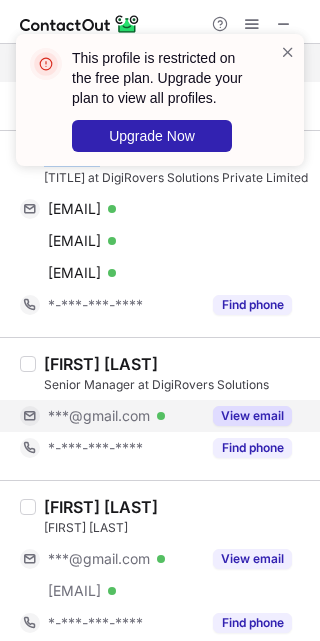 scroll, scrollTop: 1200, scrollLeft: 0, axis: vertical 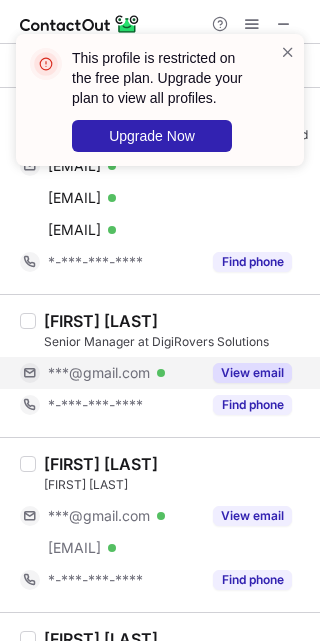 click on "View email" at bounding box center [252, 516] 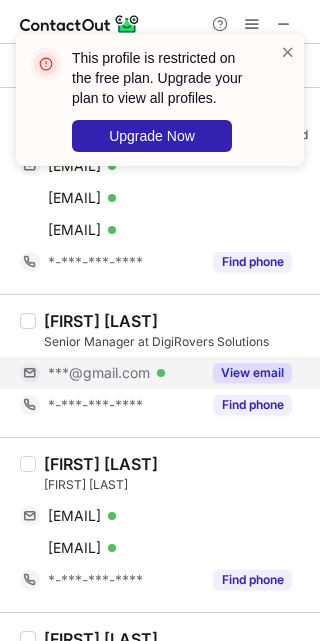 click on "Bhoomi Pandya" at bounding box center [101, 464] 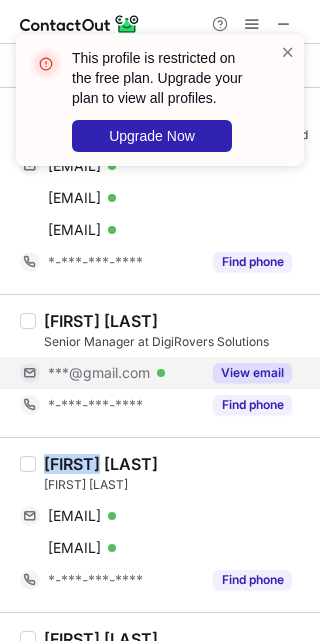 click on "Bhoomi Pandya" at bounding box center (101, 464) 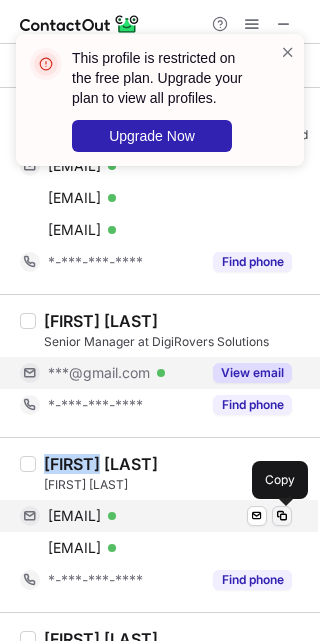 click at bounding box center (282, 516) 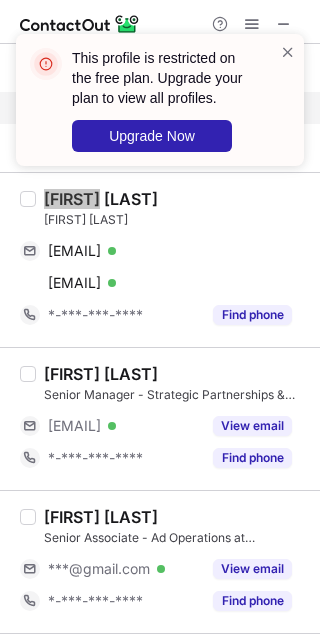 scroll, scrollTop: 1500, scrollLeft: 0, axis: vertical 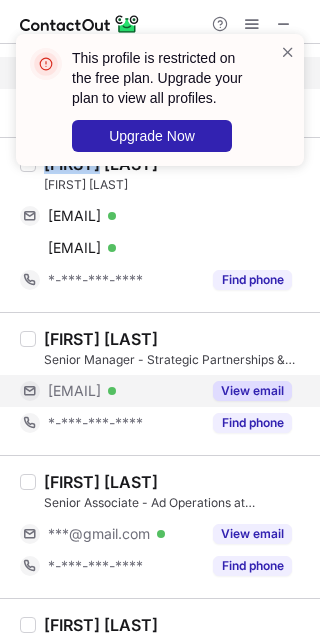 click on "View email" at bounding box center [252, 391] 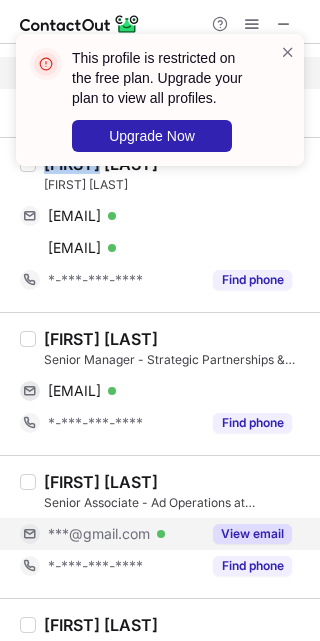 click on "View email" at bounding box center (252, 534) 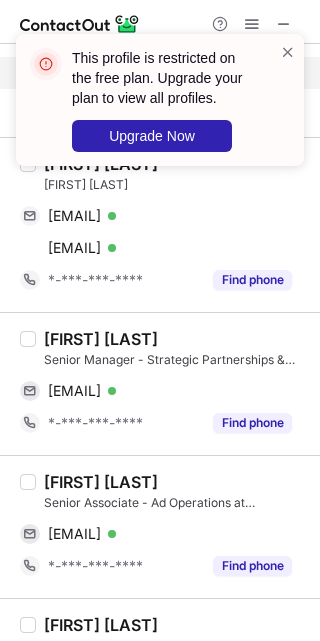 click on "Shikhar Verma" at bounding box center [101, 482] 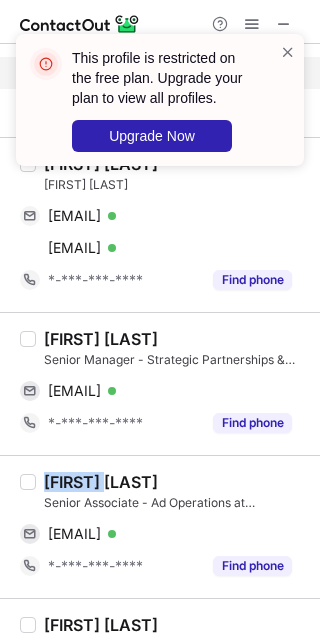 click on "Shikhar Verma" at bounding box center (101, 482) 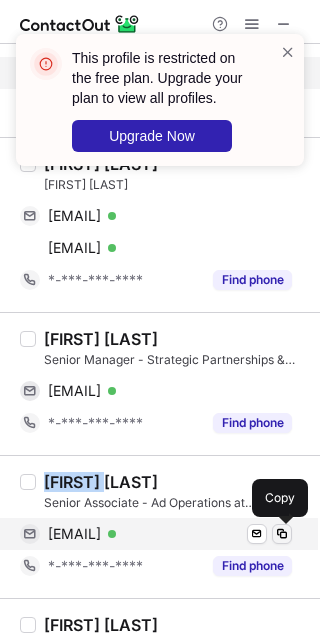 click at bounding box center (282, 534) 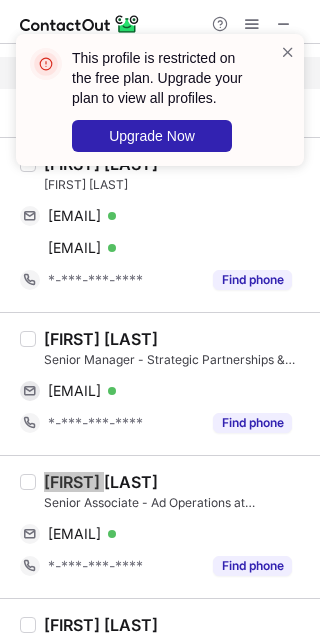 scroll, scrollTop: 1650, scrollLeft: 0, axis: vertical 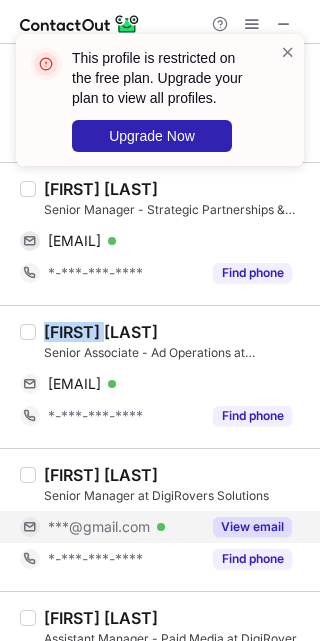 click on "View email" at bounding box center (252, 527) 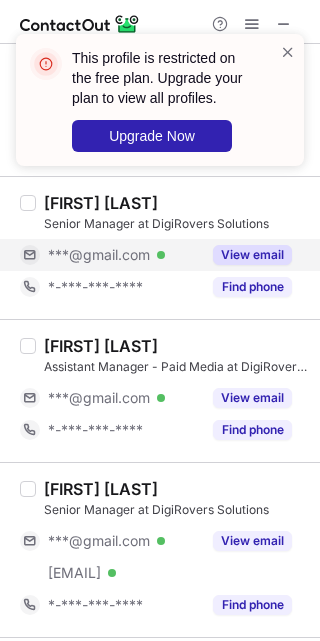 scroll, scrollTop: 1950, scrollLeft: 0, axis: vertical 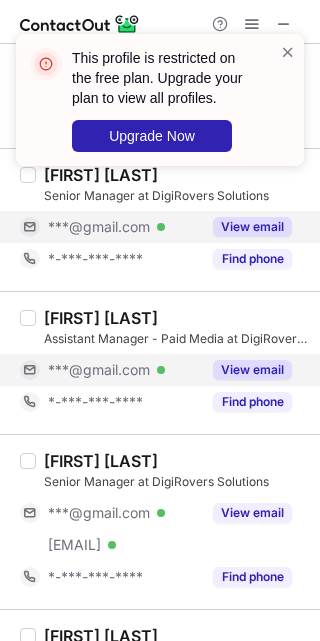click on "View email" at bounding box center [252, 370] 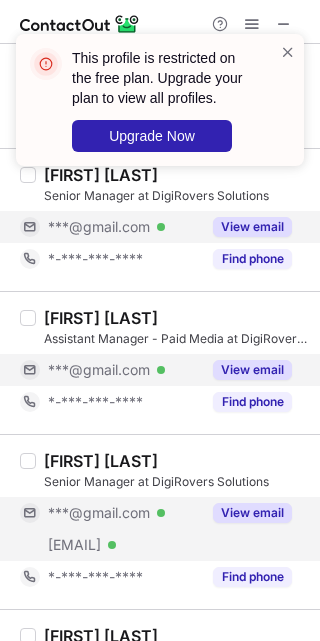 click on "View email" at bounding box center [252, 513] 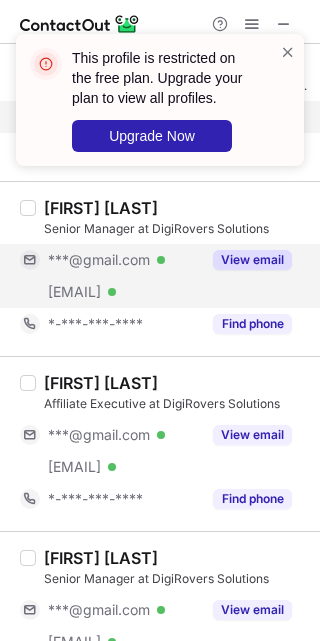 scroll, scrollTop: 2250, scrollLeft: 0, axis: vertical 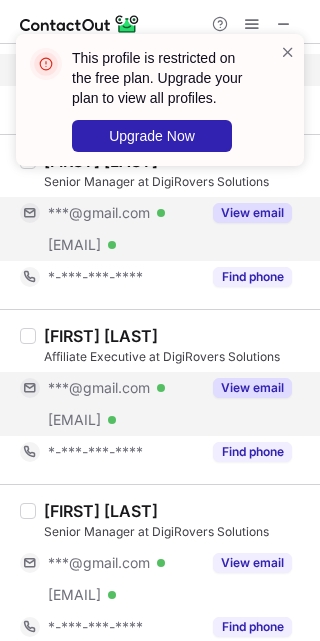 click on "View email" at bounding box center [252, 388] 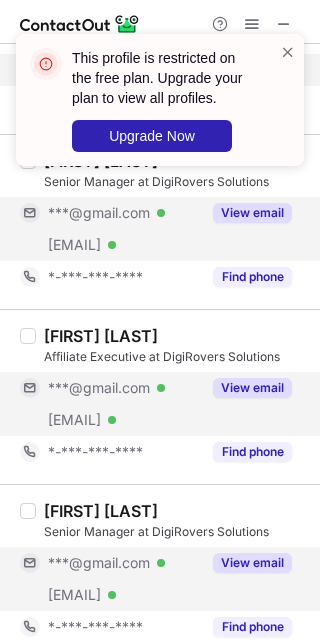click on "View email" at bounding box center [246, 563] 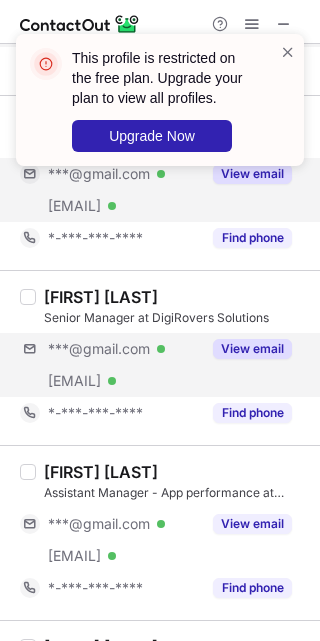 scroll, scrollTop: 2550, scrollLeft: 0, axis: vertical 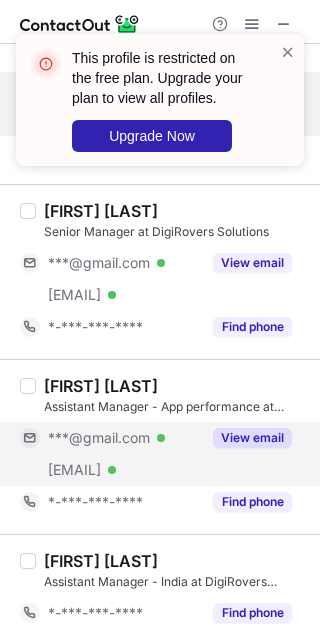 click on "View email" at bounding box center (252, 438) 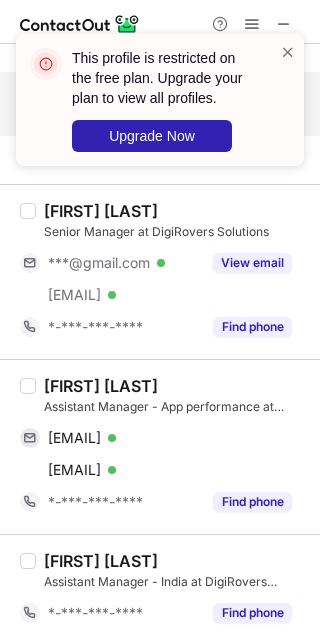 click on "Varsha Rajput" at bounding box center [101, 386] 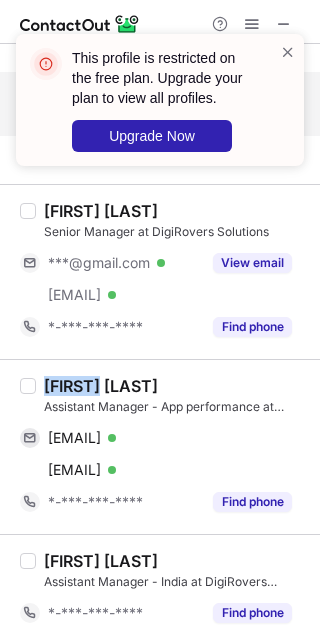 click on "Varsha Rajput" at bounding box center (101, 386) 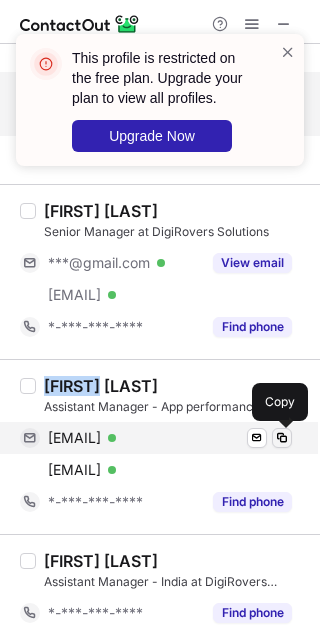 click at bounding box center (282, 438) 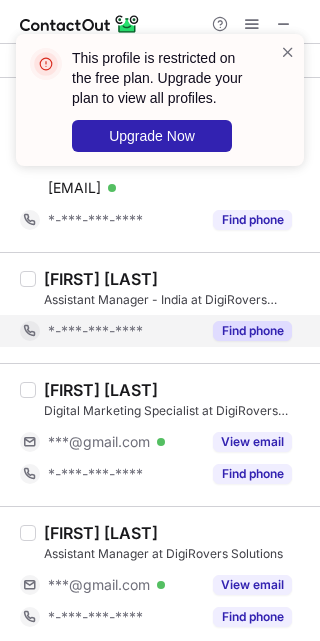 scroll, scrollTop: 3000, scrollLeft: 0, axis: vertical 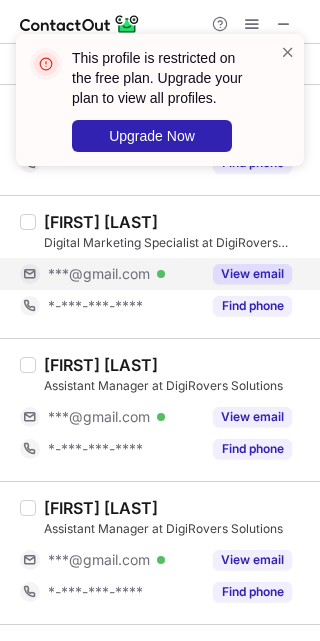 click on "View email" at bounding box center (252, 274) 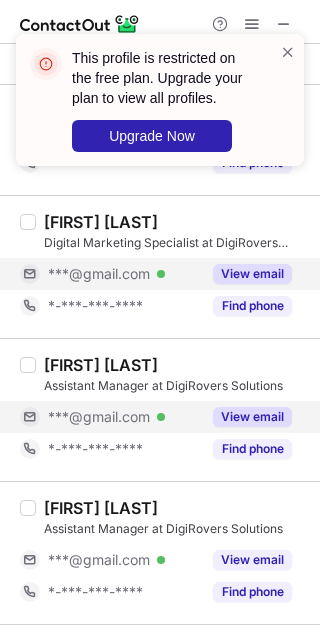 click on "View email" at bounding box center (252, 417) 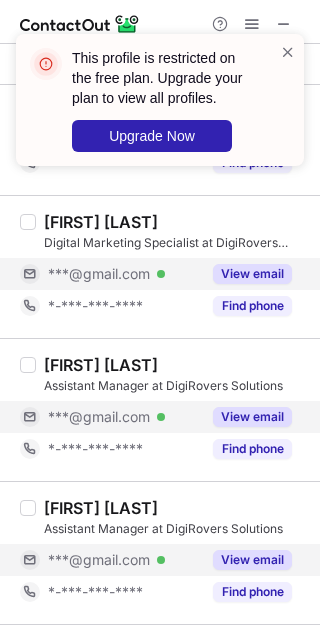 click on "View email" at bounding box center [252, 560] 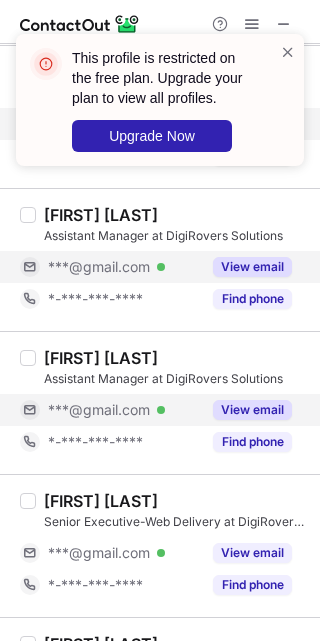 scroll, scrollTop: 3269, scrollLeft: 0, axis: vertical 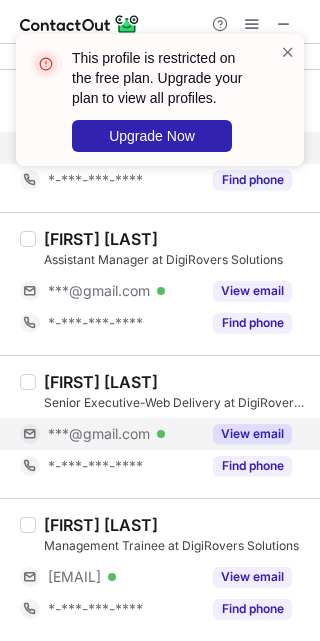 click on "View email" at bounding box center (252, 434) 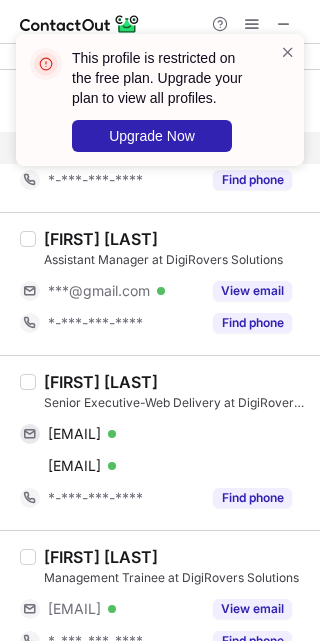 click on "Sakshi Tewari Senior Executive-Web Delivery at DigiRovers Solutions tewari17sakshi@gmail.com Verified Send email Copy sakshi.tewari@digirovers.com Verified Send email Copy *-***-***-**** Find phone" at bounding box center [160, 442] 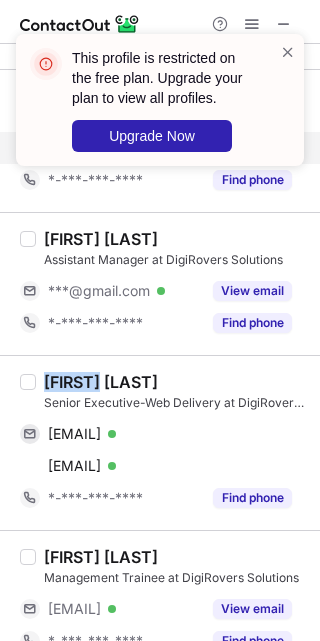 click on "Sakshi Tewari Senior Executive-Web Delivery at DigiRovers Solutions tewari17sakshi@gmail.com Verified Send email Copy sakshi.tewari@digirovers.com Verified Send email Copy *-***-***-**** Find phone" at bounding box center (160, 442) 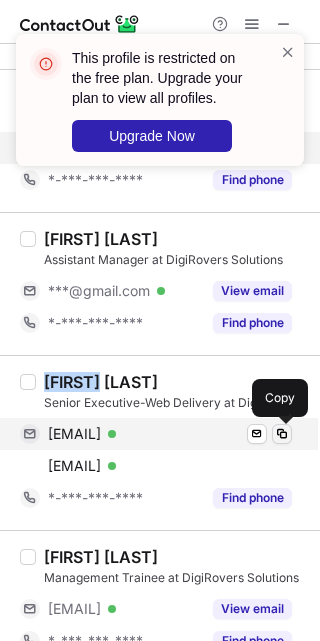 click at bounding box center [282, 434] 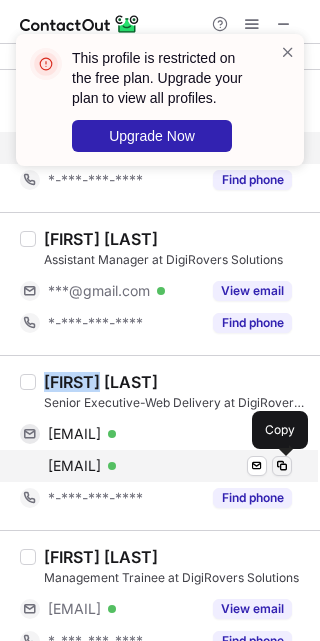 click at bounding box center (282, 466) 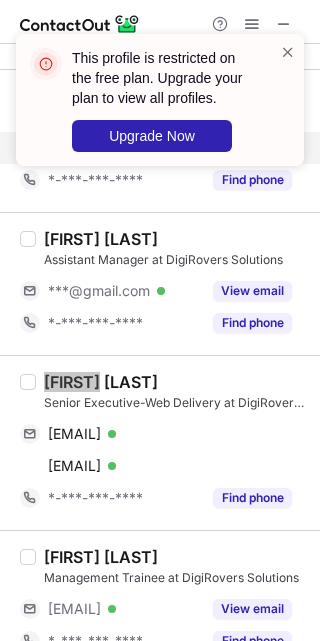 scroll, scrollTop: 3301, scrollLeft: 0, axis: vertical 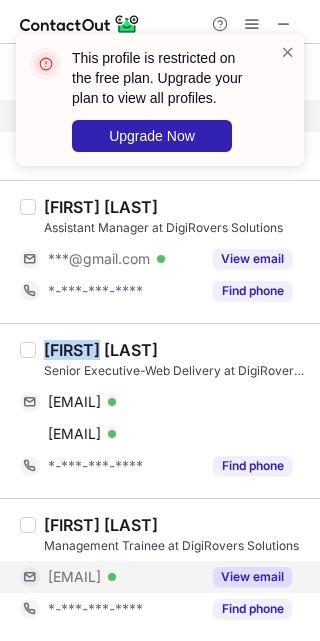 click on "View email" at bounding box center (252, 577) 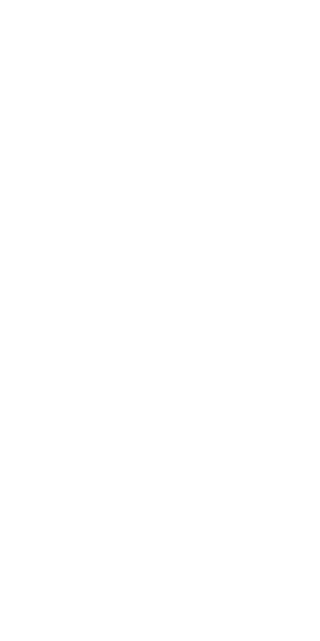 scroll, scrollTop: 0, scrollLeft: 0, axis: both 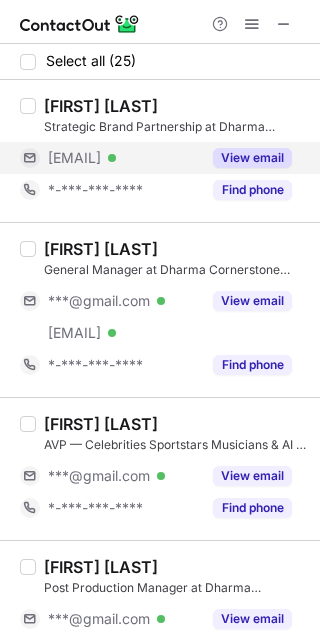 click on "[EMAIL]" at bounding box center [172, 151] 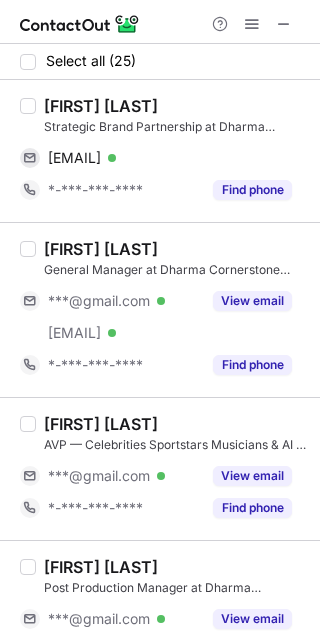 click on "[FIRST] [LAST]" at bounding box center [101, 106] 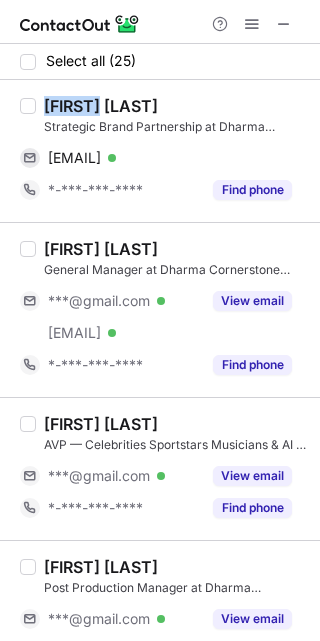 click on "[FIRST] [LAST]" at bounding box center (101, 106) 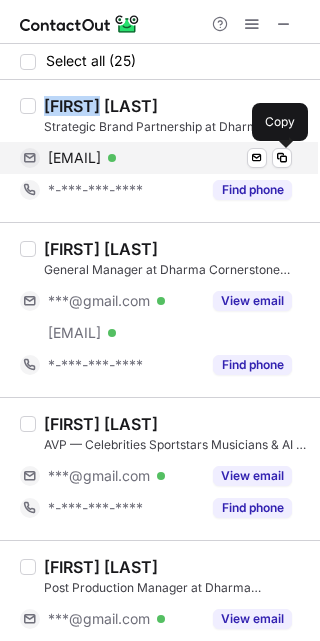 drag, startPoint x: 288, startPoint y: 154, endPoint x: 289, endPoint y: 168, distance: 14.035668 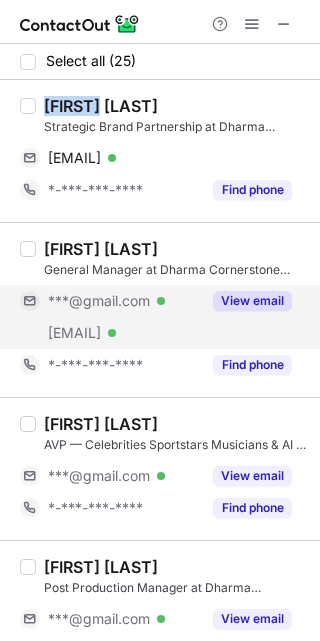 click on "View email" at bounding box center (252, 301) 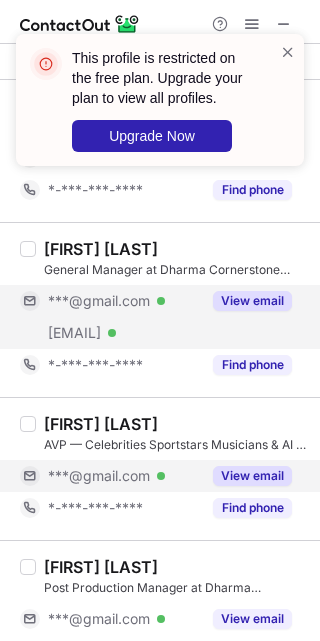 click on "View email" at bounding box center [252, 476] 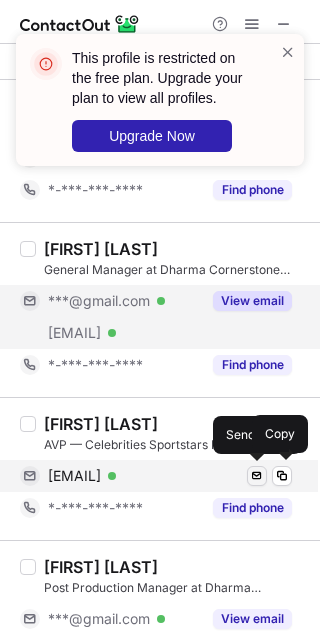 scroll, scrollTop: 150, scrollLeft: 0, axis: vertical 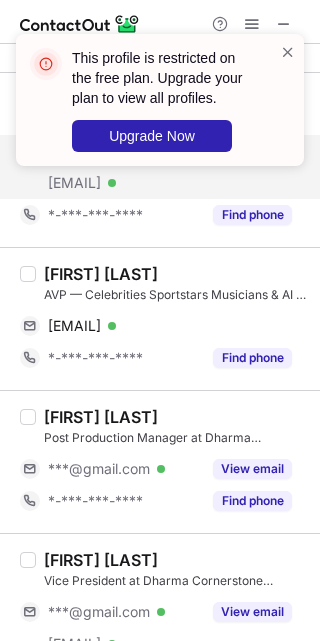 click on "[FIRST] [LAST]" at bounding box center (101, 274) 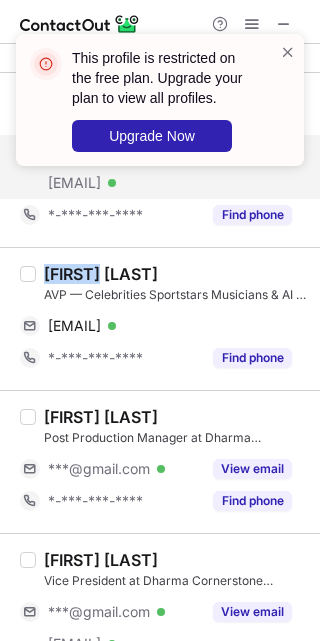 click on "[FIRST] [LAST]" at bounding box center [101, 274] 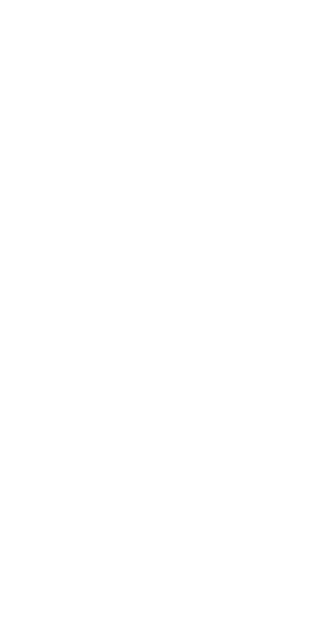 scroll, scrollTop: 0, scrollLeft: 0, axis: both 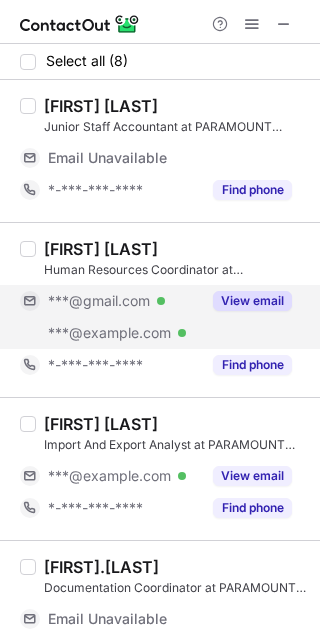 click on "View email" at bounding box center (252, 301) 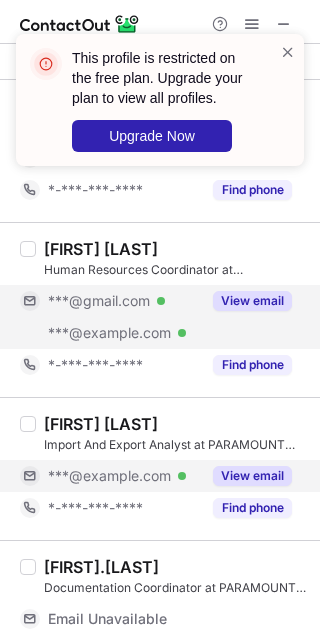 click on "View email" at bounding box center (252, 476) 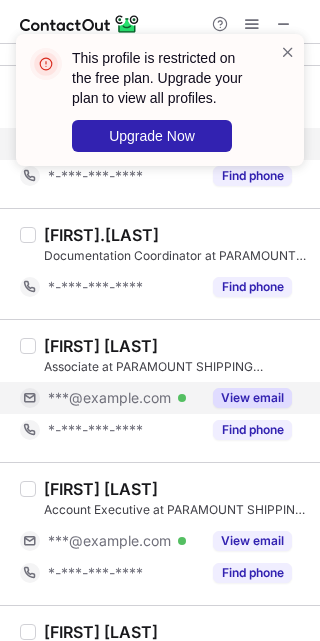 scroll, scrollTop: 268, scrollLeft: 0, axis: vertical 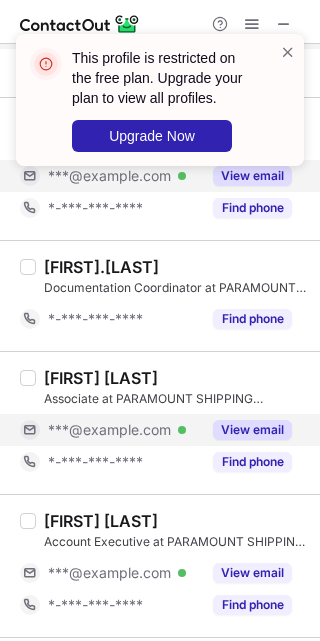 click on "View email" at bounding box center [252, 430] 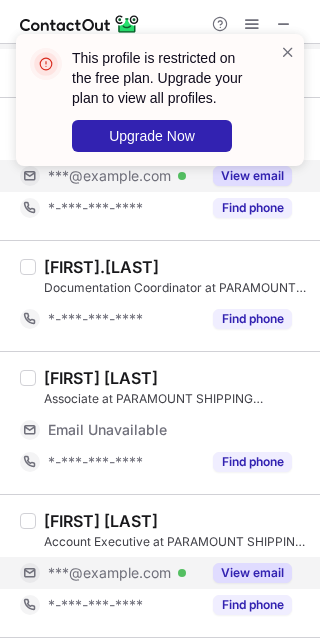 click on "View email" at bounding box center [246, 573] 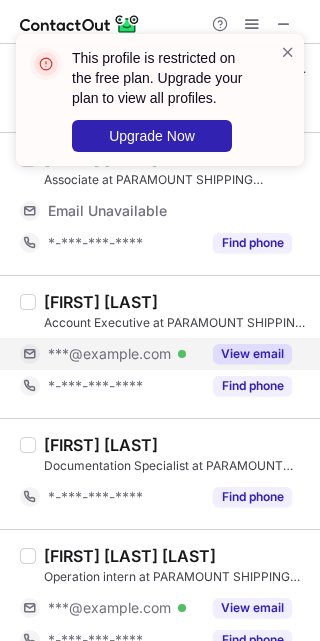 scroll, scrollTop: 518, scrollLeft: 0, axis: vertical 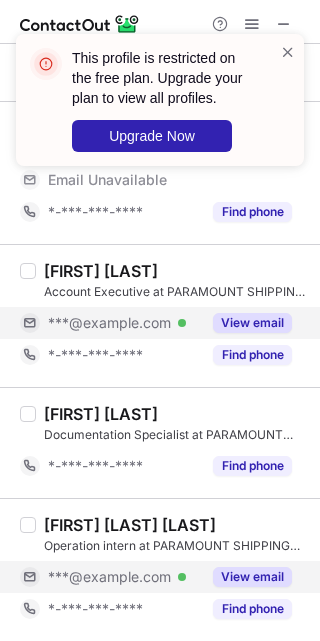click on "View email" at bounding box center [252, 577] 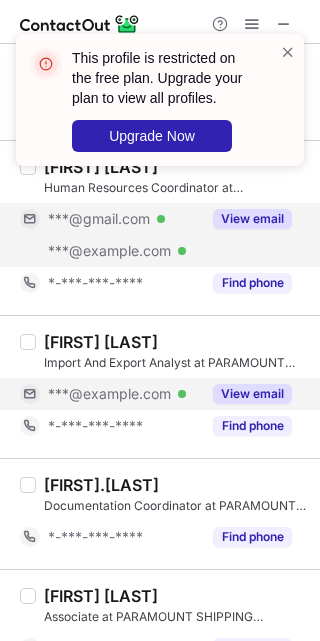 scroll, scrollTop: 486, scrollLeft: 0, axis: vertical 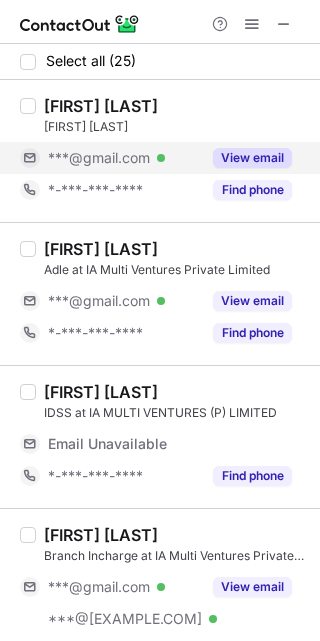 click on "View email" at bounding box center (252, 158) 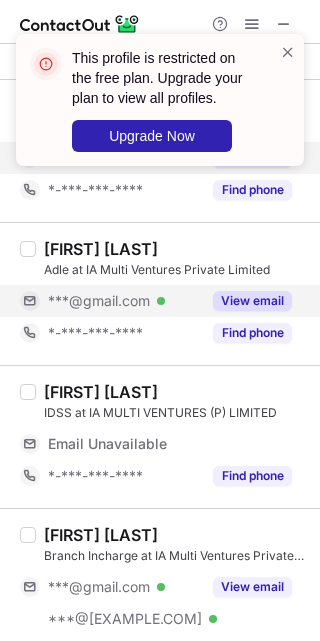 click on "View email" at bounding box center (252, 301) 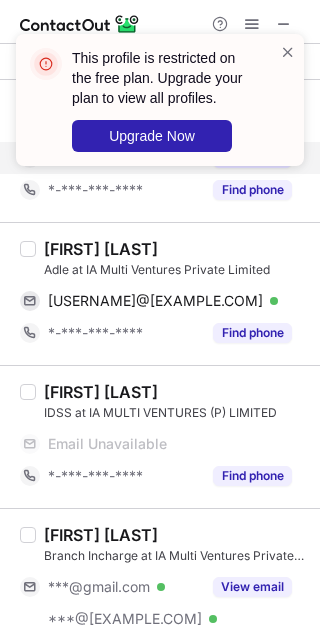click on "[FIRST] [LAST] Adle at IA Multi Ventures Private Limited [USERNAME]@[EXAMPLE.COM] Verified Send email Copy *-***-***-**** Find phone" at bounding box center (160, 293) 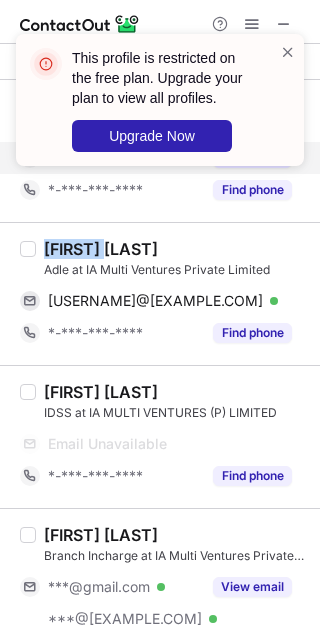 click on "[FIRST] [LAST] Adle at IA Multi Ventures Private Limited [USERNAME]@[EXAMPLE.COM] Verified Send email Copy *-***-***-**** Find phone" at bounding box center [160, 293] 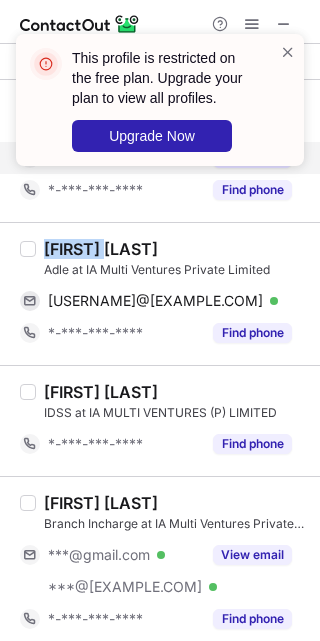 copy on "[FIRST]" 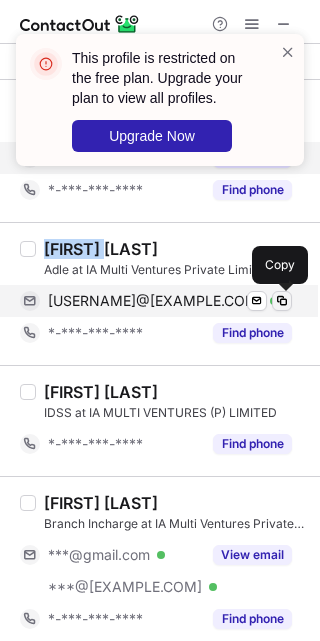 click at bounding box center [282, 301] 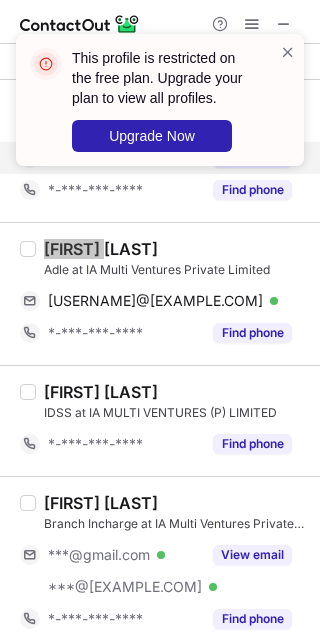 scroll, scrollTop: 150, scrollLeft: 0, axis: vertical 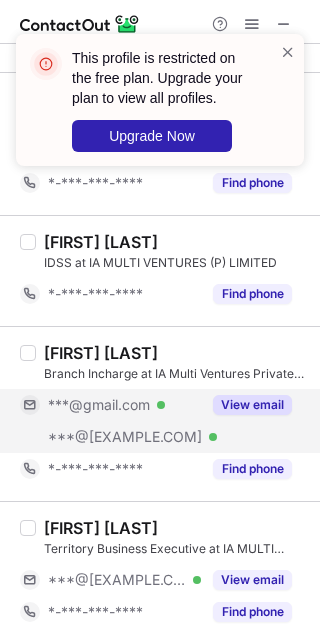 click on "View email" at bounding box center (252, 405) 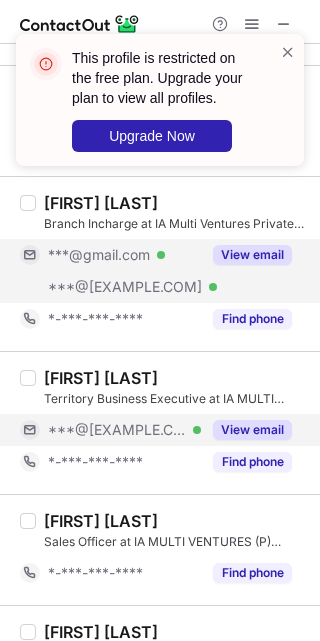 click on "View email" at bounding box center [252, 430] 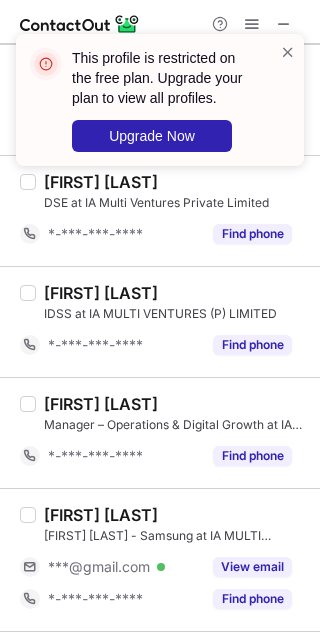 scroll, scrollTop: 900, scrollLeft: 0, axis: vertical 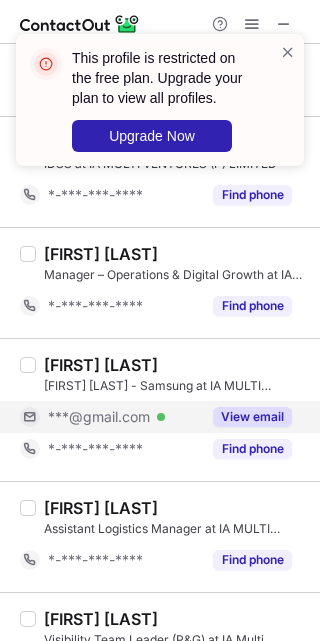 click on "View email" at bounding box center [252, 417] 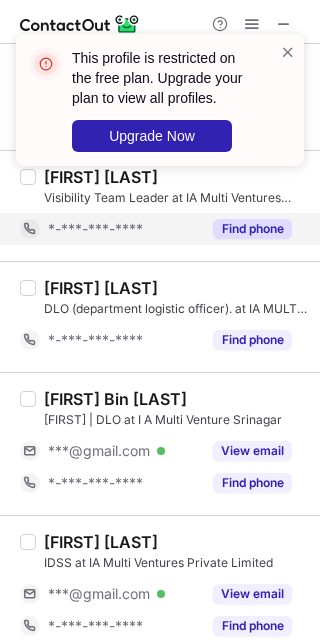 scroll, scrollTop: 1500, scrollLeft: 0, axis: vertical 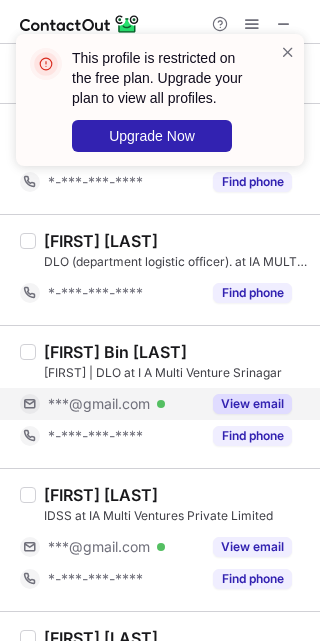 click on "View email" at bounding box center [252, 404] 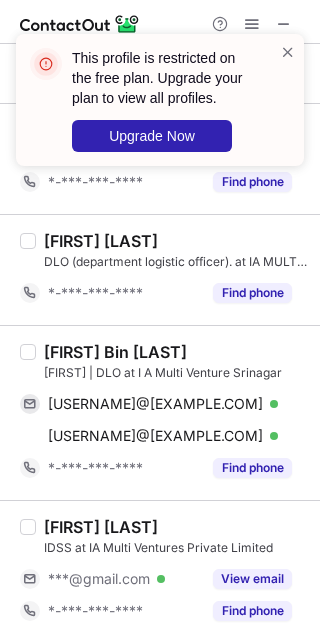 click on "Zaid Bin Zahoor" at bounding box center (115, 352) 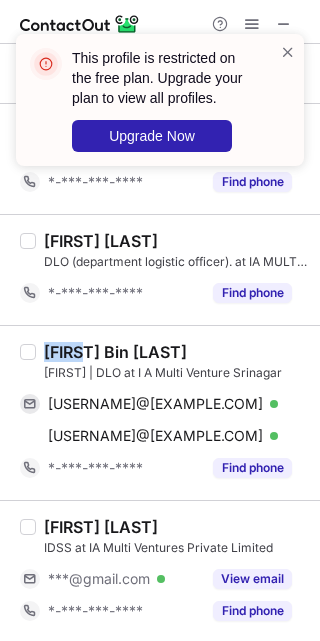 click on "Zaid Bin Zahoor" at bounding box center [115, 352] 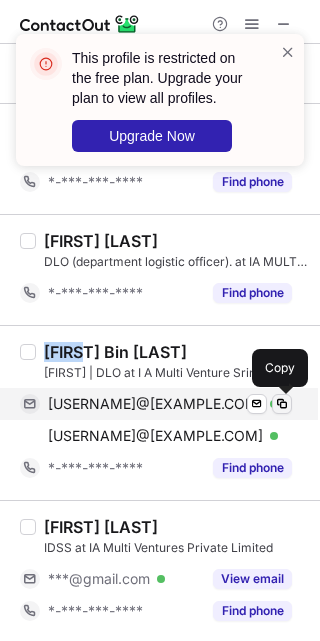 click at bounding box center (282, 404) 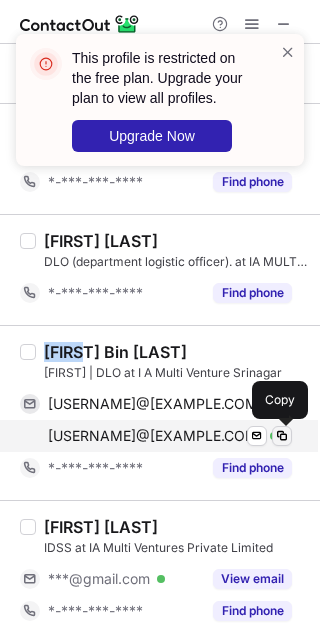 click at bounding box center [282, 436] 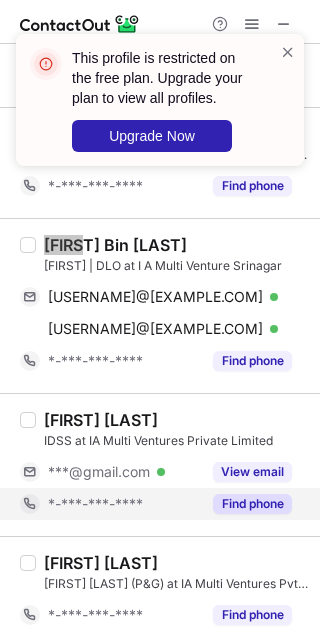 scroll, scrollTop: 1650, scrollLeft: 0, axis: vertical 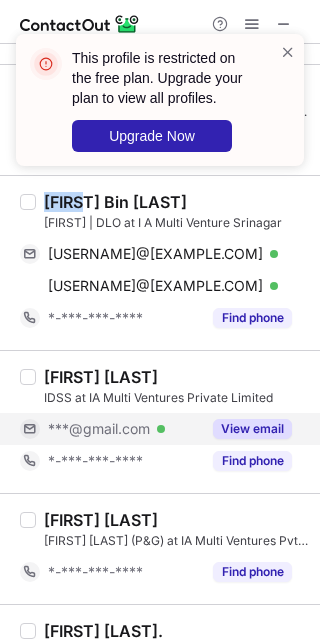 click on "View email" at bounding box center (252, 429) 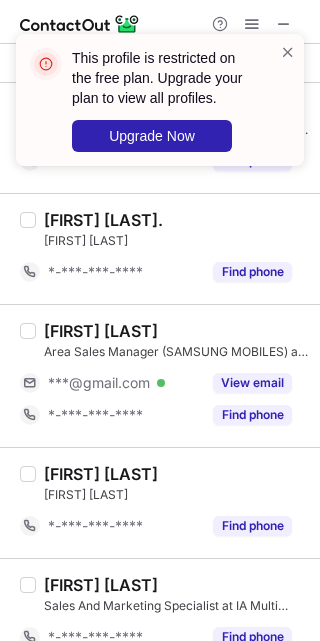 scroll, scrollTop: 2100, scrollLeft: 0, axis: vertical 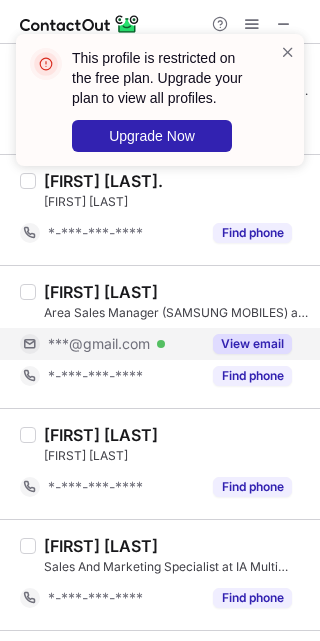 click on "View email" at bounding box center (252, 344) 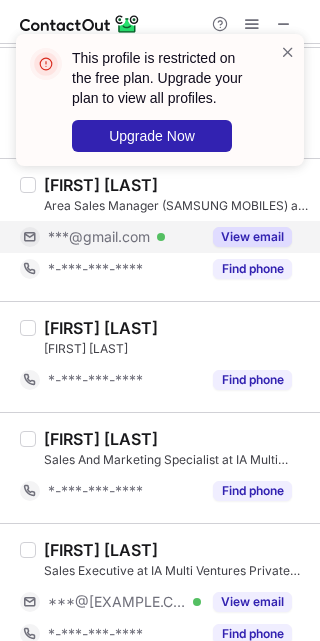 scroll, scrollTop: 2250, scrollLeft: 0, axis: vertical 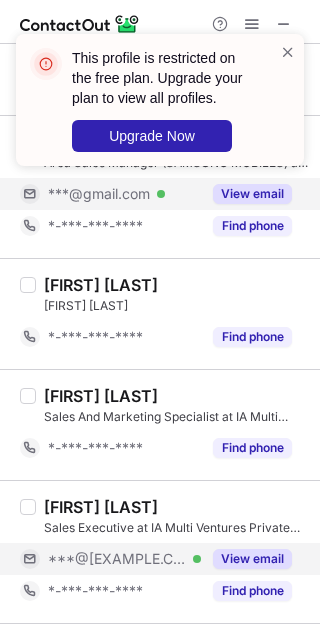 click on "View email" at bounding box center (252, 559) 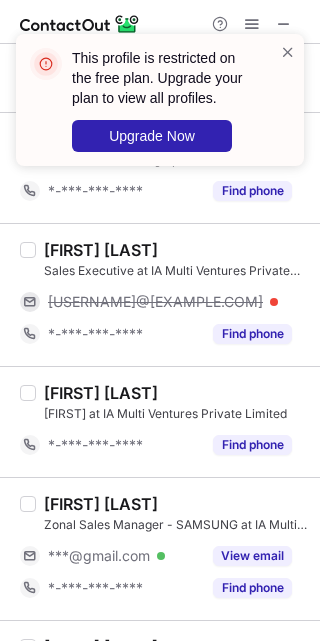 scroll, scrollTop: 2550, scrollLeft: 0, axis: vertical 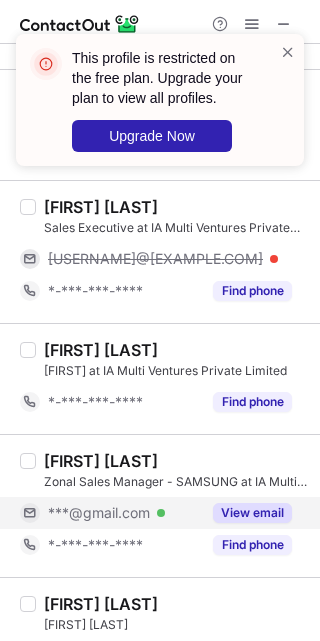 click on "View email" at bounding box center [246, 513] 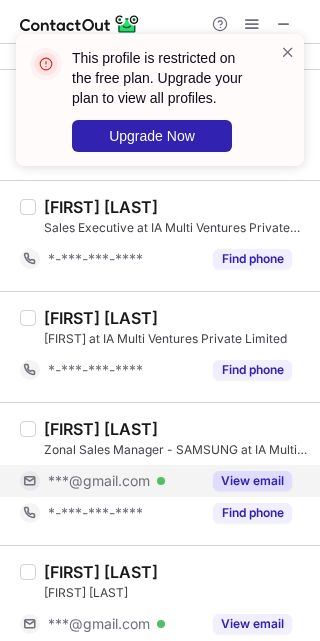 click on "View email" at bounding box center (252, 481) 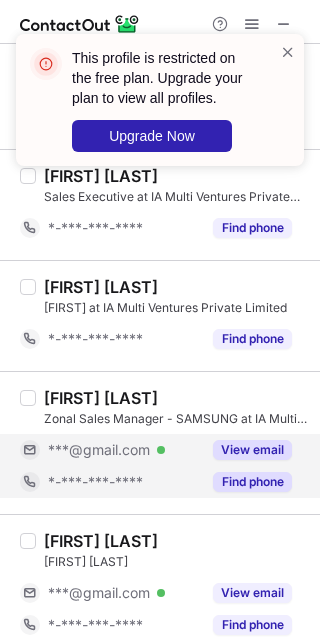 scroll, scrollTop: 2597, scrollLeft: 0, axis: vertical 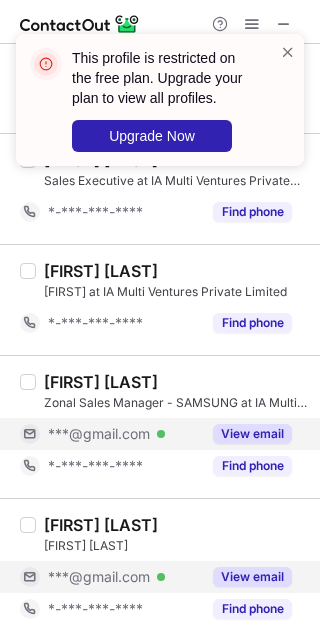 click on "View email" at bounding box center [252, 577] 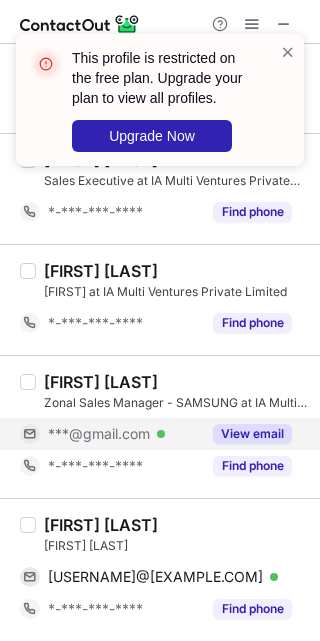 click on "Nida Nabi" at bounding box center [101, 525] 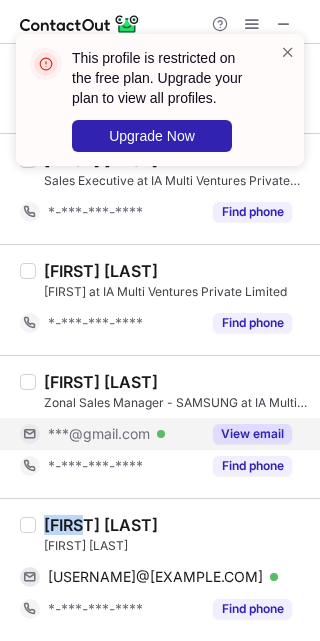 click on "Nida Nabi" at bounding box center [101, 525] 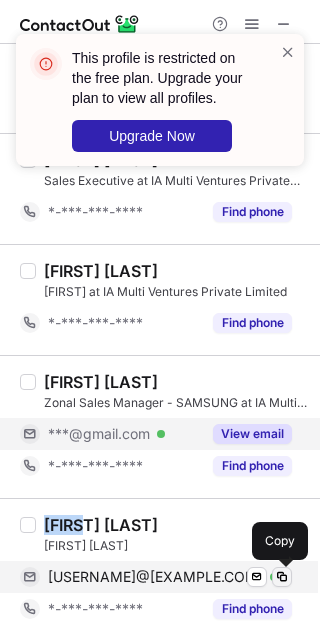 click at bounding box center [282, 577] 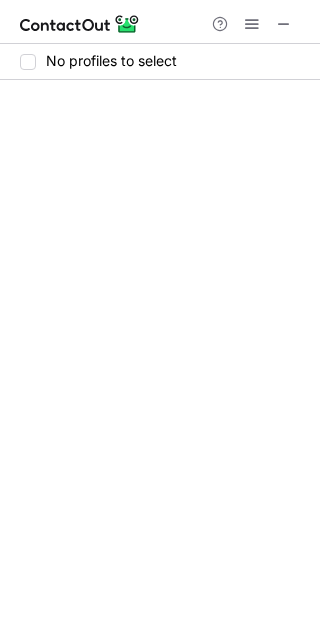 scroll, scrollTop: 0, scrollLeft: 0, axis: both 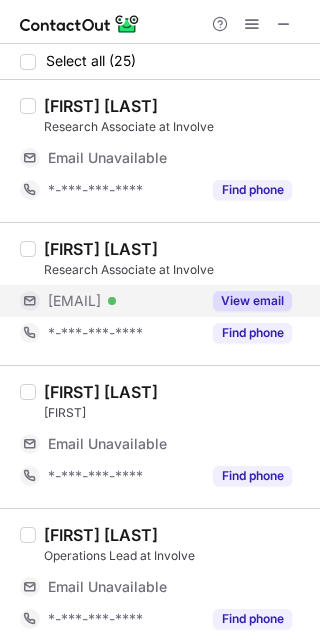 click on "View email" at bounding box center [252, 301] 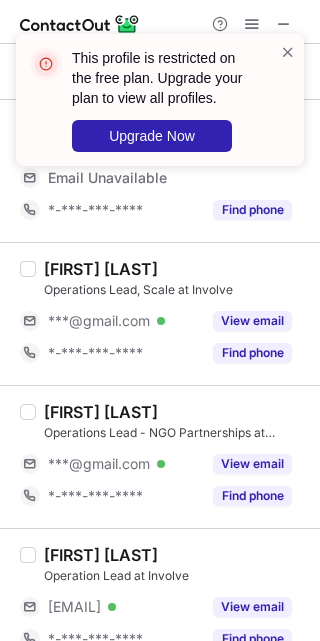 scroll, scrollTop: 450, scrollLeft: 0, axis: vertical 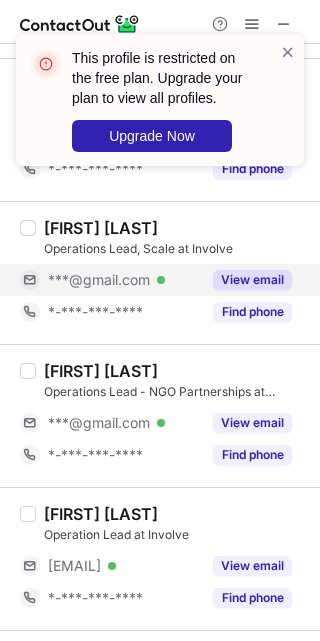click on "View email" at bounding box center (246, 280) 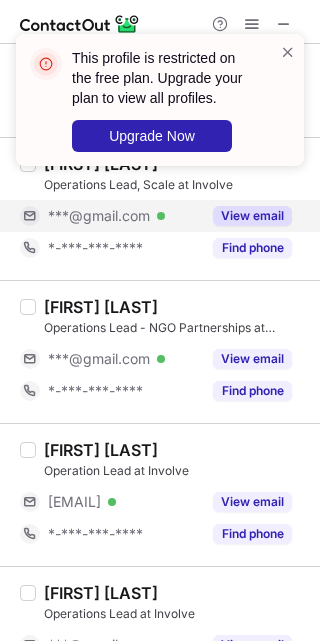 click on "[FIRST] [LAST] [ROLE] - [ROLE] at [COMPANY] [EMAIL] Verified View email -[PHONE] Find phone" at bounding box center [160, 351] 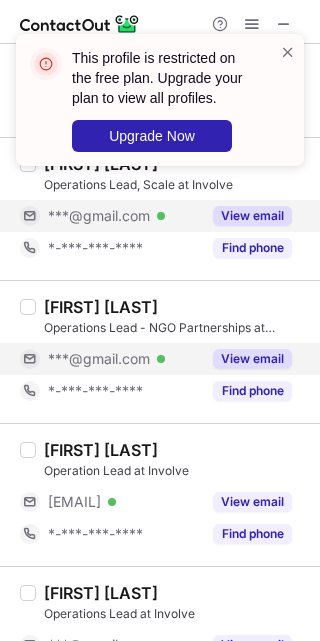 click on "View email" at bounding box center (246, 359) 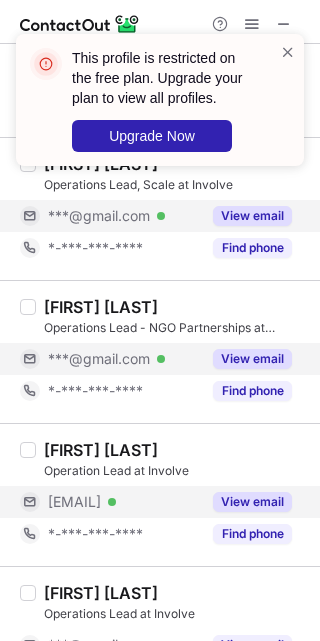 click on "View email" at bounding box center [252, 502] 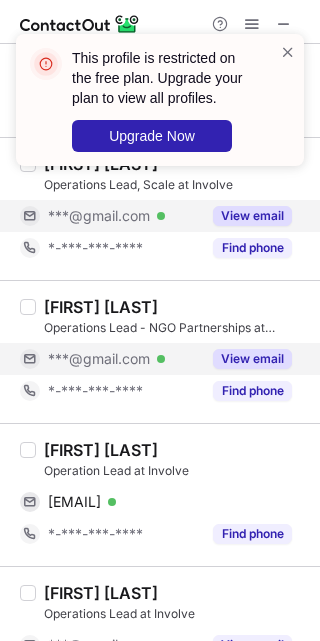 click on "[FIRST] [LAST]" at bounding box center [101, 450] 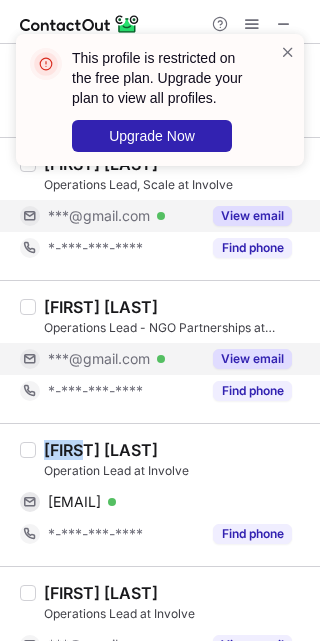 click on "[FIRST] [LAST]" at bounding box center (101, 450) 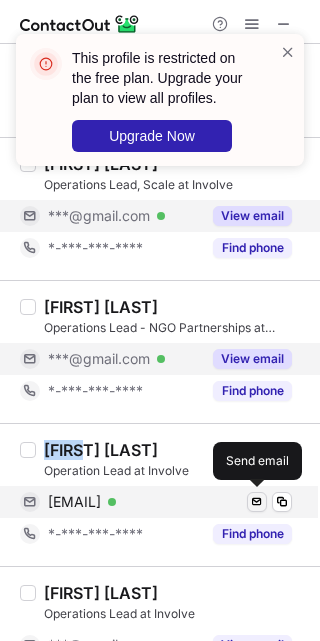 scroll, scrollTop: 568, scrollLeft: 0, axis: vertical 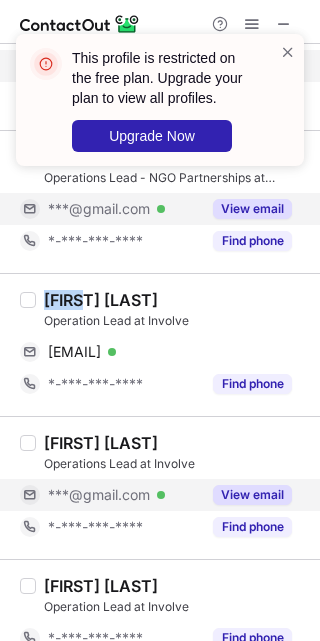 click on "View email" at bounding box center (252, 495) 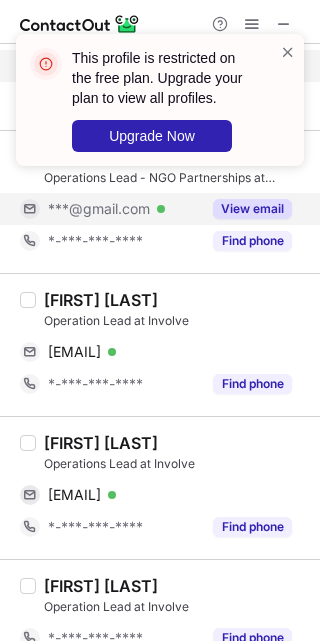 click on "Tanveer Ahmad" at bounding box center [101, 443] 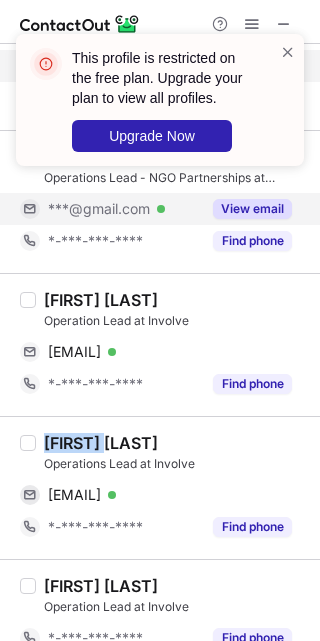 click on "Tanveer Ahmad" at bounding box center [101, 443] 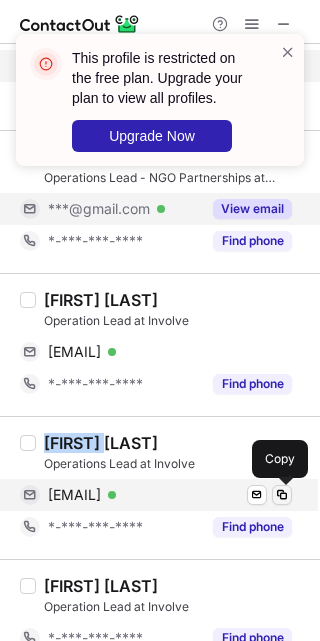 click at bounding box center [282, 495] 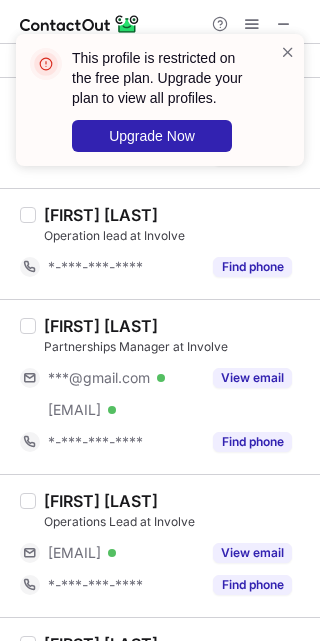 scroll, scrollTop: 1318, scrollLeft: 0, axis: vertical 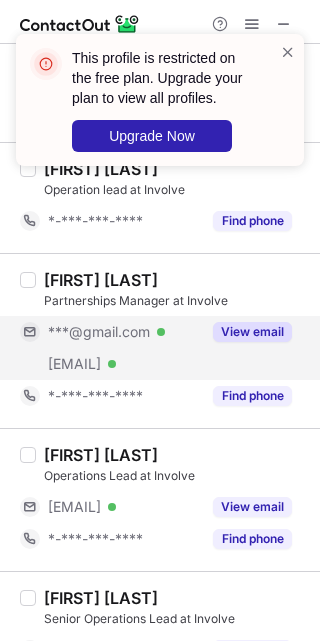 click on "View email" at bounding box center (252, 332) 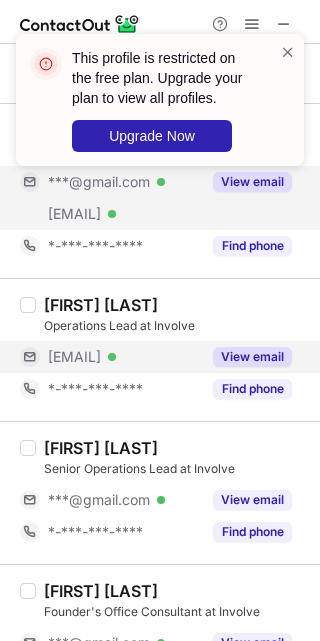 click on "View email" at bounding box center (252, 357) 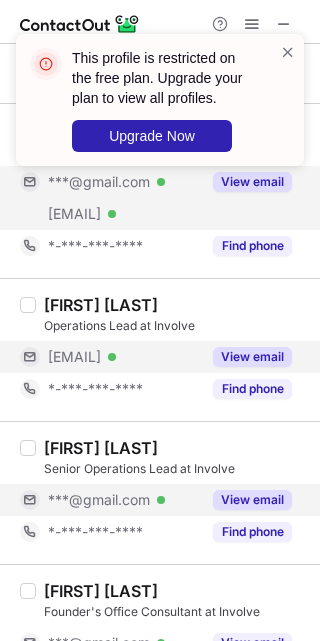 click on "View email" at bounding box center (252, 500) 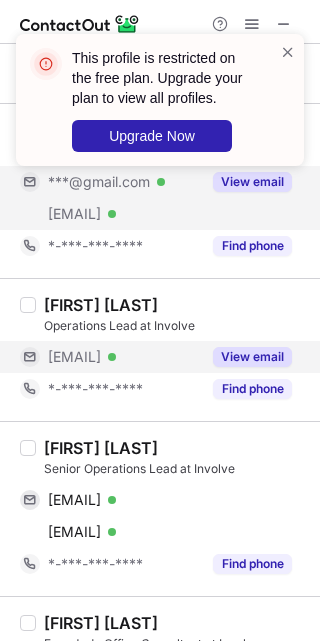 click on "Adarsh Kumar Pandey" at bounding box center [101, 448] 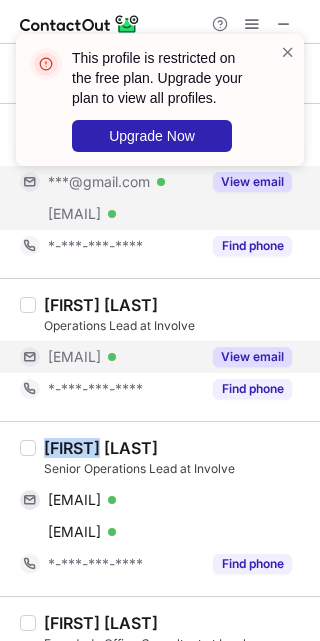click on "Adarsh Kumar Pandey" at bounding box center (101, 448) 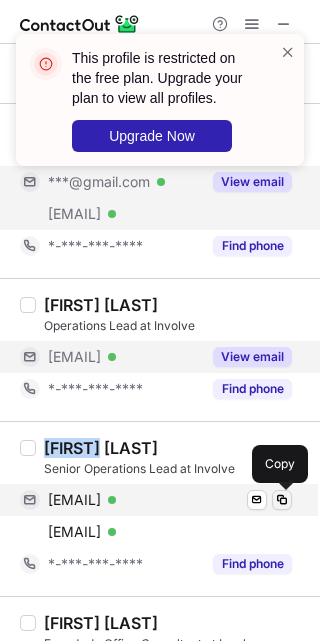 drag, startPoint x: 281, startPoint y: 498, endPoint x: 288, endPoint y: 489, distance: 11.401754 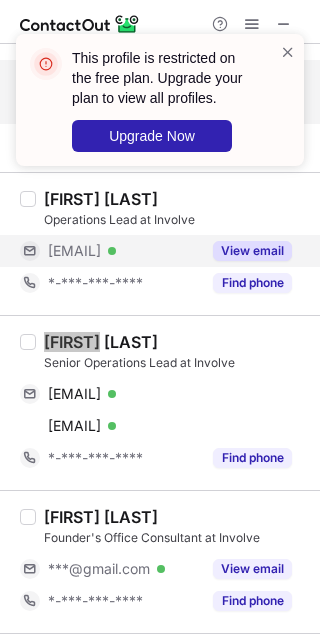 scroll, scrollTop: 1618, scrollLeft: 0, axis: vertical 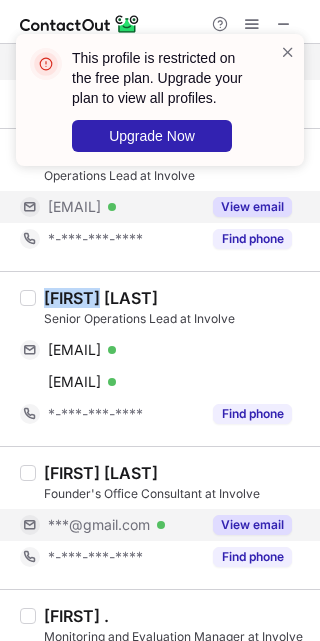 click on "View email" at bounding box center (246, 525) 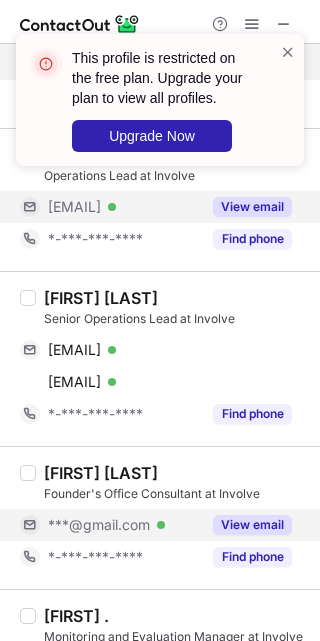 scroll, scrollTop: 1768, scrollLeft: 0, axis: vertical 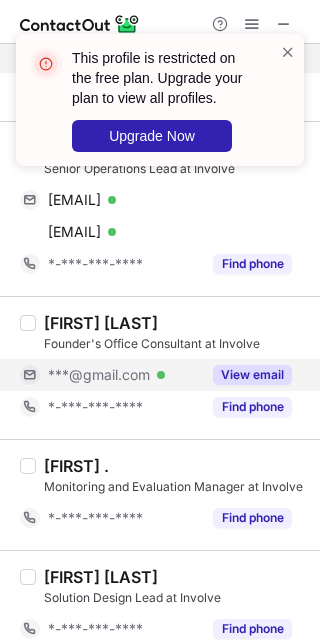 click on "View email" at bounding box center (252, 375) 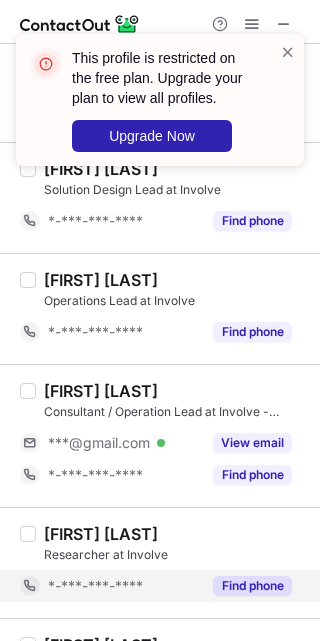 scroll, scrollTop: 2218, scrollLeft: 0, axis: vertical 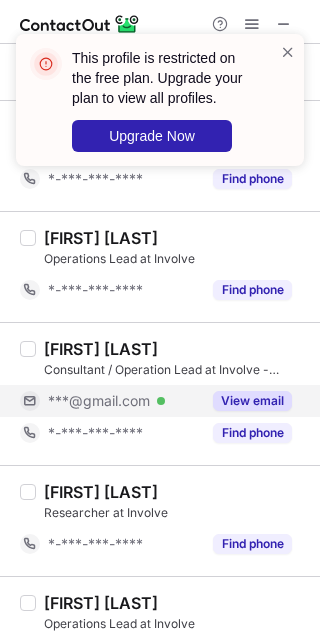 click on "View email" at bounding box center (252, 401) 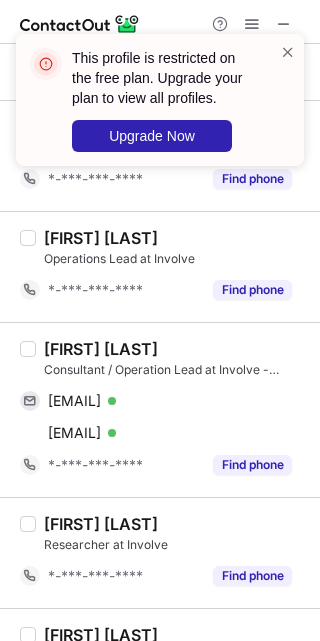 click on "Pulkit Doshi" at bounding box center [101, 349] 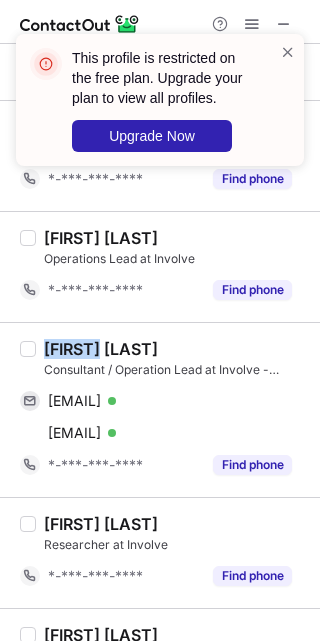 click on "Pulkit Doshi" at bounding box center (101, 349) 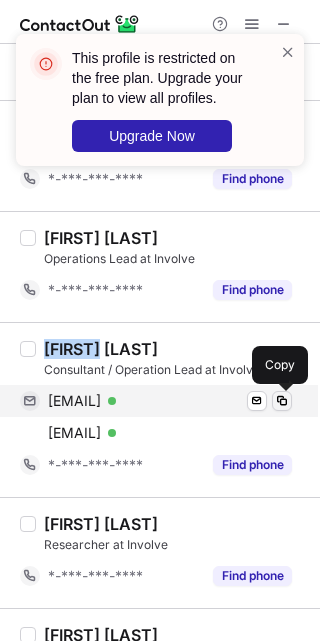 click at bounding box center (282, 401) 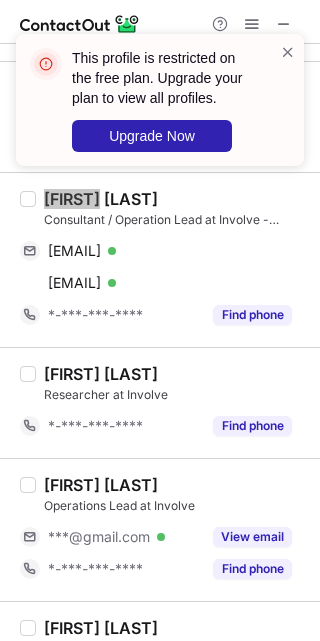 scroll, scrollTop: 2518, scrollLeft: 0, axis: vertical 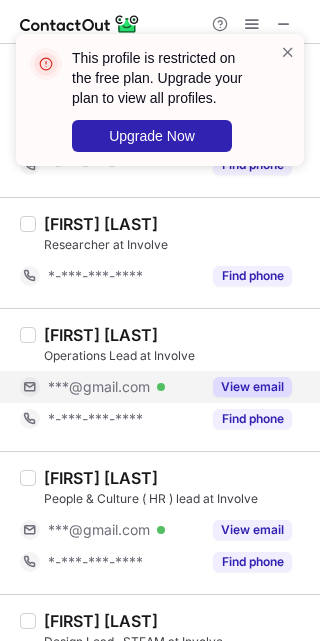 click on "View email" at bounding box center (246, 387) 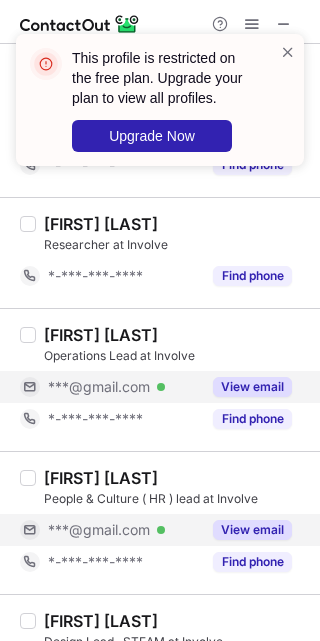click on "View email" at bounding box center (252, 530) 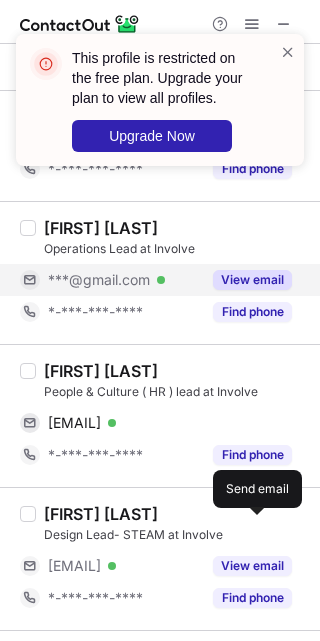 scroll, scrollTop: 2668, scrollLeft: 0, axis: vertical 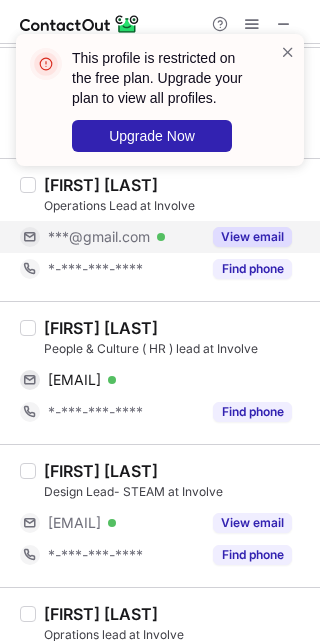 click on "Niyas Ali K" at bounding box center [101, 328] 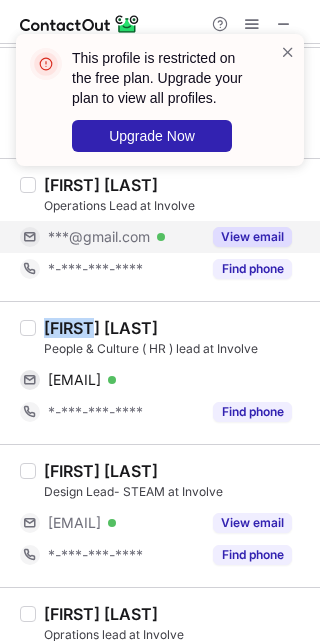 click on "Niyas Ali K" at bounding box center (101, 328) 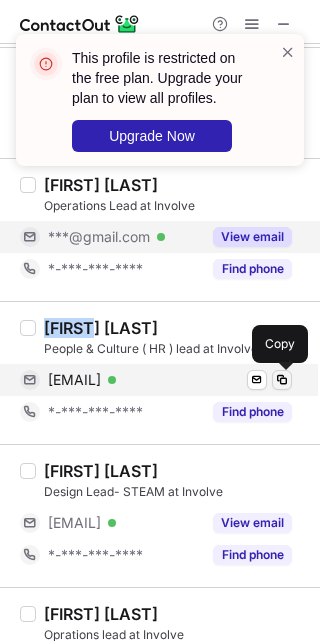 click at bounding box center (282, 380) 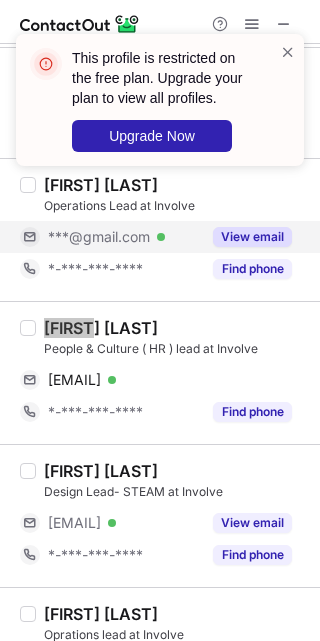 scroll, scrollTop: 2725, scrollLeft: 0, axis: vertical 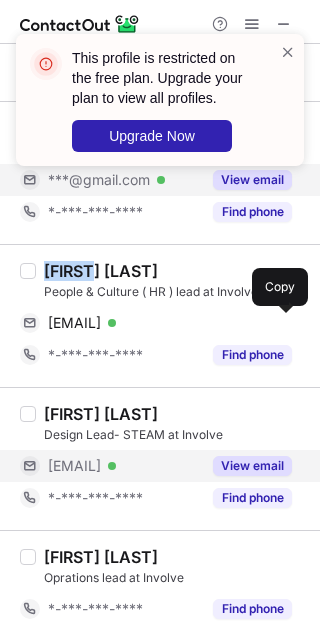 click on "View email" at bounding box center [252, 466] 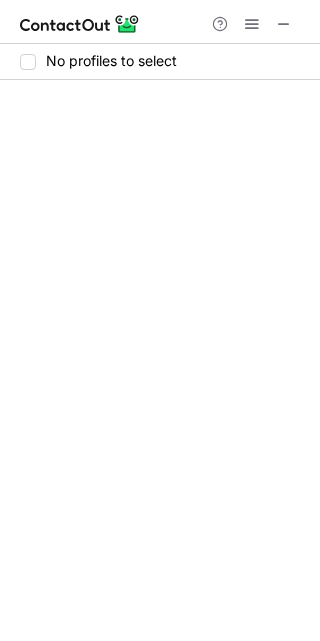 scroll, scrollTop: 0, scrollLeft: 0, axis: both 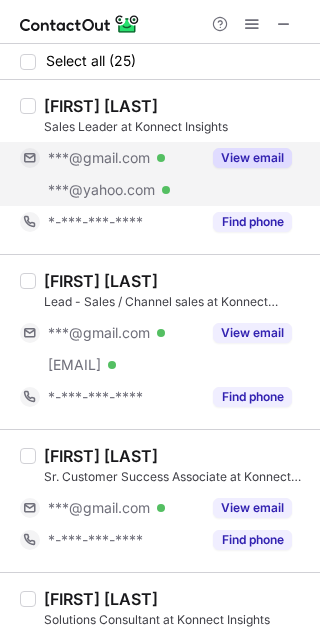 click on "View email" at bounding box center (252, 158) 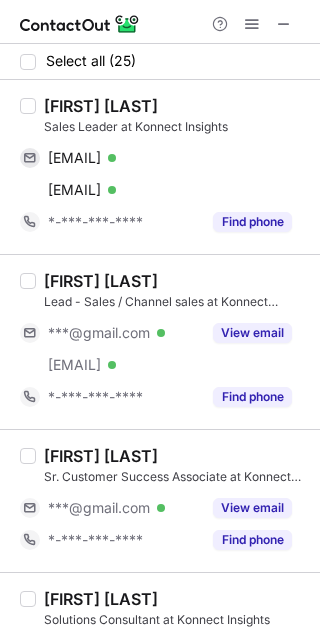click on "[FIRST] [LAST]" at bounding box center [101, 106] 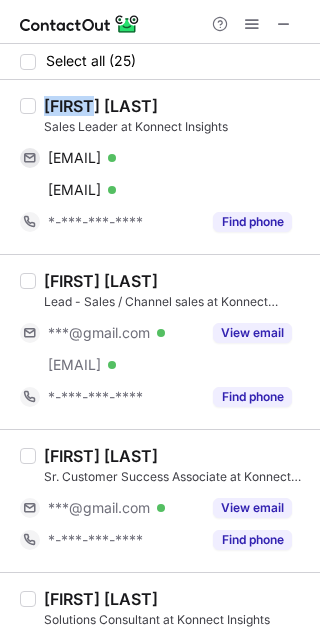 click on "[FIRST] [LAST]" at bounding box center [101, 106] 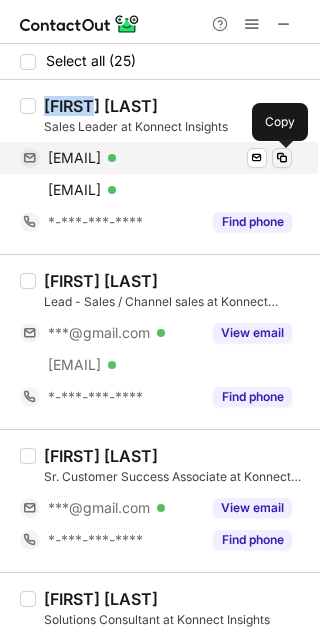 click at bounding box center (282, 158) 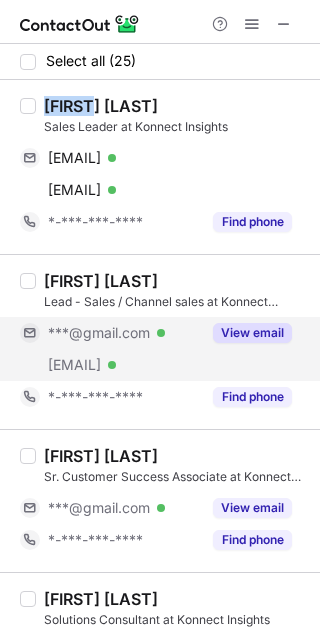 click on "View email" at bounding box center (252, 333) 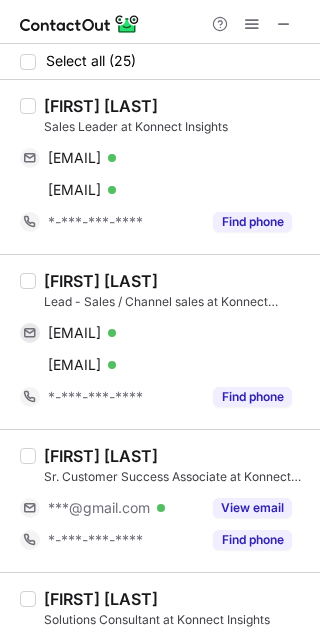 click on "[FIRST] [LAST]" at bounding box center (101, 281) 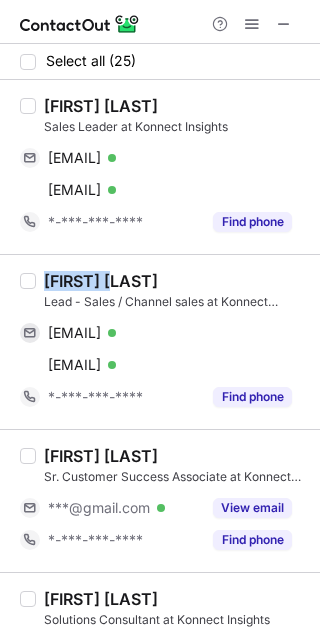 click on "[FIRST] [LAST]" at bounding box center [101, 281] 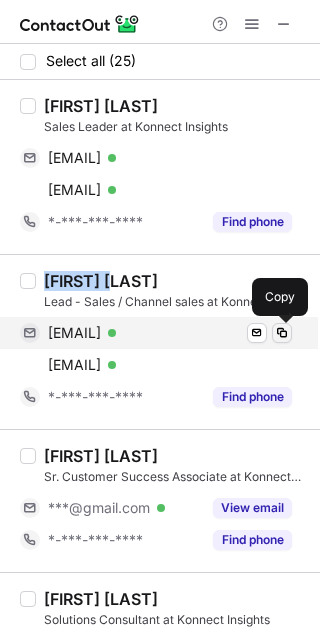 click at bounding box center [282, 333] 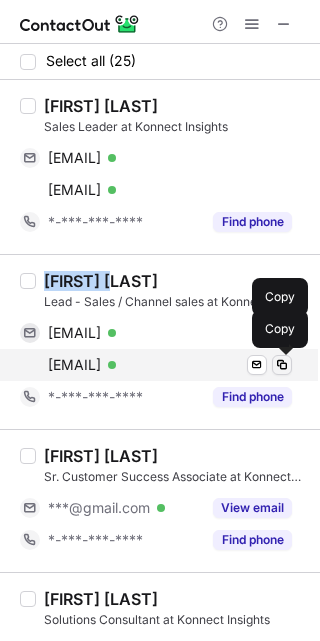 click at bounding box center (282, 365) 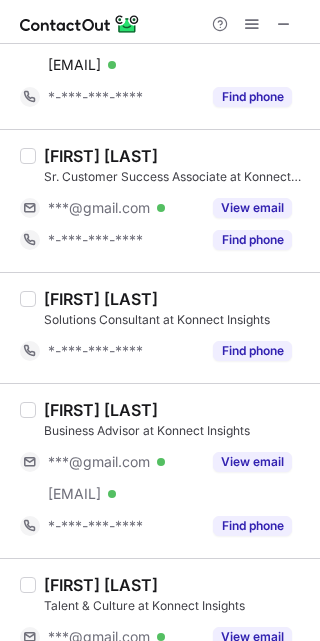 scroll, scrollTop: 150, scrollLeft: 0, axis: vertical 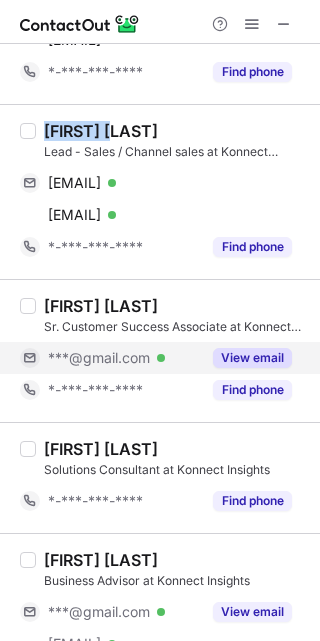 click on "View email" at bounding box center (252, 358) 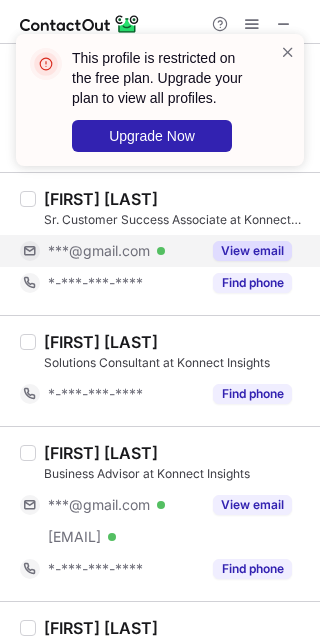 scroll, scrollTop: 300, scrollLeft: 0, axis: vertical 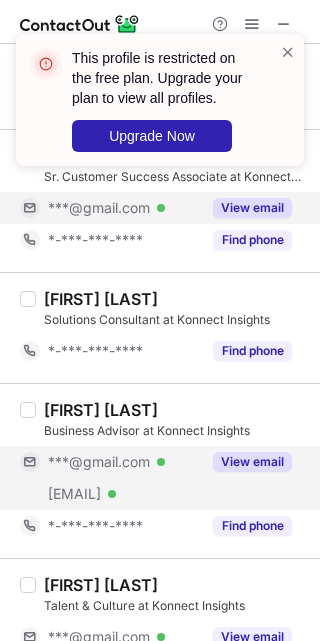 click on "View email" at bounding box center [252, 462] 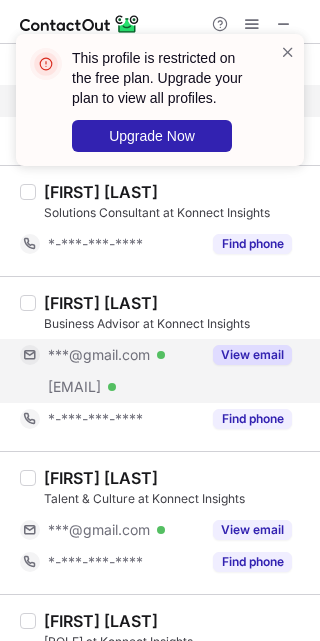 scroll, scrollTop: 450, scrollLeft: 0, axis: vertical 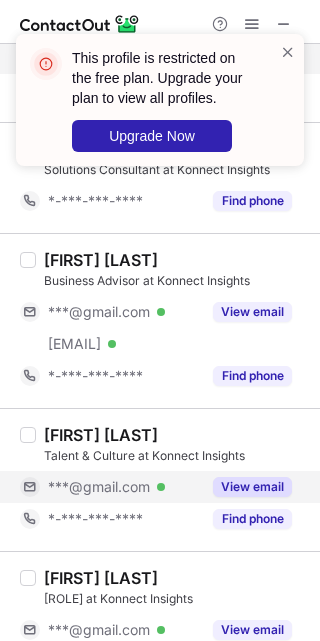 click on "View email" at bounding box center [246, 487] 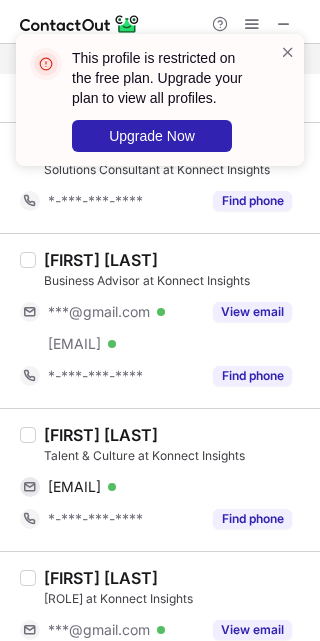 click on "[FIRST] [LAST]" at bounding box center [101, 435] 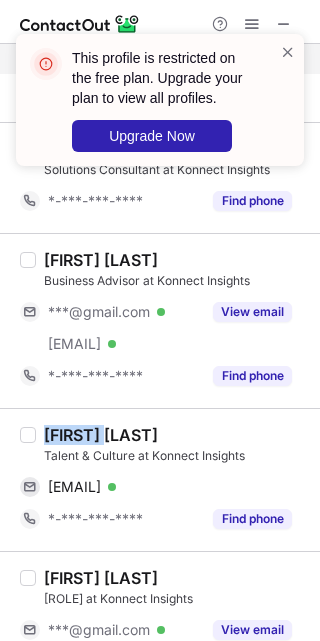 click on "[FIRST] [LAST]" at bounding box center [101, 435] 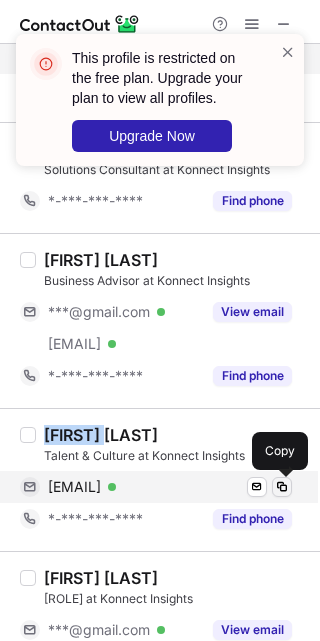 drag, startPoint x: 278, startPoint y: 485, endPoint x: 304, endPoint y: 438, distance: 53.712196 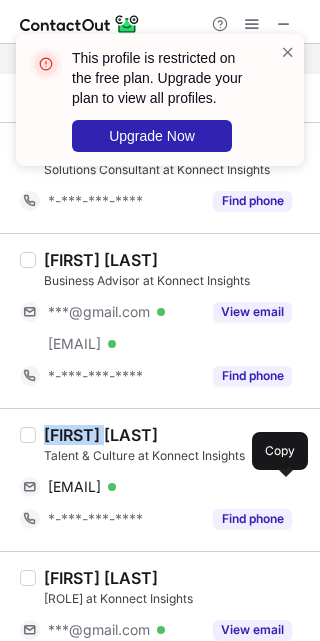 click at bounding box center (282, 487) 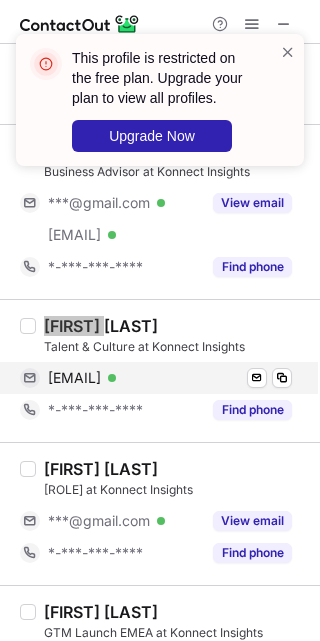 scroll, scrollTop: 600, scrollLeft: 0, axis: vertical 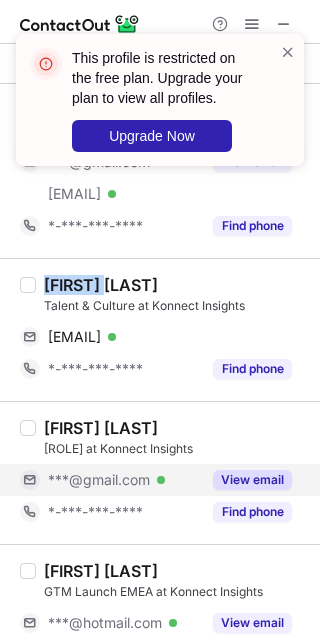 click on "View email" at bounding box center [252, 480] 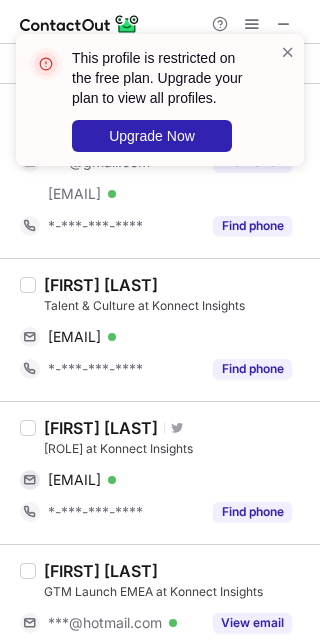 click on "[FIRST] [LAST]" at bounding box center [101, 428] 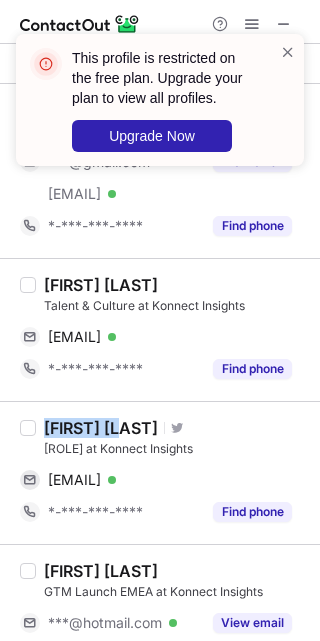 click on "[FIRST] [LAST]" at bounding box center [101, 428] 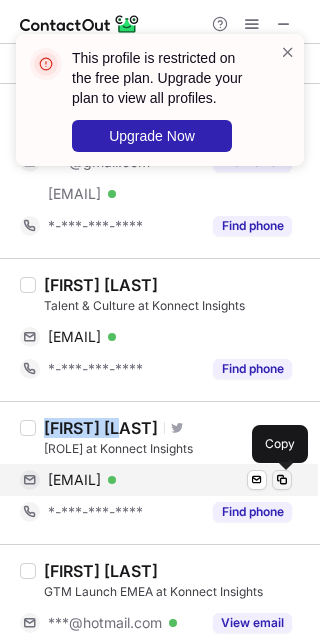 click at bounding box center [282, 480] 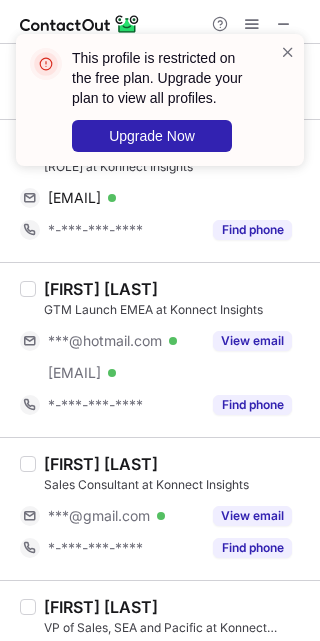 scroll, scrollTop: 900, scrollLeft: 0, axis: vertical 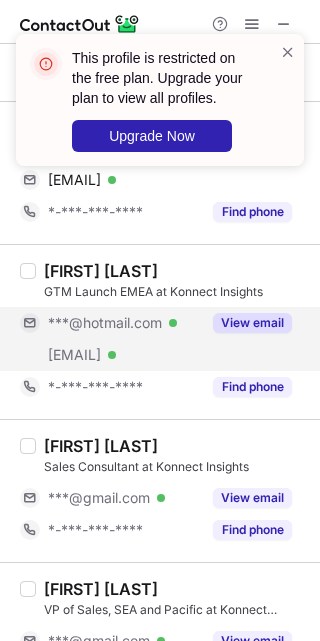 click on "View email" at bounding box center (252, 323) 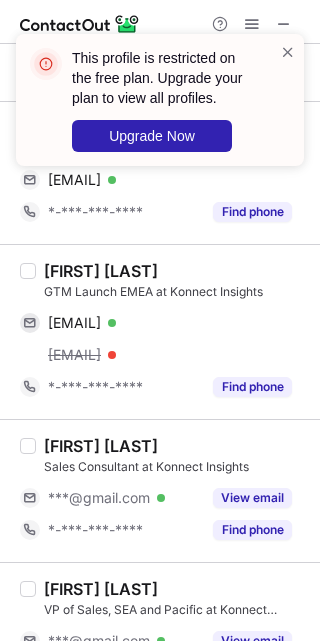 click on "[FIRST] [LAST]" at bounding box center [101, 271] 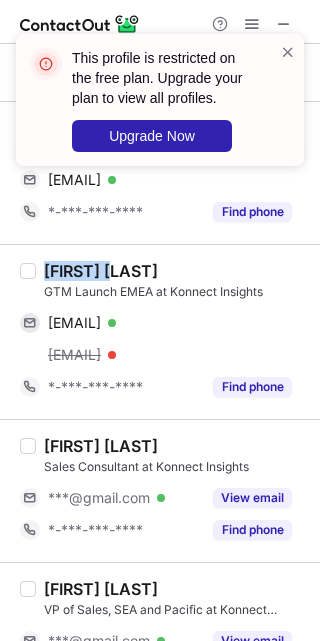 click on "[FIRST] [LAST]" at bounding box center [101, 271] 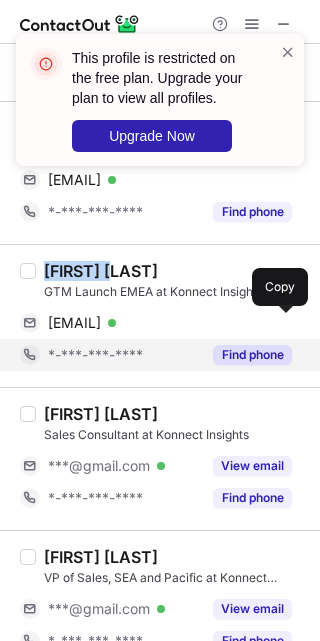 drag, startPoint x: 288, startPoint y: 319, endPoint x: 291, endPoint y: 360, distance: 41.109608 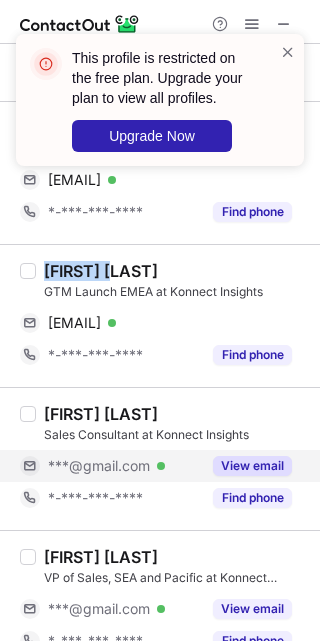 click on "View email" at bounding box center (252, 466) 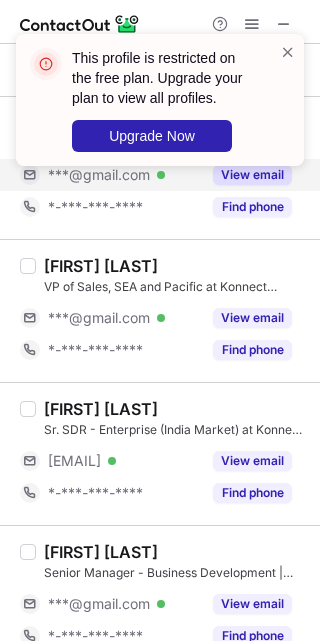 scroll, scrollTop: 1200, scrollLeft: 0, axis: vertical 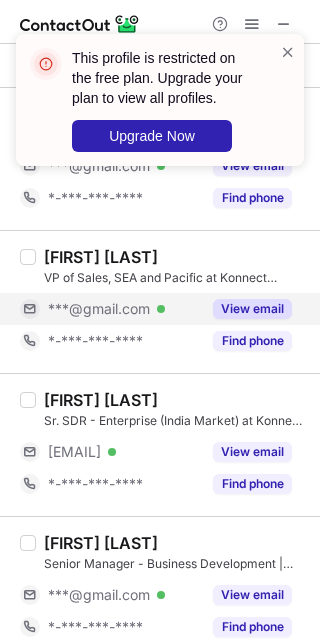 click on "View email" at bounding box center [252, 309] 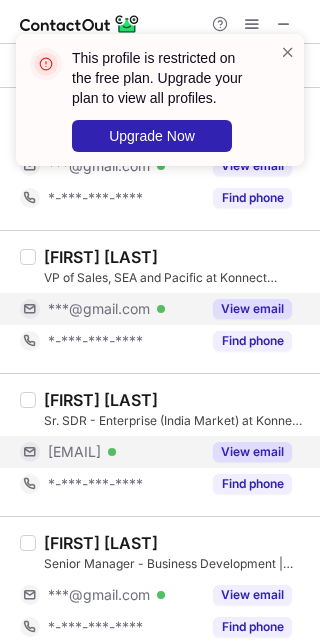 click on "View email" at bounding box center (252, 452) 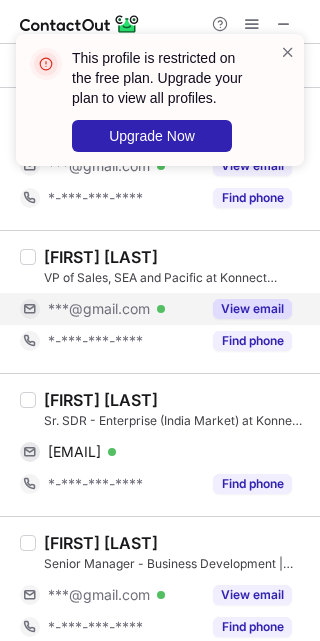 click on "[FIRST] [LAST]" at bounding box center (101, 400) 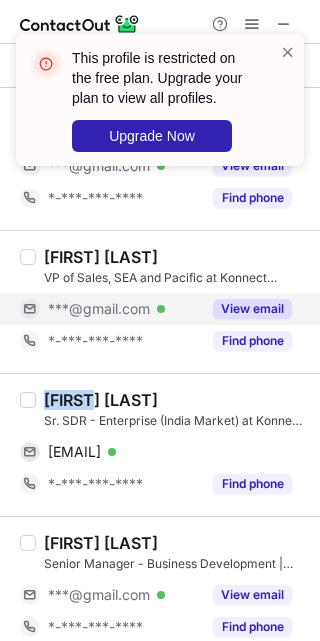 click on "[FIRST] [LAST]" at bounding box center (101, 400) 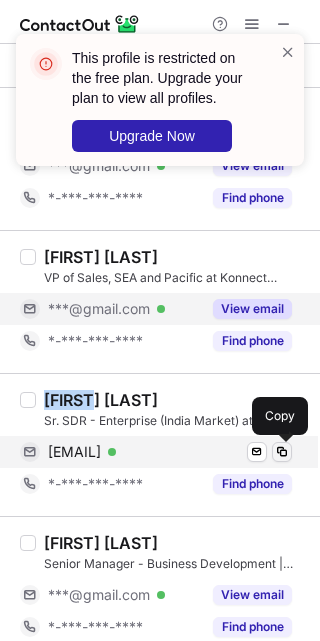 click at bounding box center [282, 452] 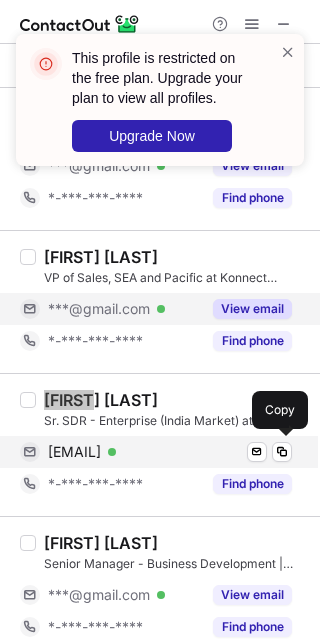 scroll, scrollTop: 1350, scrollLeft: 0, axis: vertical 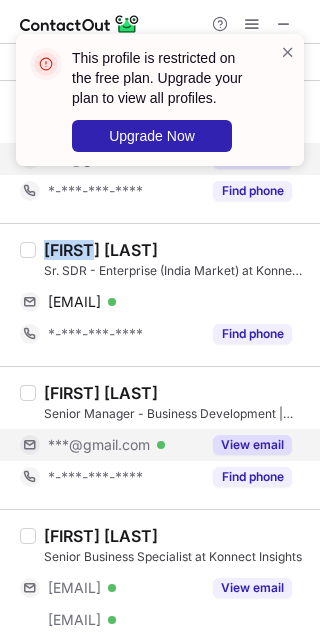 click on "View email" at bounding box center [252, 445] 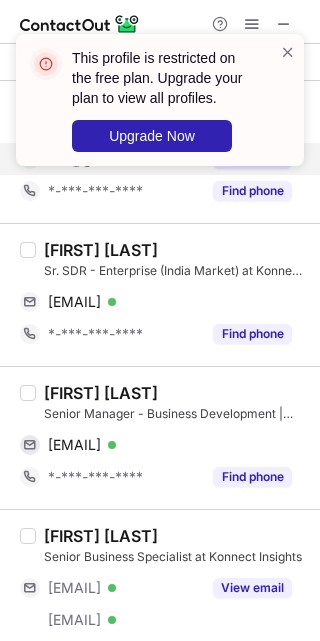 click on "[FIRST] [LAST]" at bounding box center (101, 393) 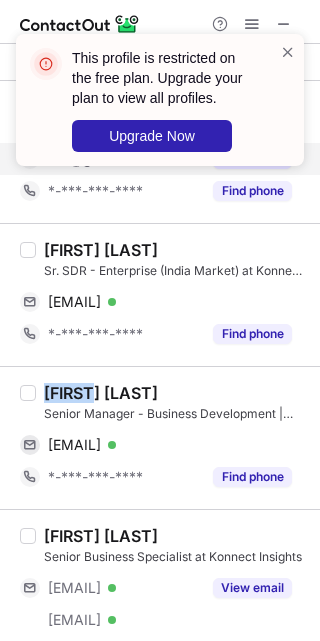 click on "[FIRST] [LAST]" at bounding box center [101, 393] 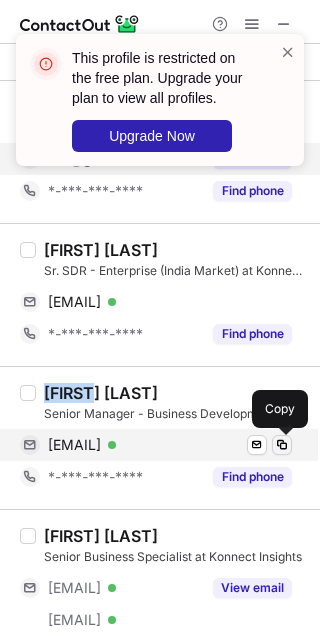click at bounding box center [282, 445] 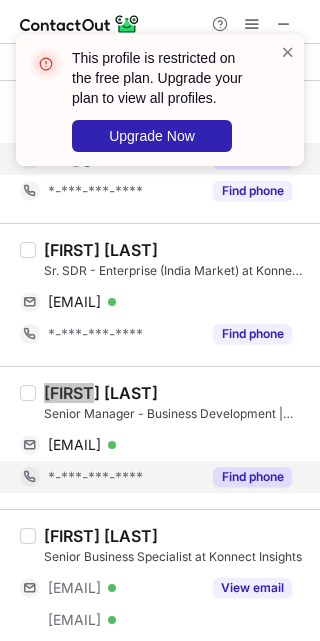 scroll, scrollTop: 1500, scrollLeft: 0, axis: vertical 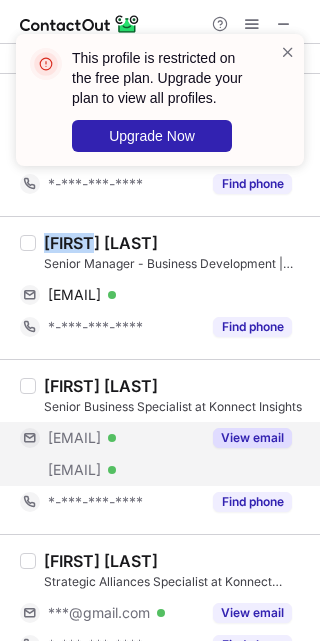click on "View email" at bounding box center (246, 438) 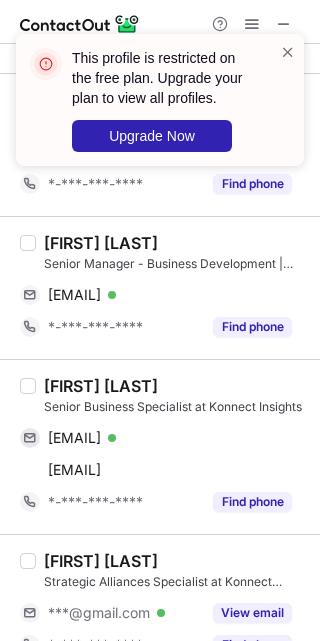 click on "[FIRST] [LAST]" at bounding box center [101, 386] 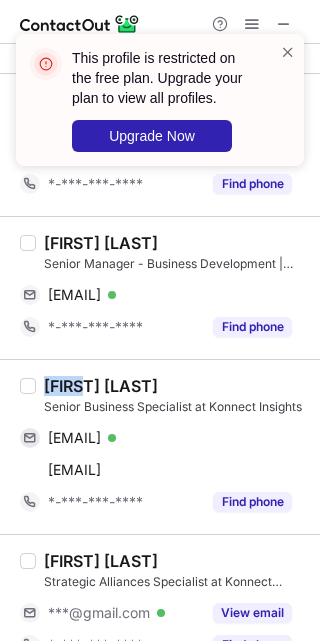 click on "[FIRST] [LAST]" at bounding box center [101, 386] 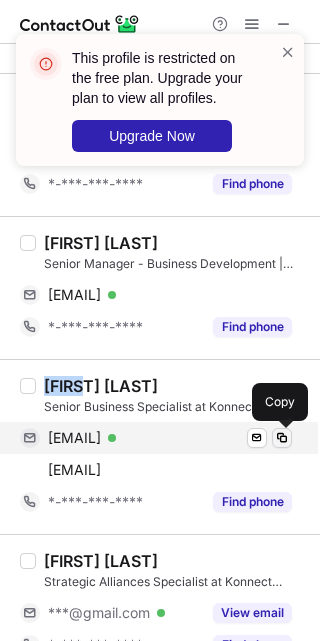 click at bounding box center (282, 438) 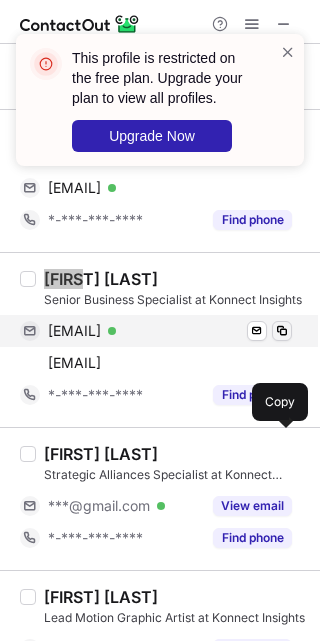 scroll, scrollTop: 1650, scrollLeft: 0, axis: vertical 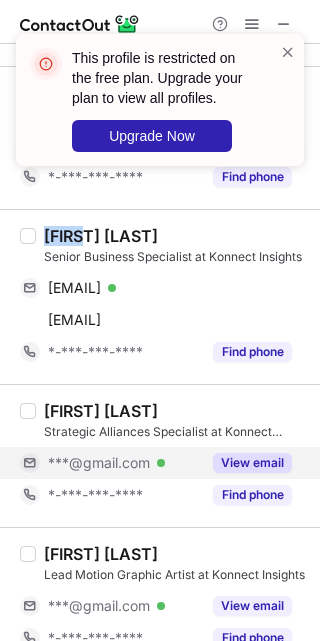 click on "View email" at bounding box center (252, 463) 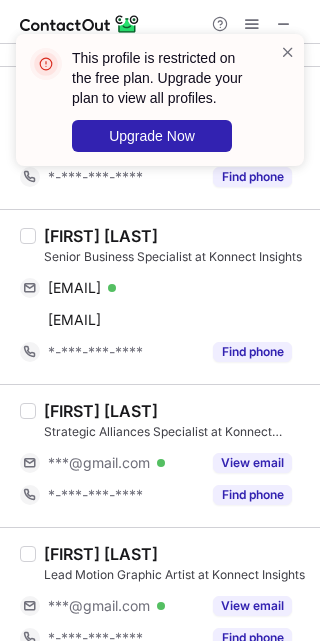 click on "[FIRST] [LAST]" at bounding box center (101, 411) 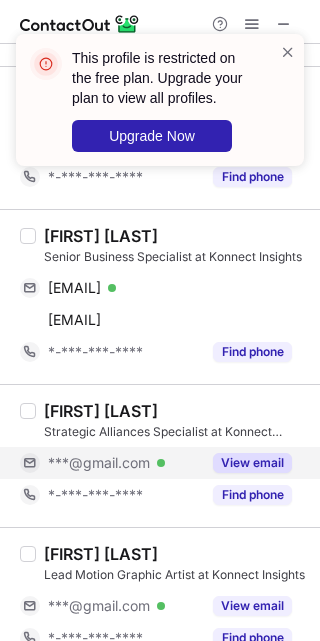 click on "View email" at bounding box center (252, 463) 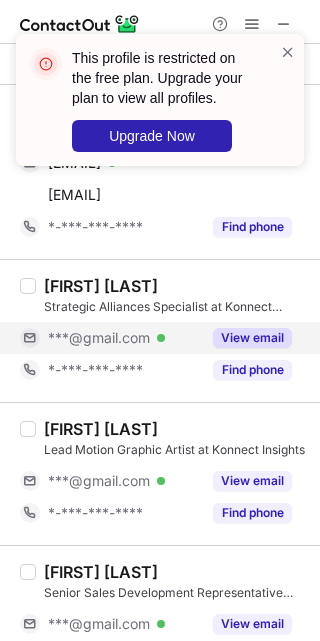 scroll, scrollTop: 1800, scrollLeft: 0, axis: vertical 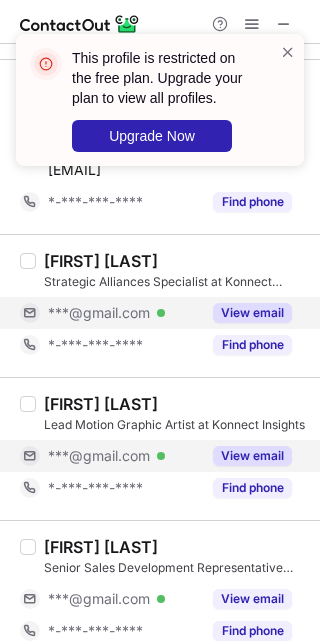 click on "View email" at bounding box center (252, 456) 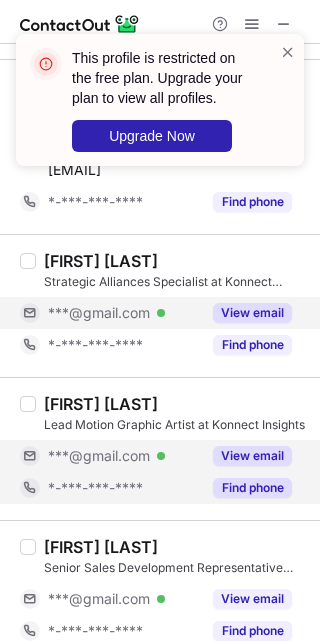 scroll, scrollTop: 1950, scrollLeft: 0, axis: vertical 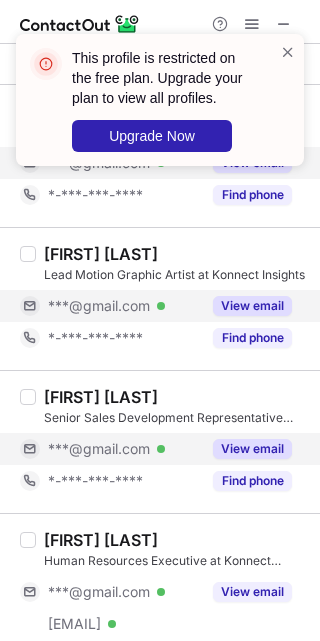 click on "View email" at bounding box center (252, 449) 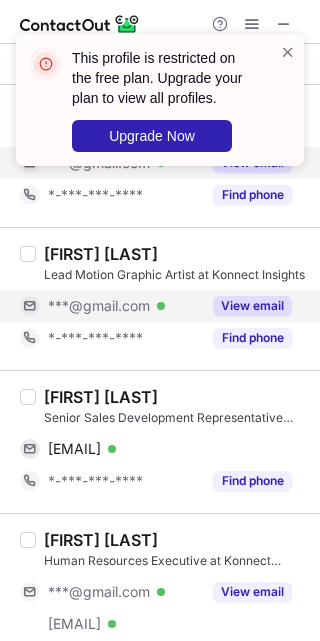 click on "[FIRST] [LAST]" at bounding box center [101, 397] 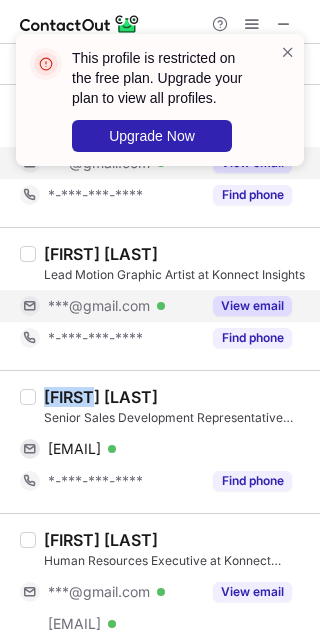 click on "[FIRST] [LAST]" at bounding box center [101, 397] 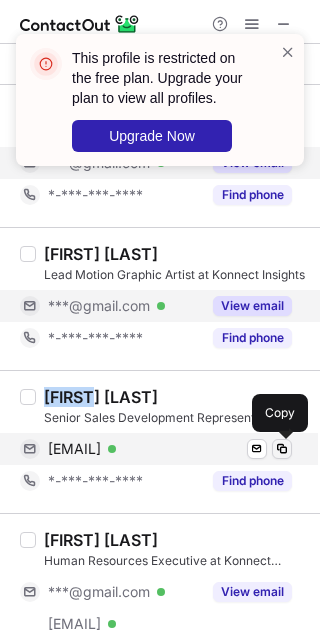 click at bounding box center (282, 449) 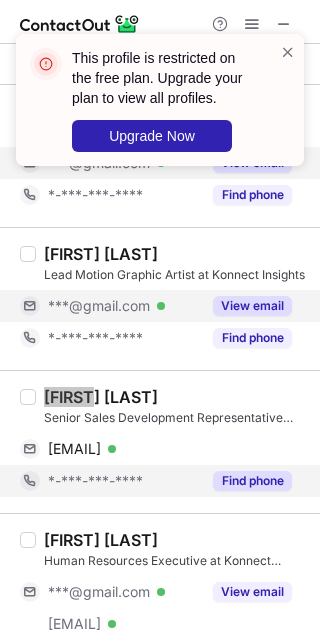 scroll, scrollTop: 2100, scrollLeft: 0, axis: vertical 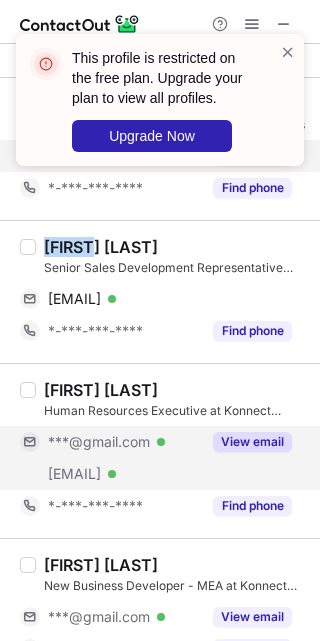 click on "View email" at bounding box center [252, 442] 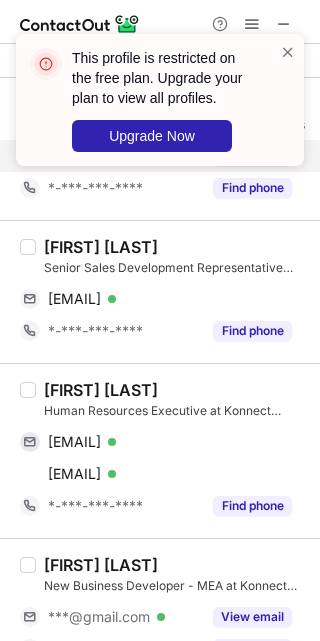click on "[FIRST] [LAST] [ROLE] at Konnect Insights [EMAIL] Verified Send email Copy [EMAIL] Verified Send email Copy -***-***-**** Find phone" at bounding box center [160, 450] 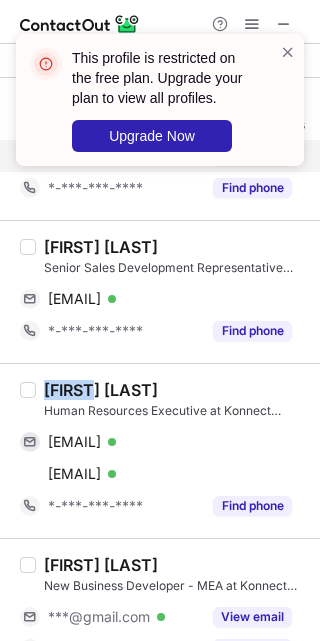 click on "[FIRST] [LAST] [ROLE] at Konnect Insights [EMAIL] Verified Send email Copy [EMAIL] Verified Send email Copy -***-***-**** Find phone" at bounding box center (160, 450) 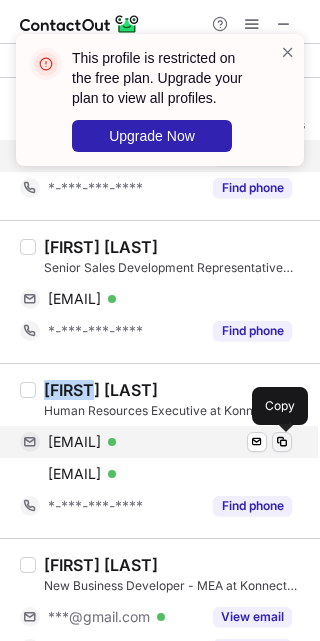 click at bounding box center (282, 442) 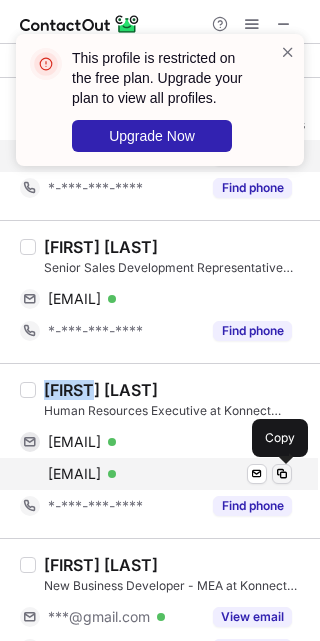 click at bounding box center (282, 474) 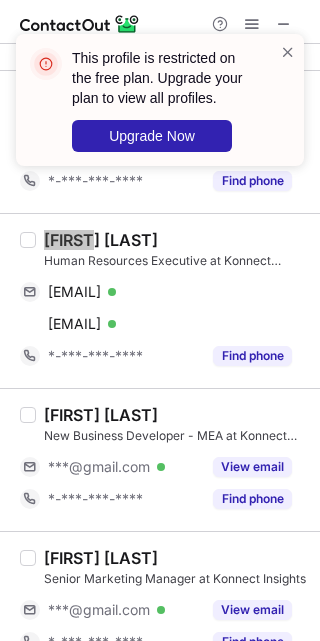 scroll, scrollTop: 2400, scrollLeft: 0, axis: vertical 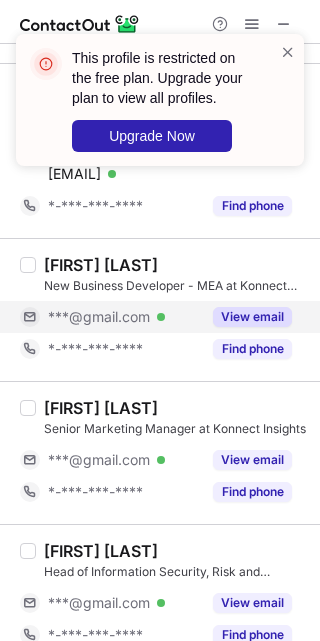 click on "View email" at bounding box center (252, 317) 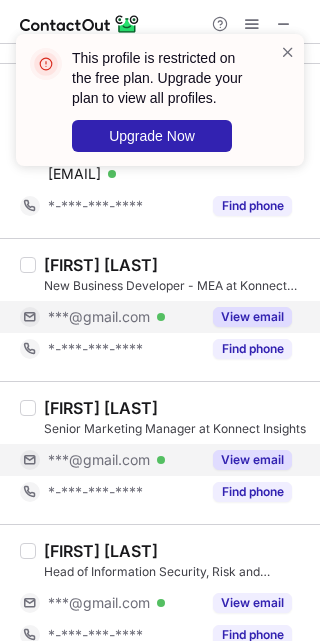 click on "View email" at bounding box center [252, 460] 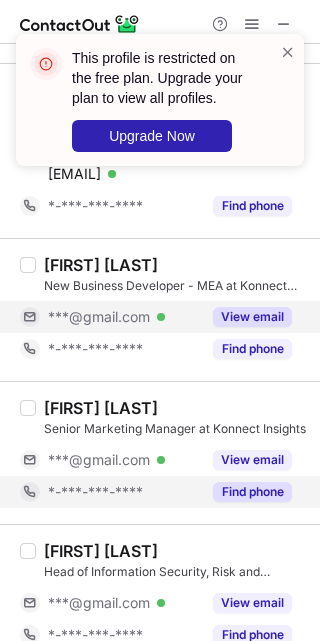 scroll, scrollTop: 2550, scrollLeft: 0, axis: vertical 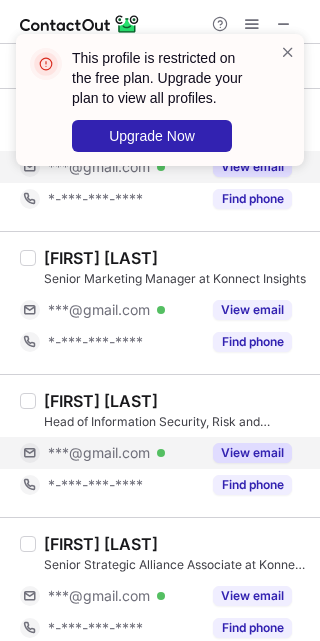 click on "View email" at bounding box center [252, 453] 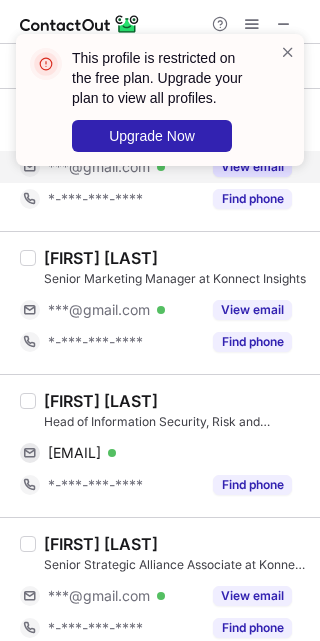 click on "[FIRST] [LAST]" at bounding box center (101, 401) 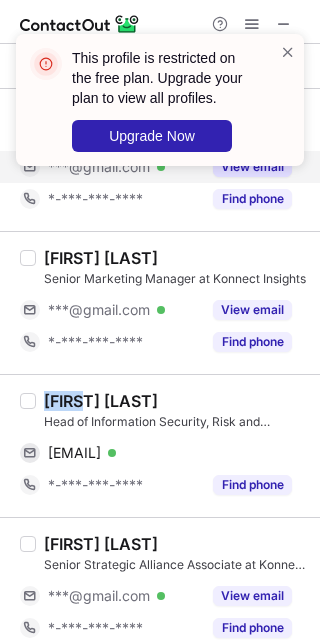 click on "[FIRST] [LAST]" at bounding box center (101, 401) 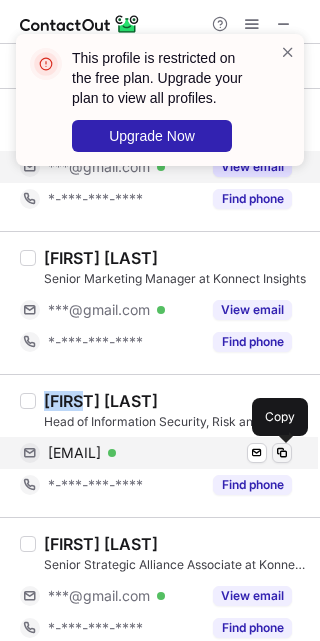 click at bounding box center [282, 453] 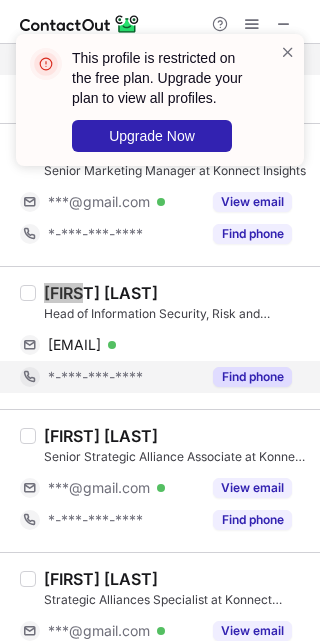 scroll, scrollTop: 2700, scrollLeft: 0, axis: vertical 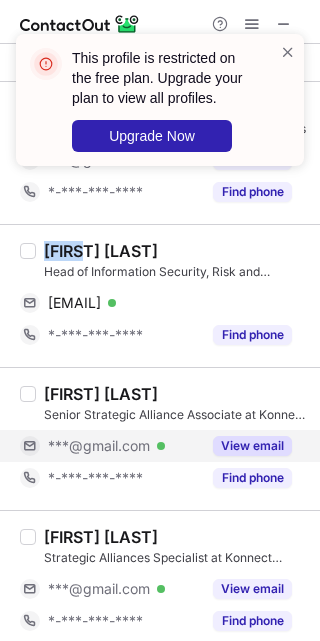 click on "View email" at bounding box center (252, 446) 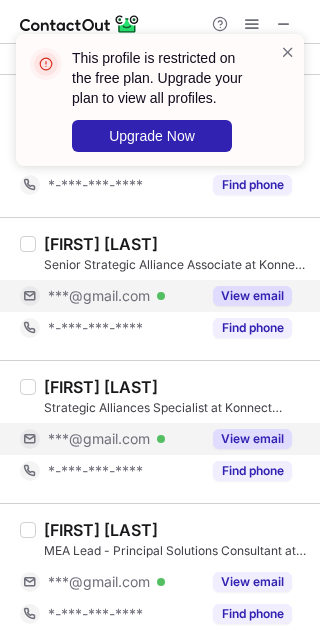 click on "View email" at bounding box center [252, 439] 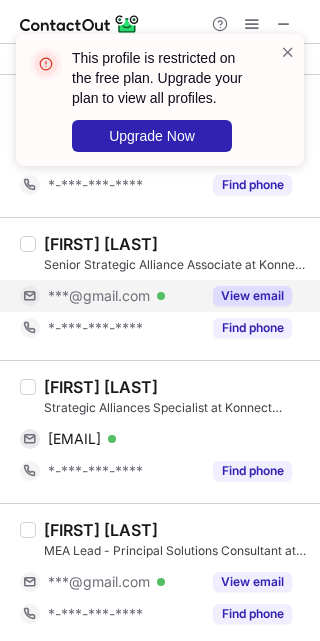 click on "[FIRST] [LAST]" at bounding box center [101, 387] 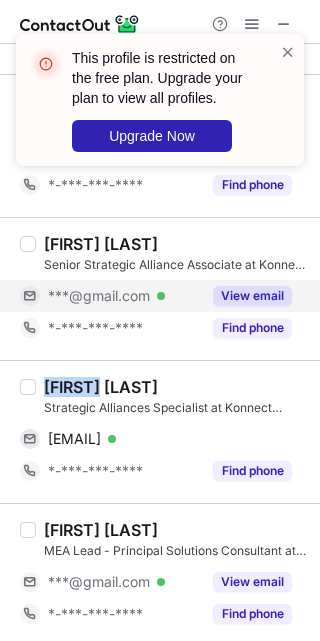 click on "[FIRST] [LAST]" at bounding box center [101, 387] 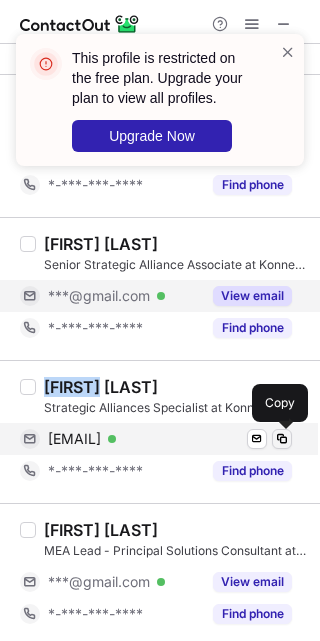 click at bounding box center [282, 439] 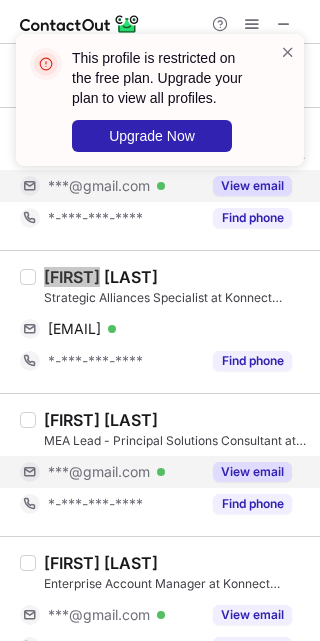 scroll, scrollTop: 3000, scrollLeft: 0, axis: vertical 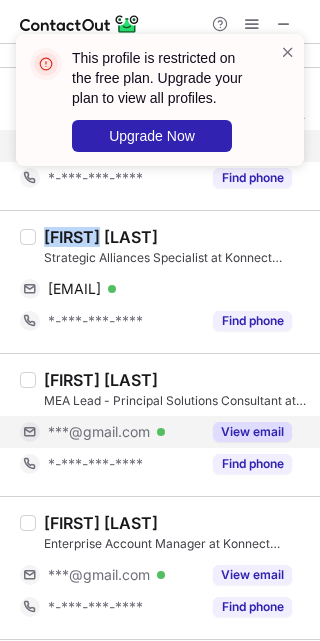 click on "View email" at bounding box center (252, 432) 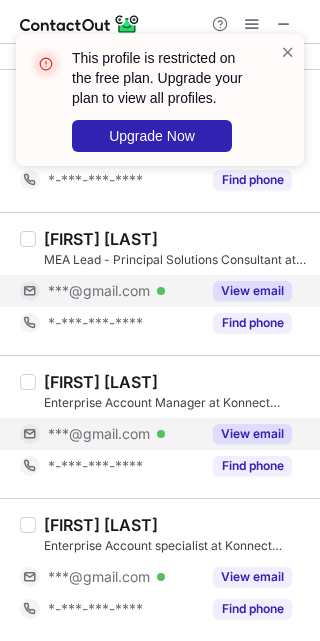 click on "View email" at bounding box center (252, 434) 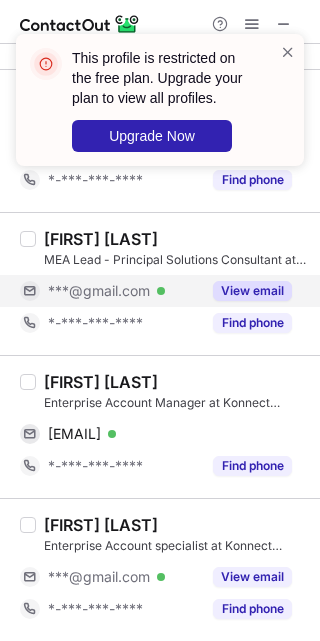 click on "[FIRST] [LAST]" at bounding box center (101, 382) 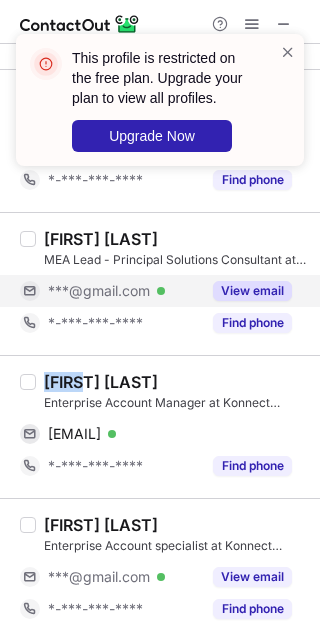 click on "[FIRST] [LAST]" at bounding box center (101, 382) 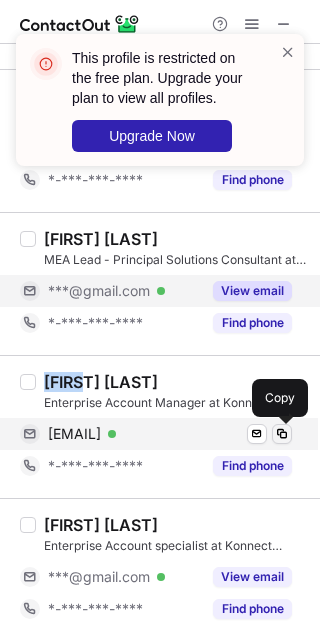 click at bounding box center [282, 434] 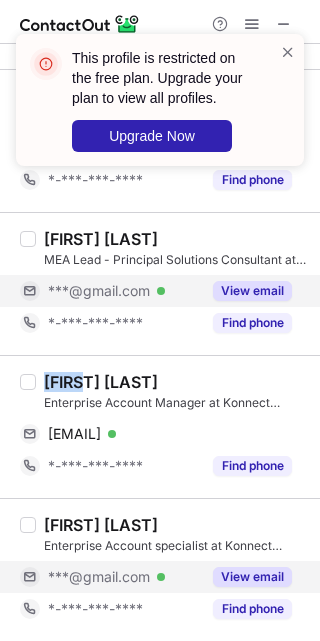 click on "View email" at bounding box center [252, 577] 